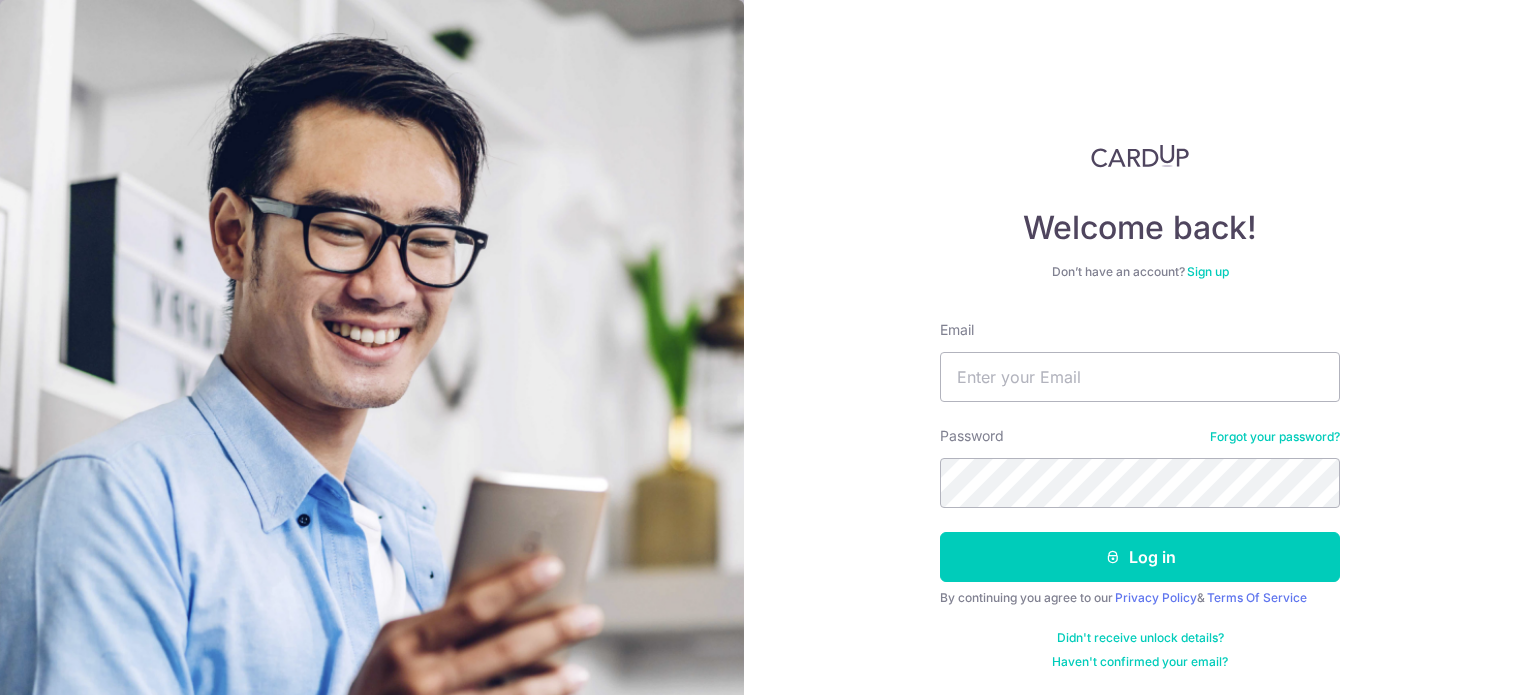 scroll, scrollTop: 0, scrollLeft: 0, axis: both 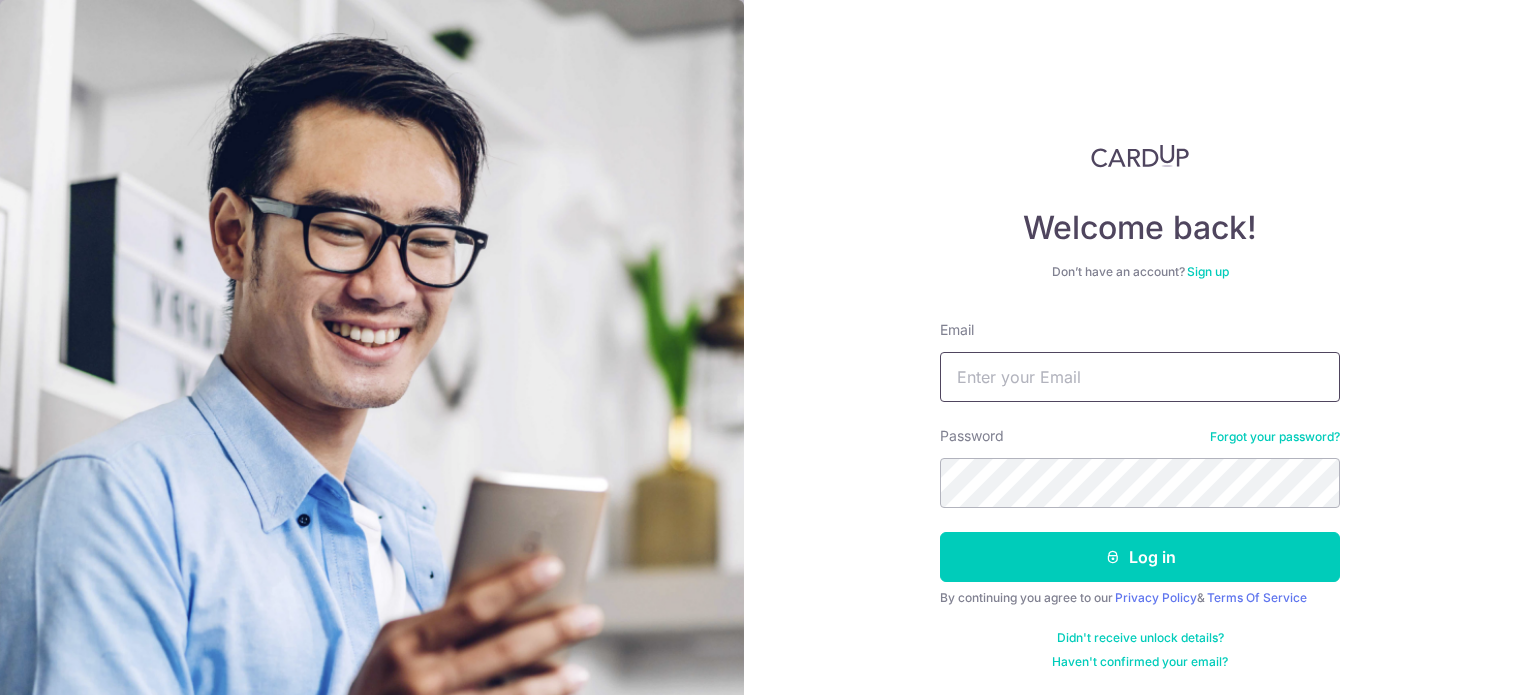 click on "Email" at bounding box center (1140, 377) 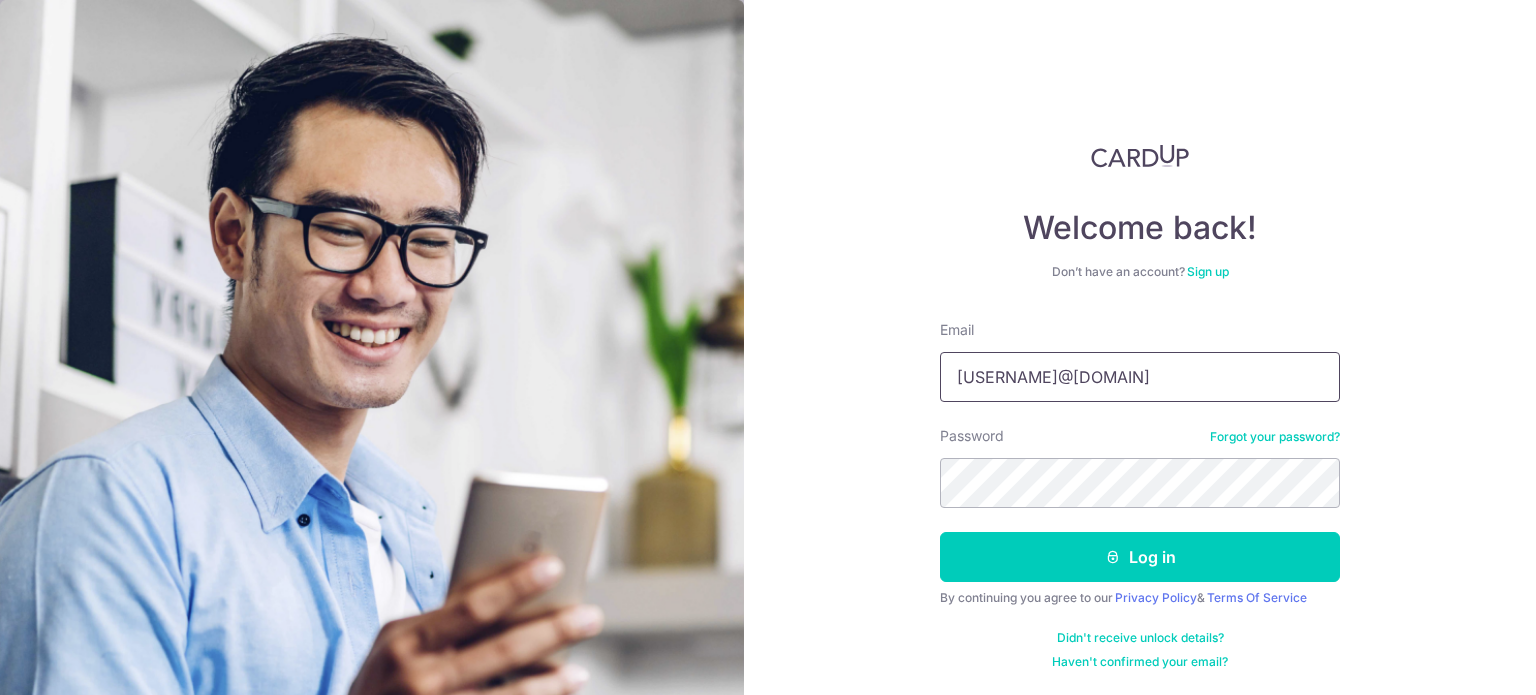 type on "[EMAIL]" 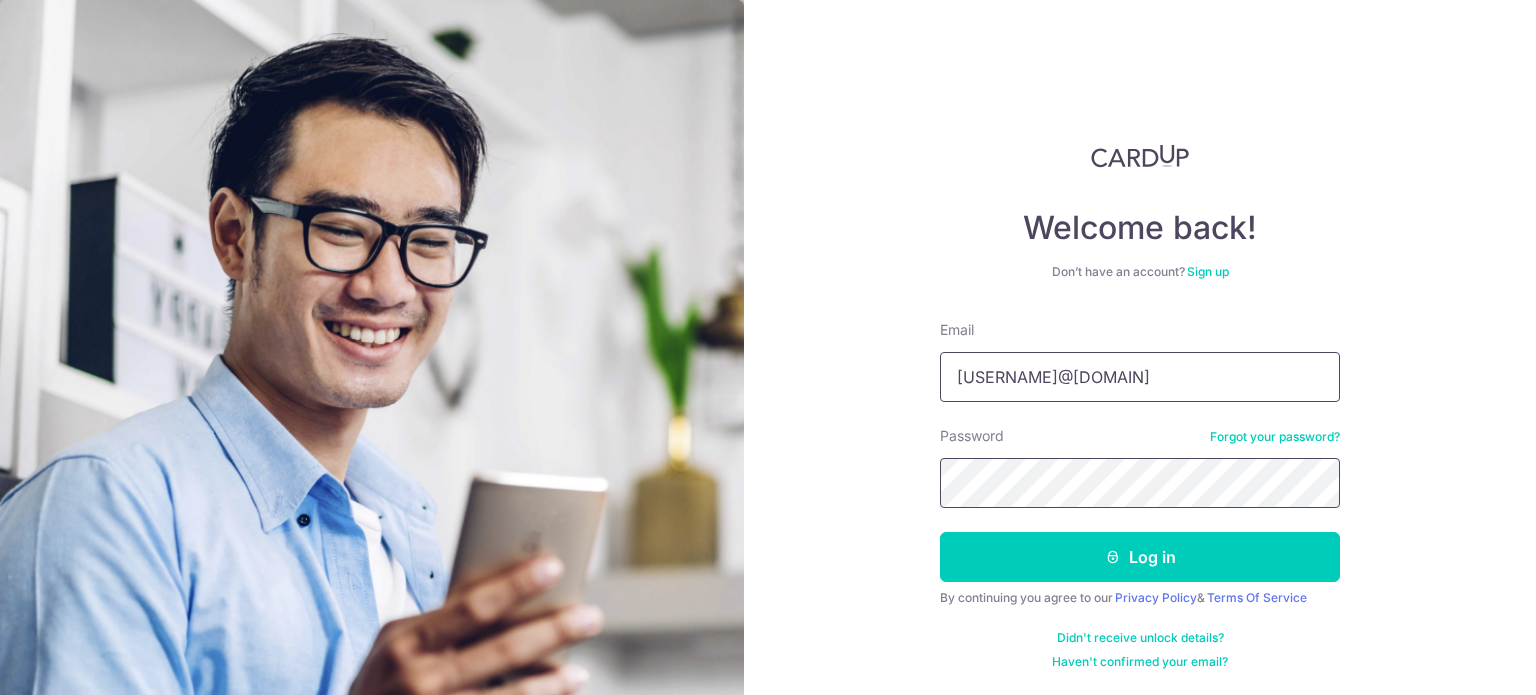 click on "Log in" at bounding box center [1140, 557] 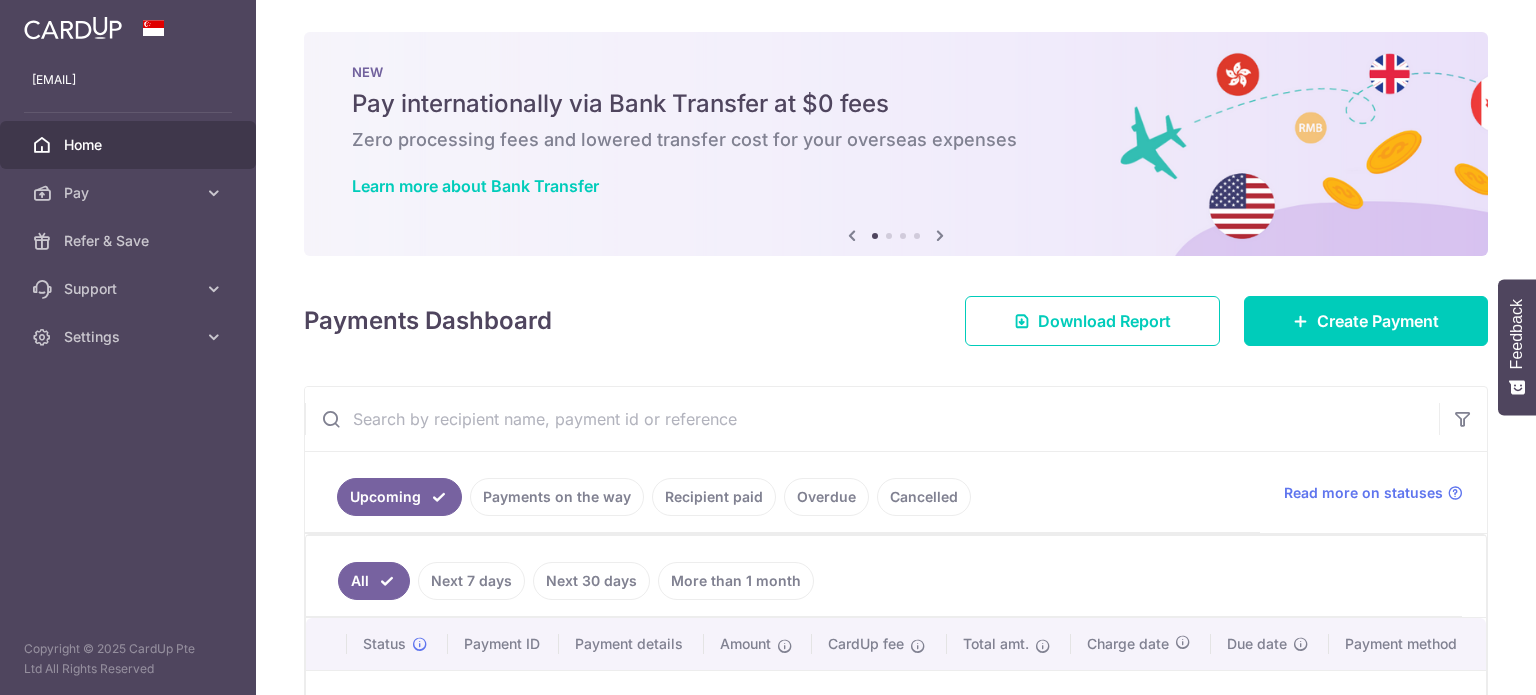 scroll, scrollTop: 0, scrollLeft: 0, axis: both 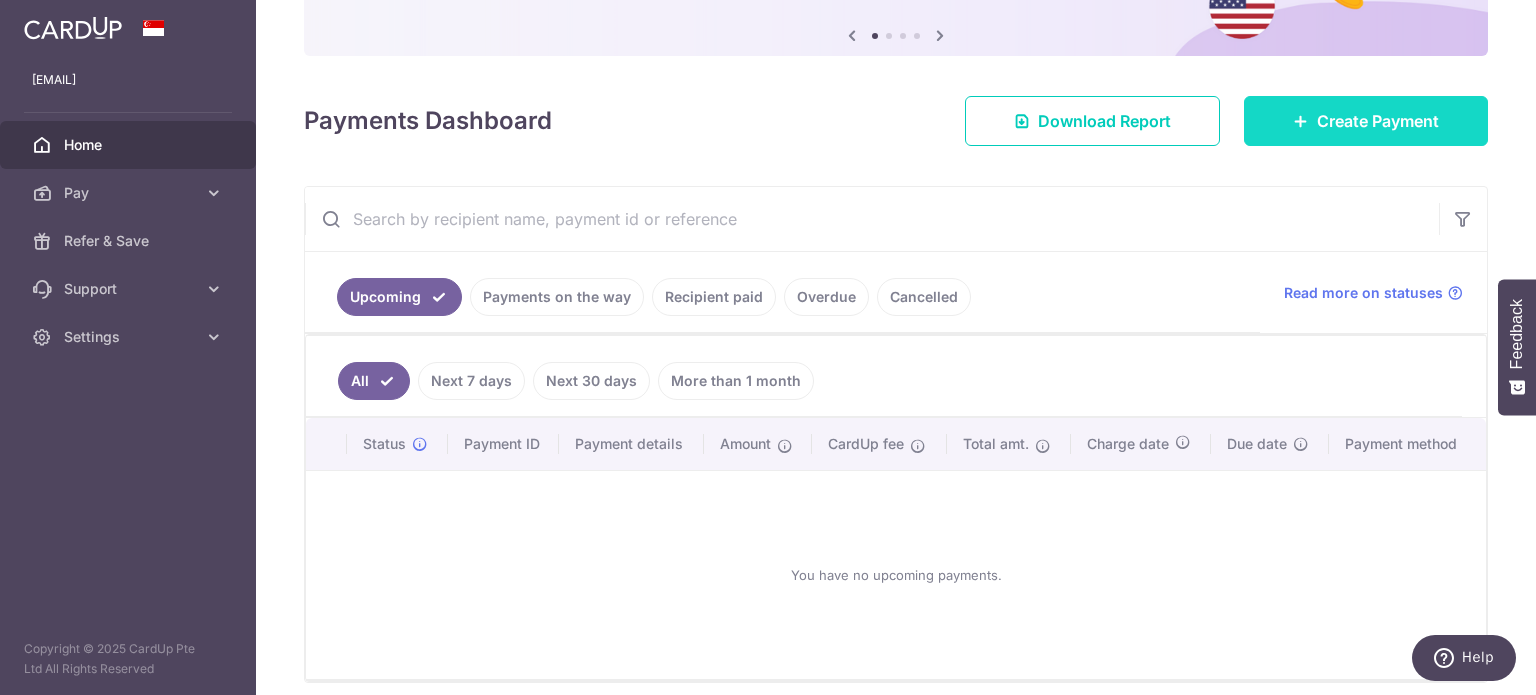 click on "Create Payment" at bounding box center [1366, 121] 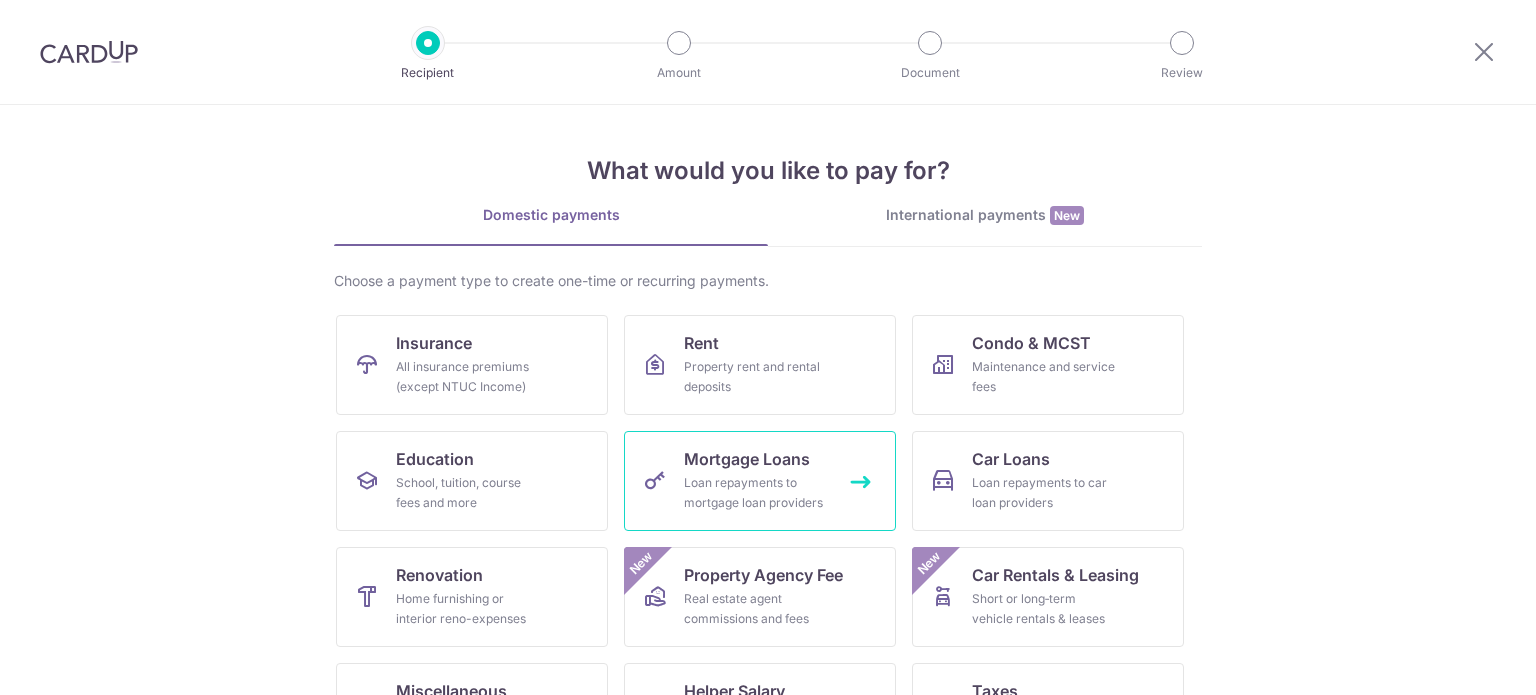 scroll, scrollTop: 0, scrollLeft: 0, axis: both 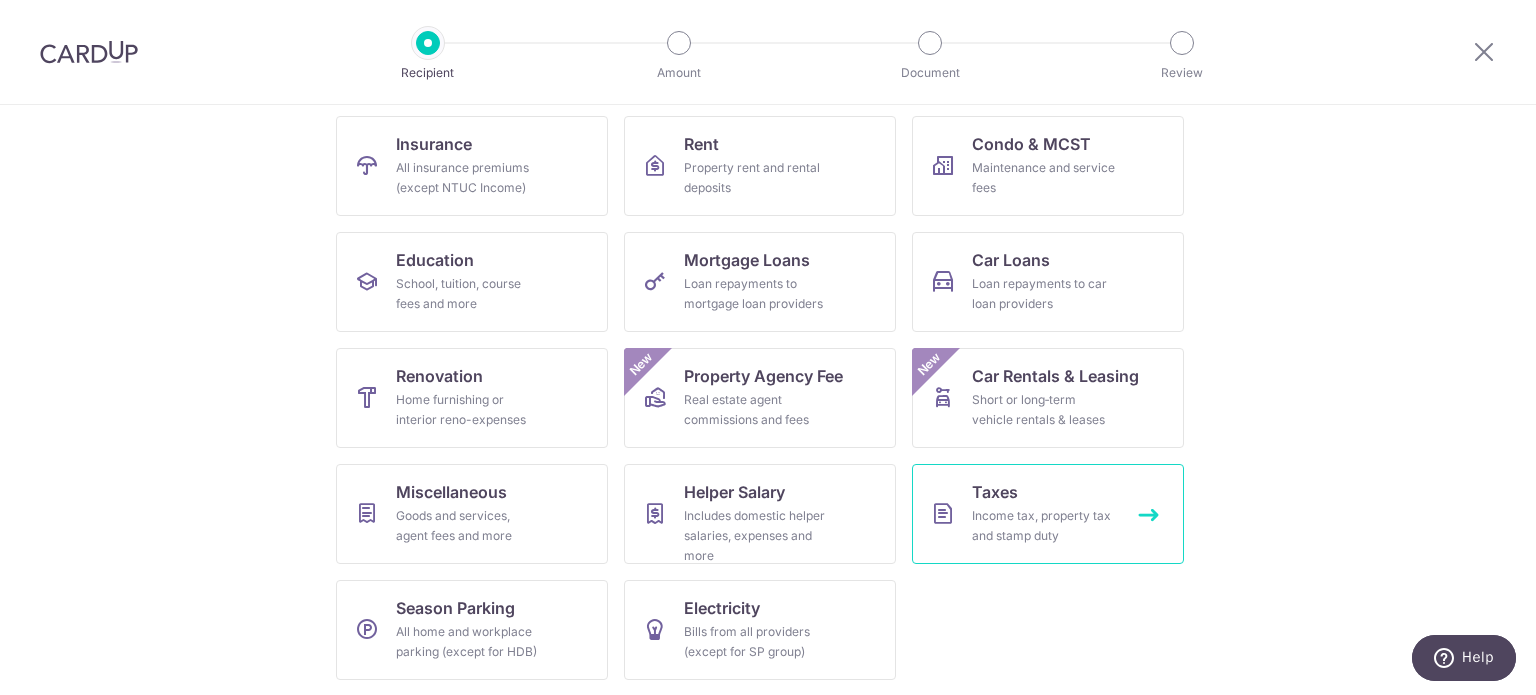 click on "Taxes Income tax, property tax and stamp duty" at bounding box center (1048, 514) 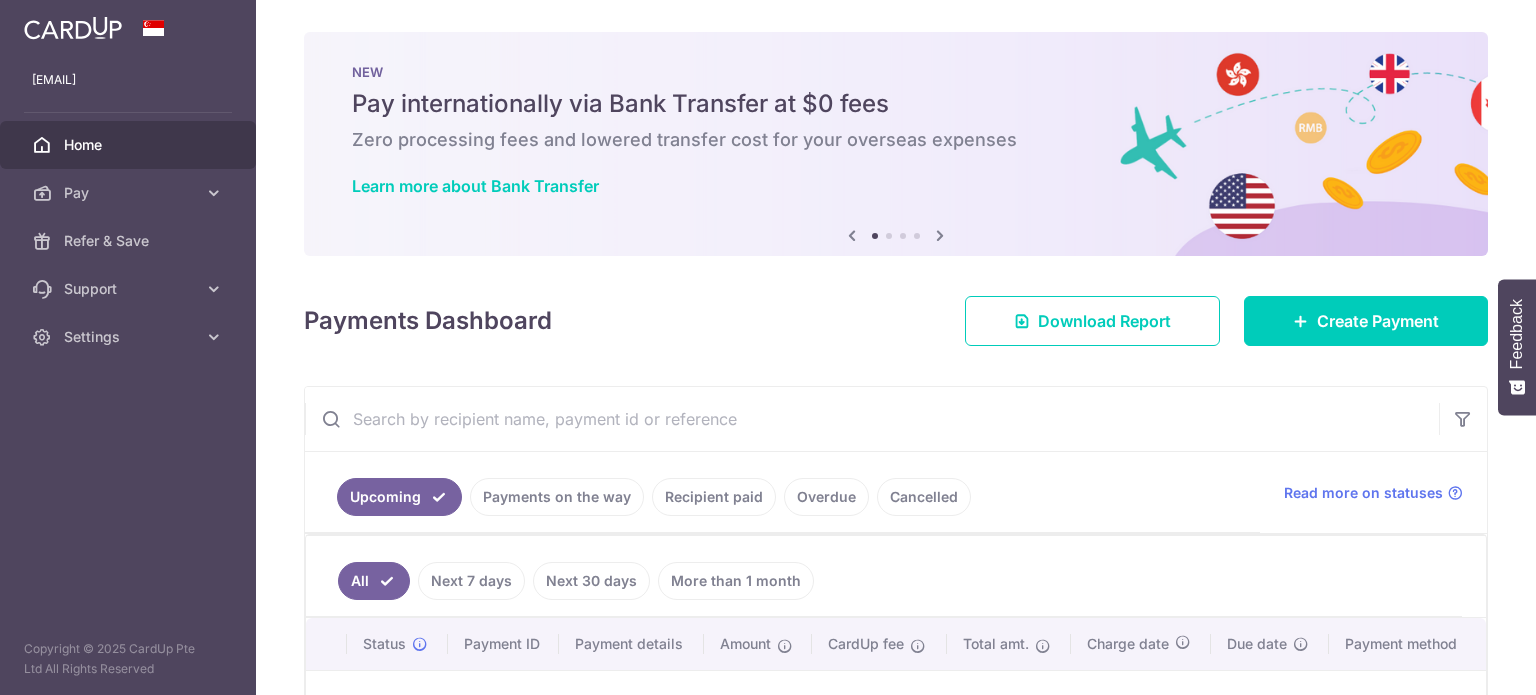 scroll, scrollTop: 0, scrollLeft: 0, axis: both 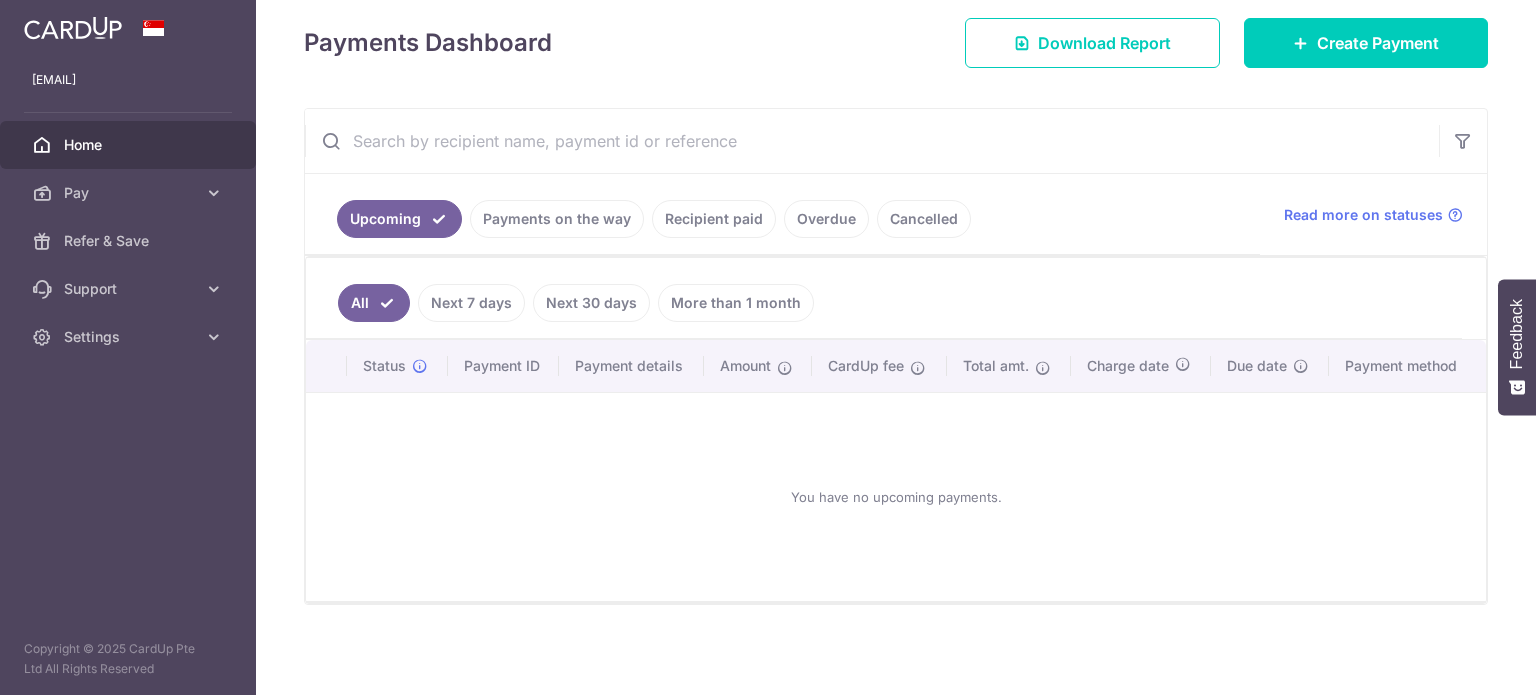 click on "Recipient paid" at bounding box center [714, 219] 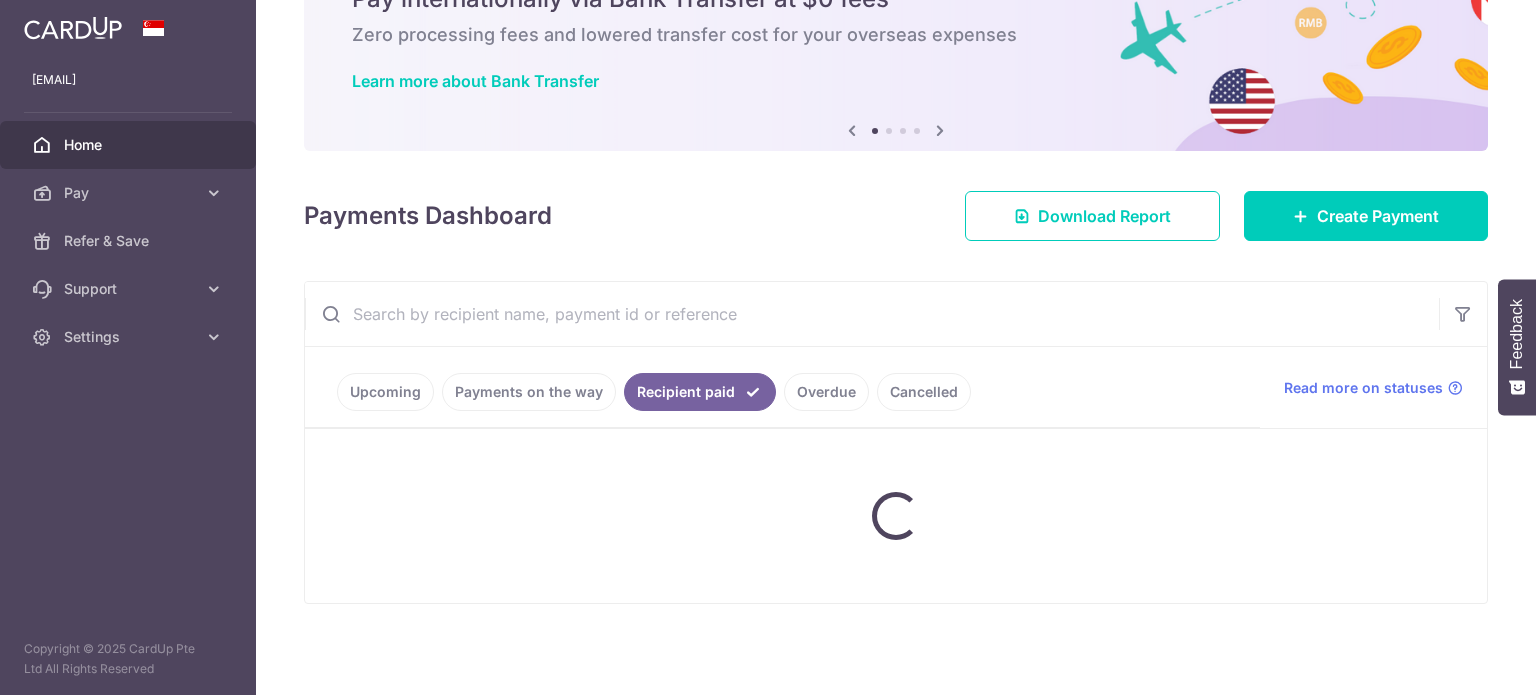 scroll, scrollTop: 278, scrollLeft: 0, axis: vertical 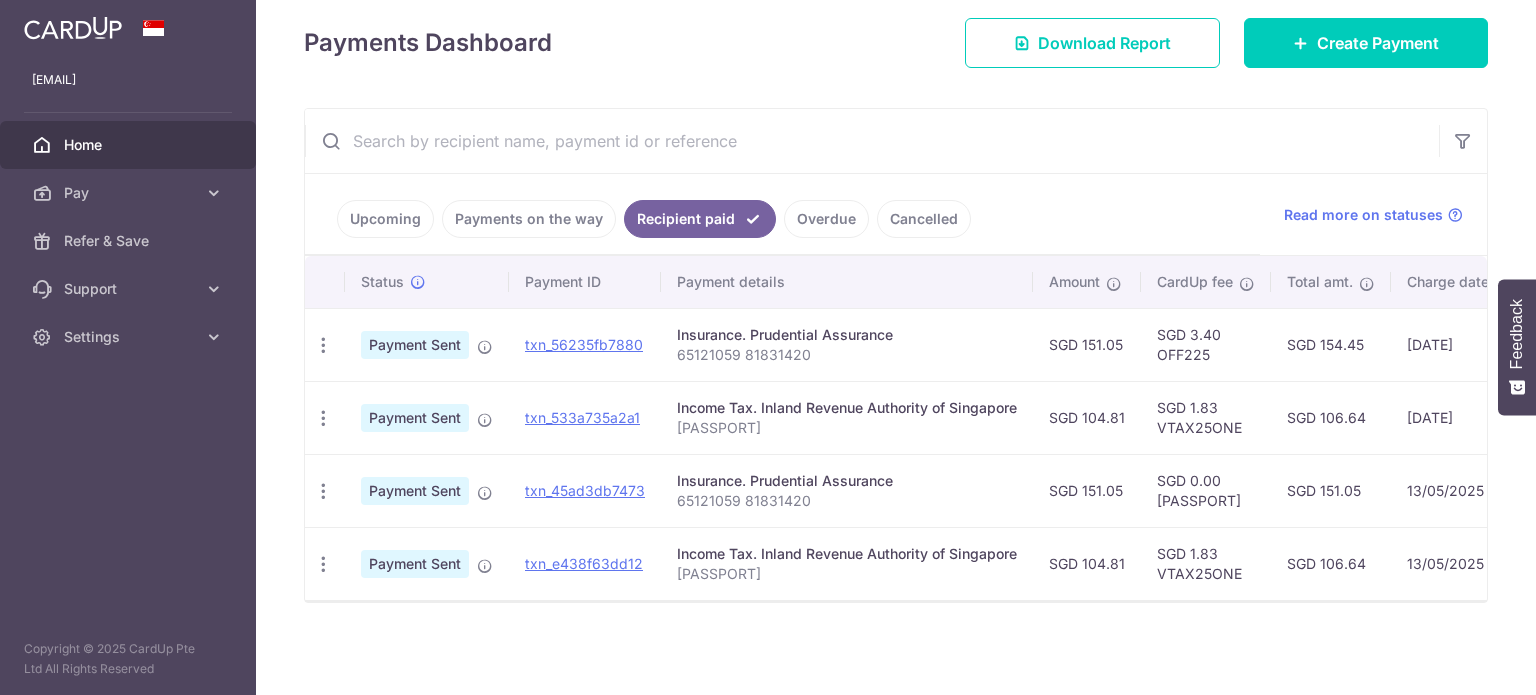 drag, startPoint x: 1128, startPoint y: 423, endPoint x: 1081, endPoint y: 420, distance: 47.095646 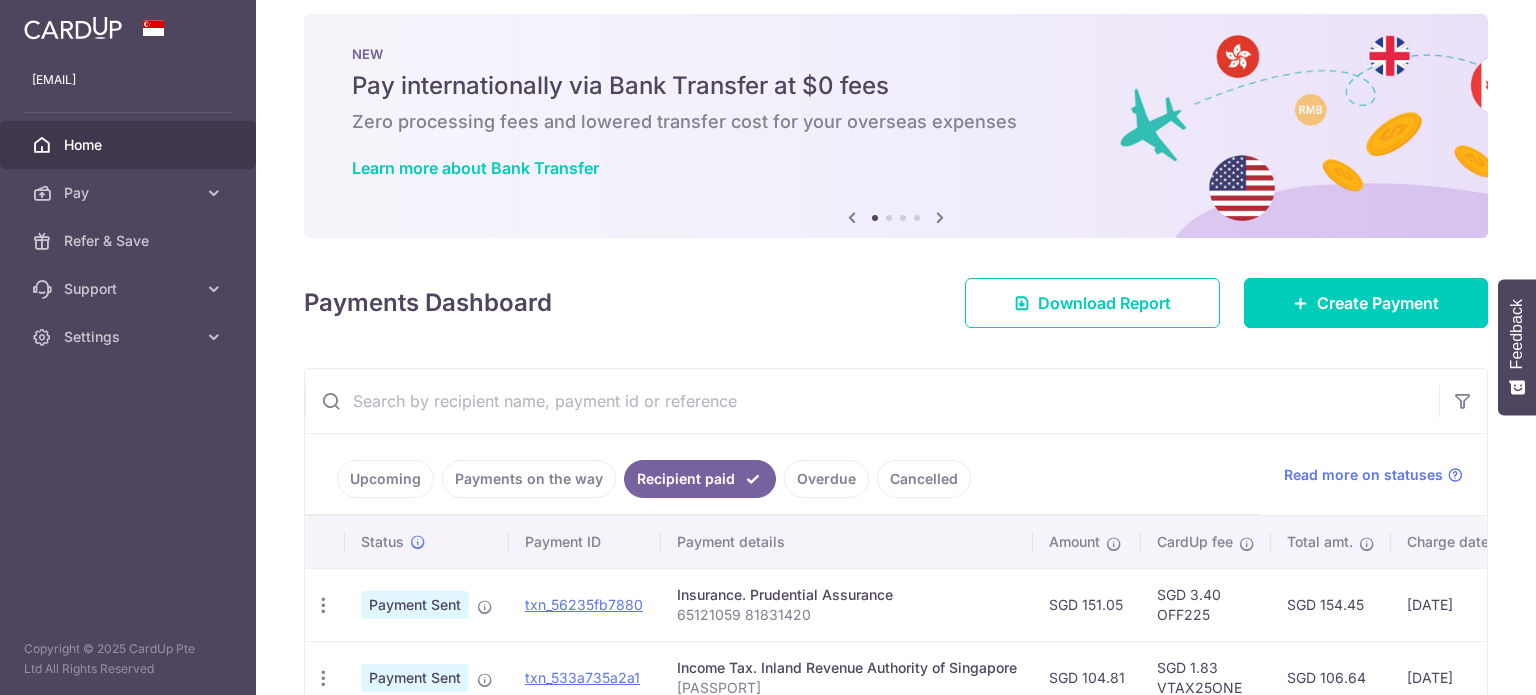 scroll, scrollTop: 0, scrollLeft: 0, axis: both 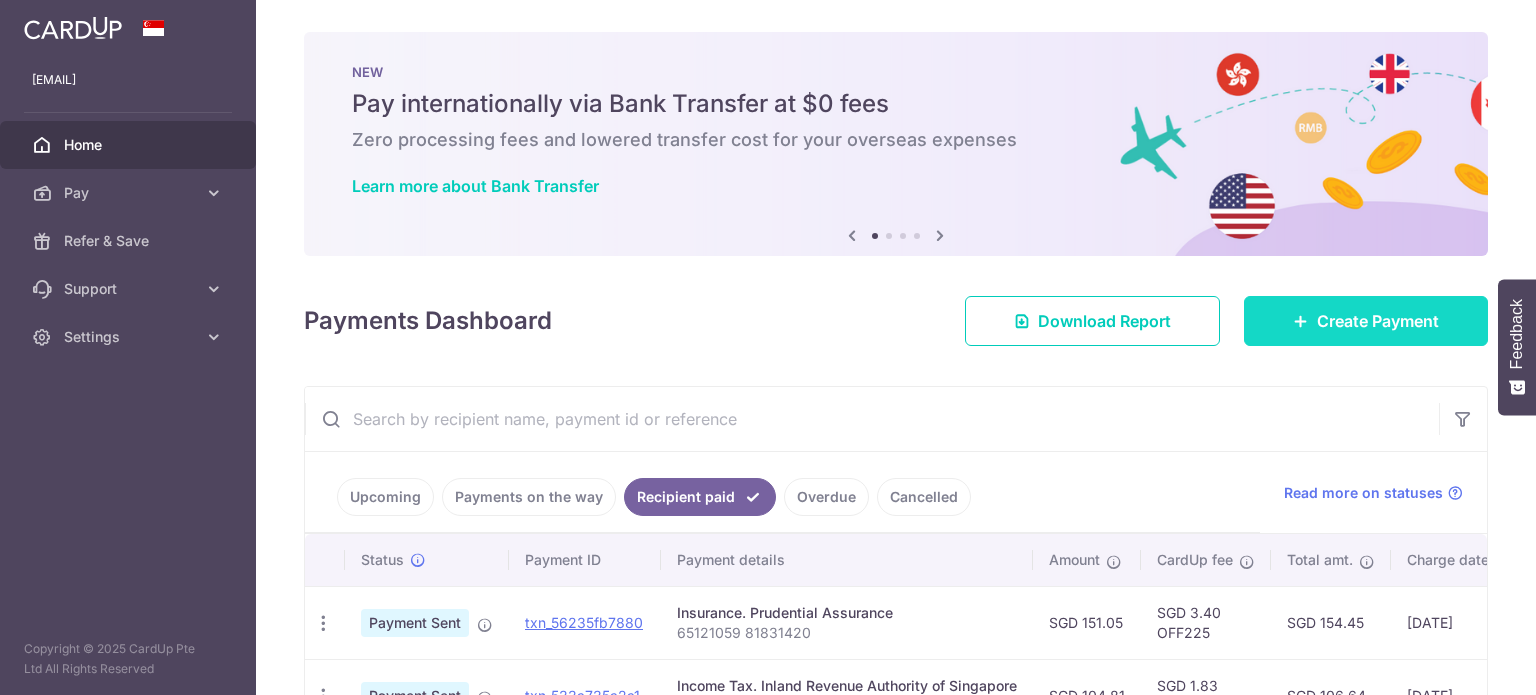 click on "Create Payment" at bounding box center [1366, 321] 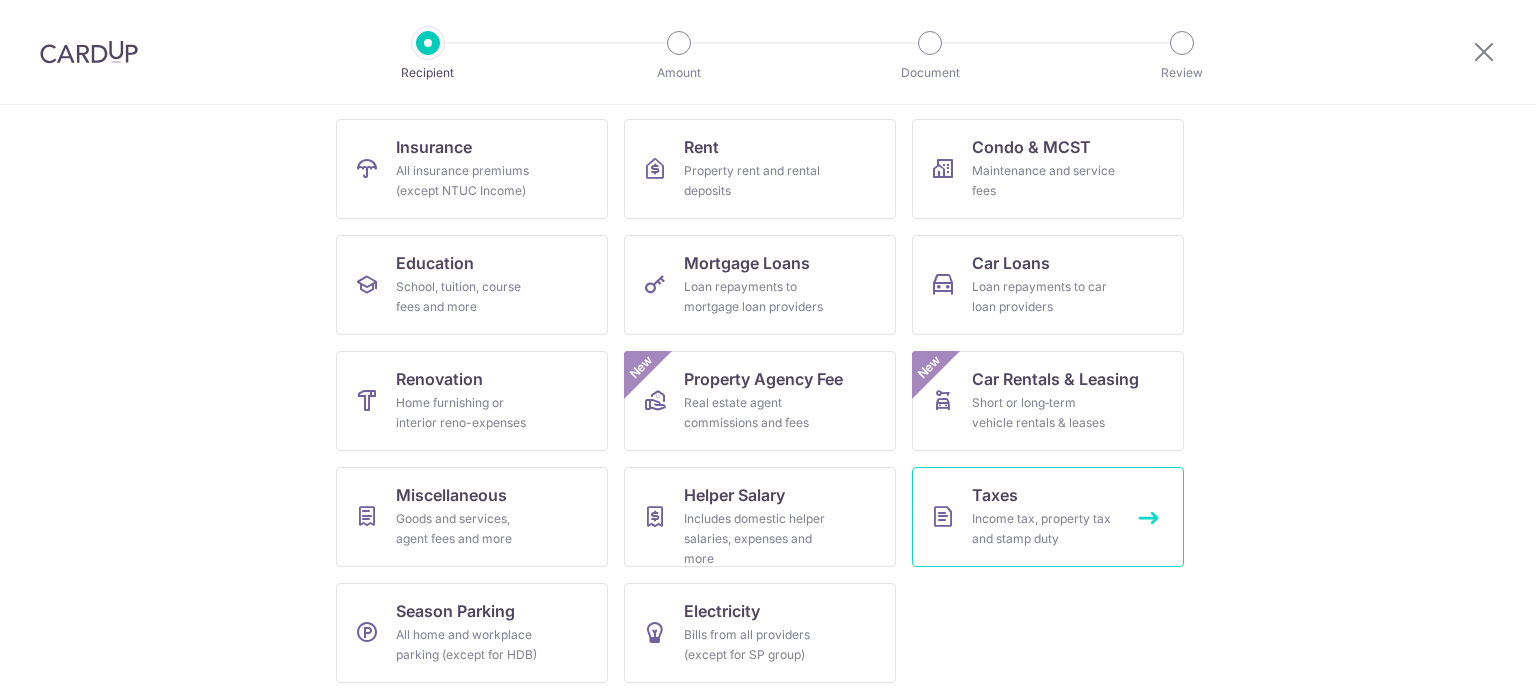 scroll, scrollTop: 199, scrollLeft: 0, axis: vertical 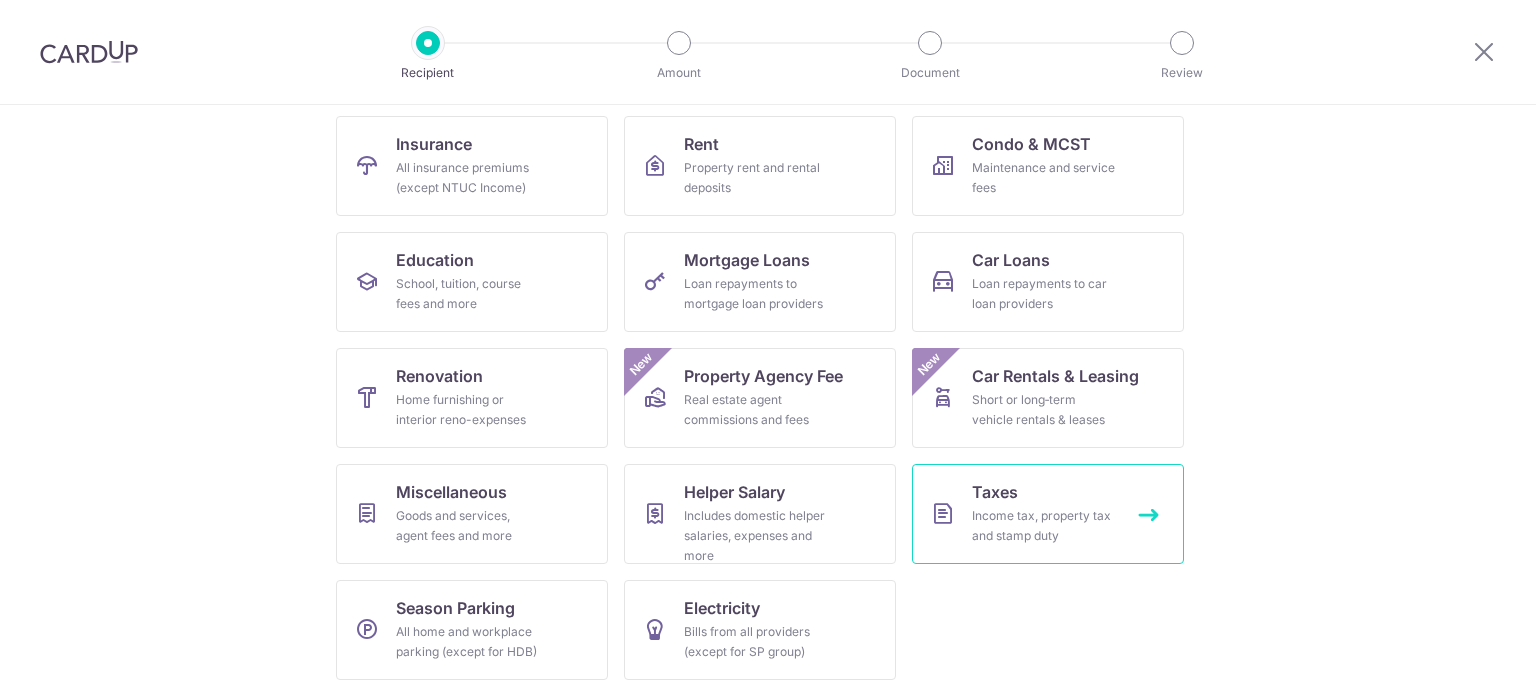 click on "Taxes" at bounding box center [995, 492] 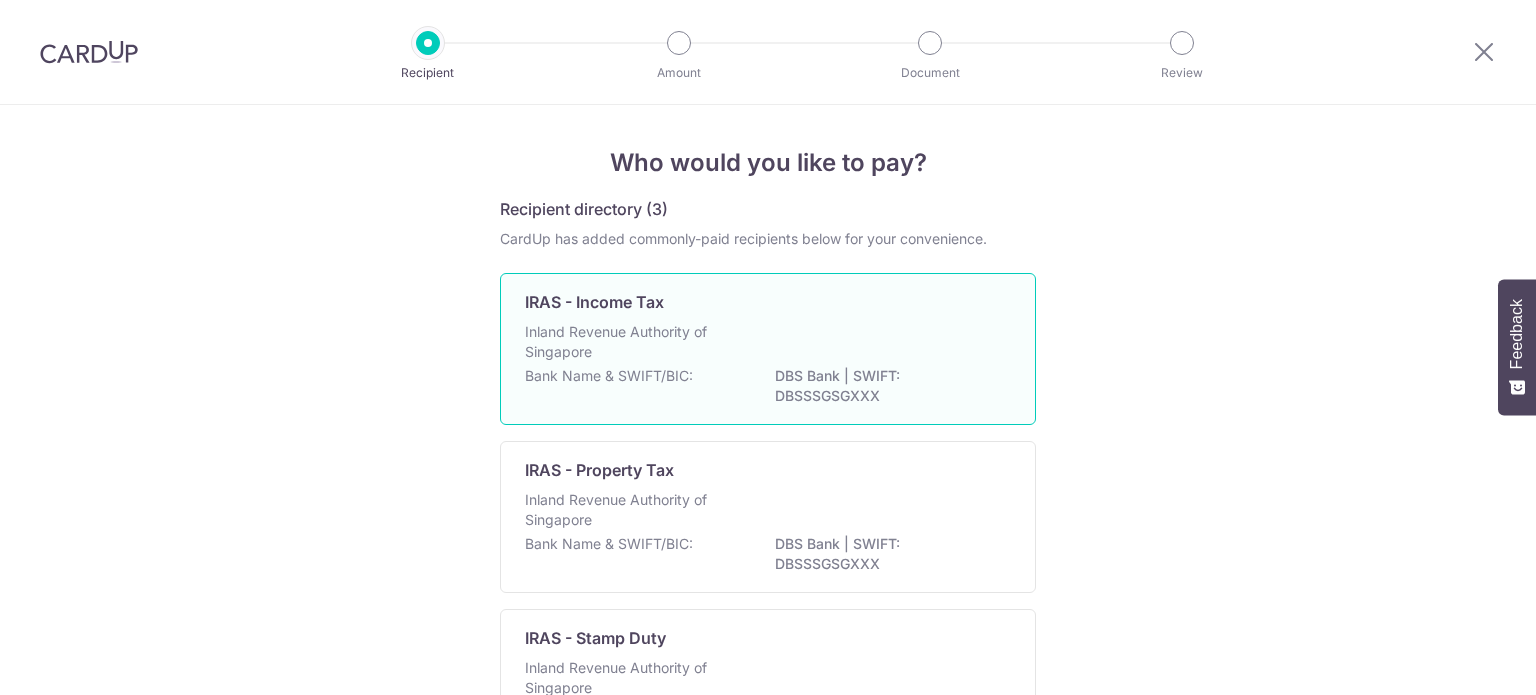 scroll, scrollTop: 0, scrollLeft: 0, axis: both 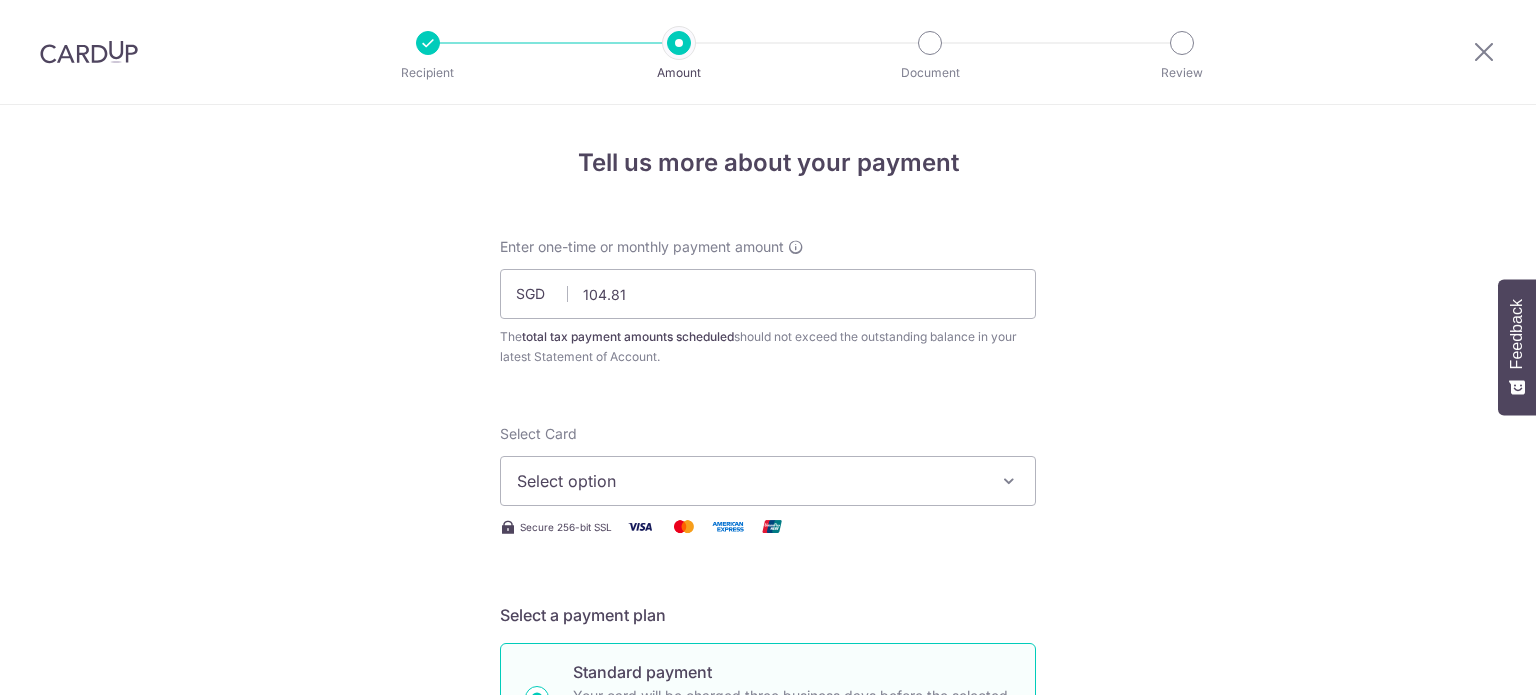click on "Select option" at bounding box center [768, 481] 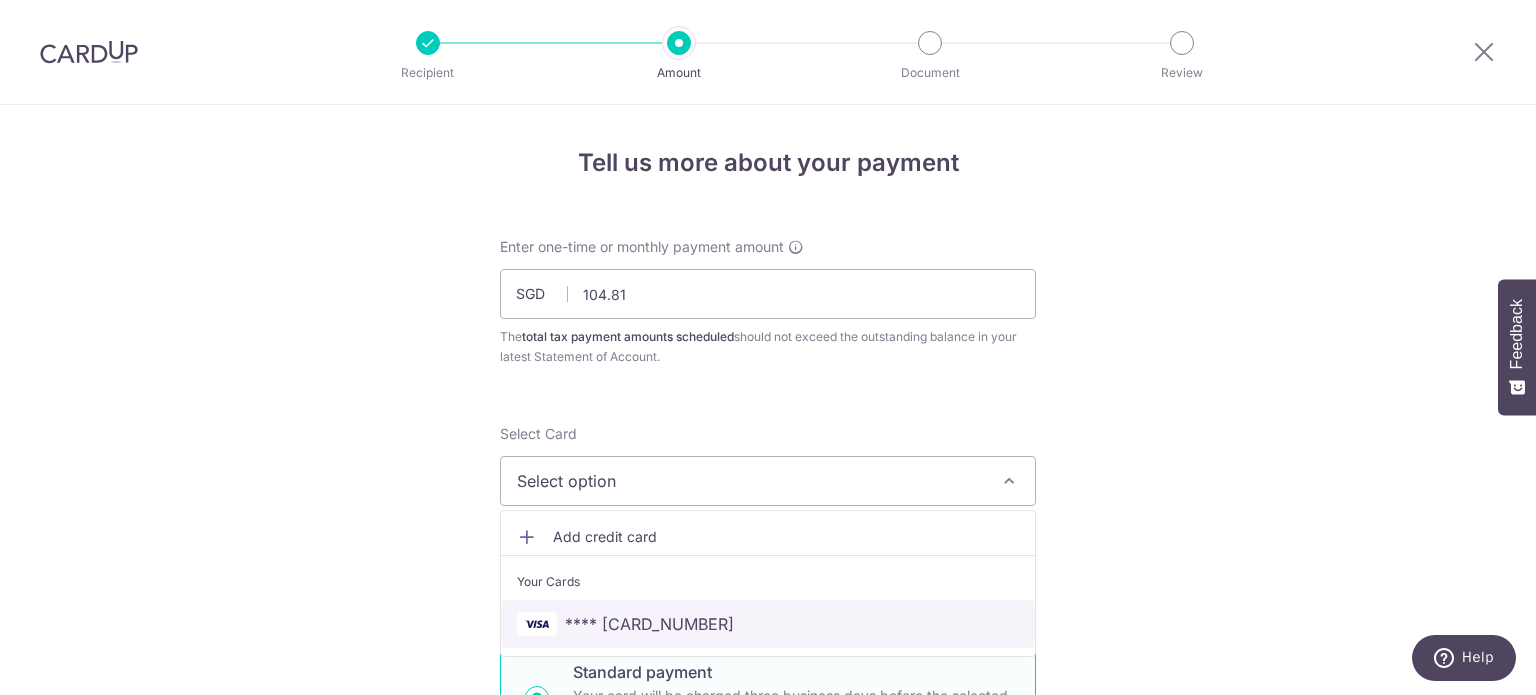 click on "**** 6806" at bounding box center (649, 624) 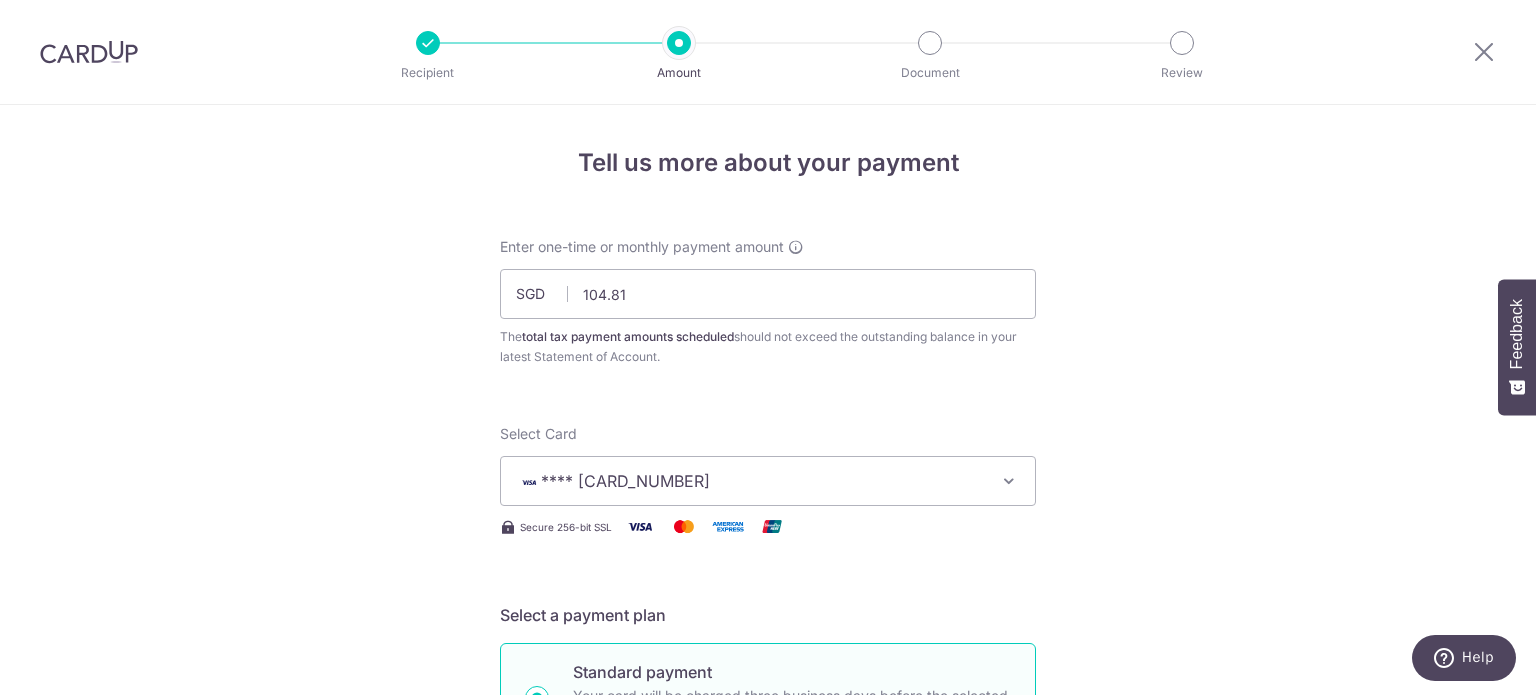 click on "Tell us more about your payment
Enter one-time or monthly payment amount
SGD
104.81
104.81
The  total tax payment amounts scheduled  should not exceed the outstanding balance in your latest Statement of Account.
Select Card
**** 6806
Add credit card
Your Cards
**** 6806
Secure 256-bit SSL
Text
New card details" at bounding box center (768, 1074) 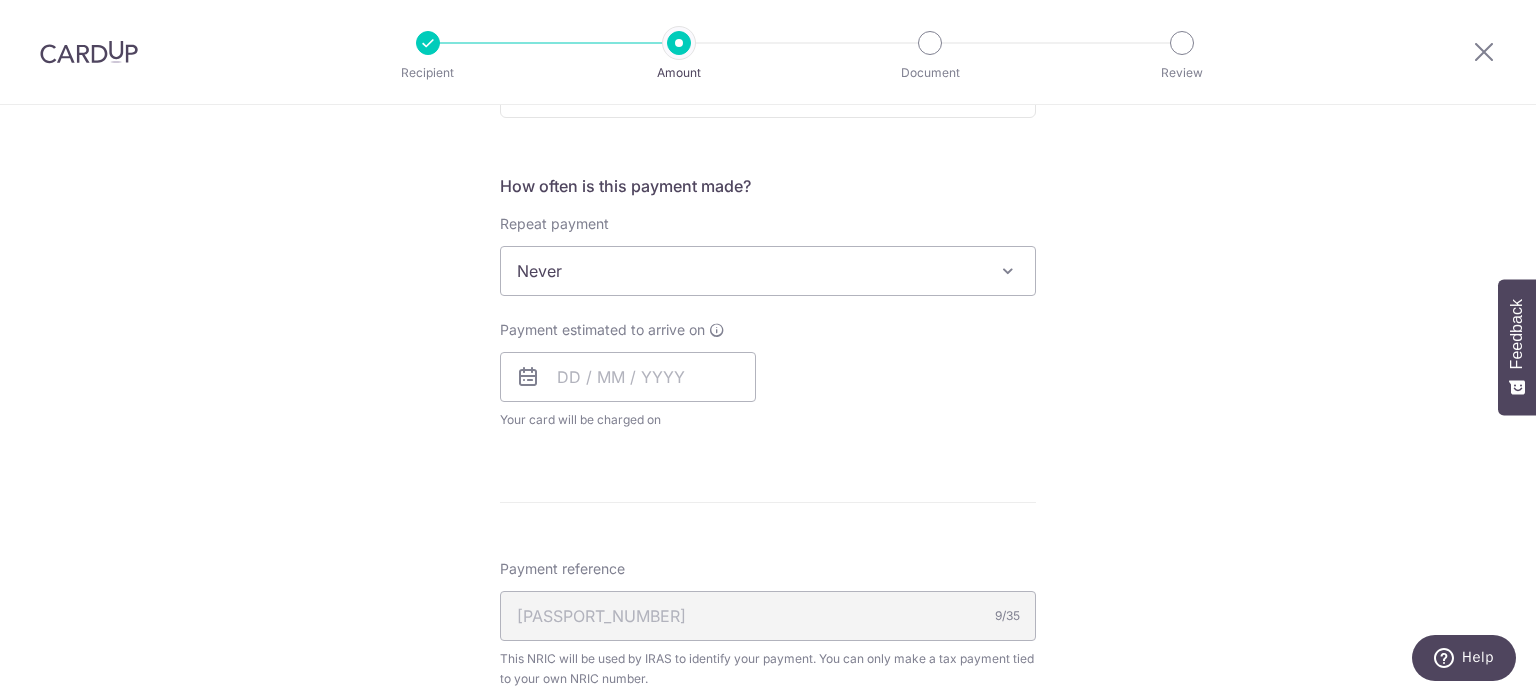 scroll, scrollTop: 600, scrollLeft: 0, axis: vertical 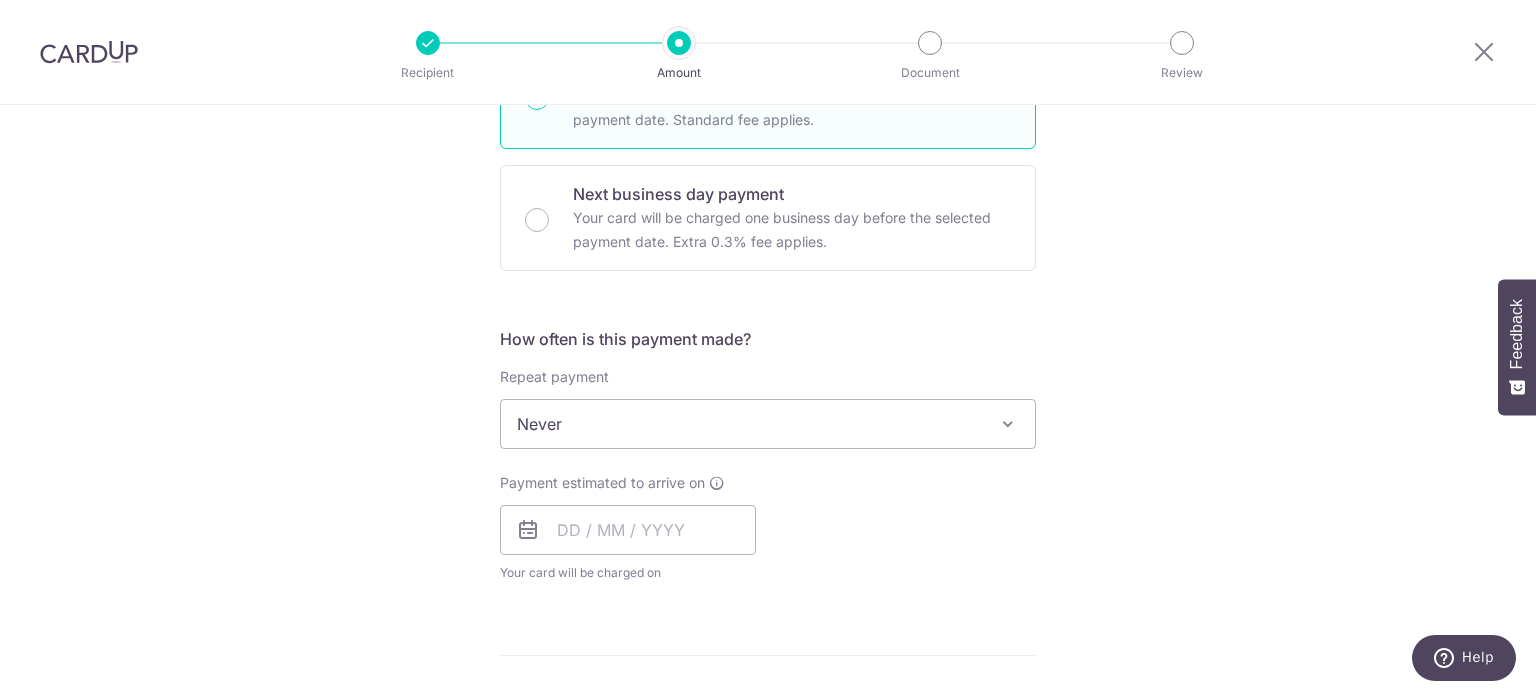 click on "Never" at bounding box center [768, 424] 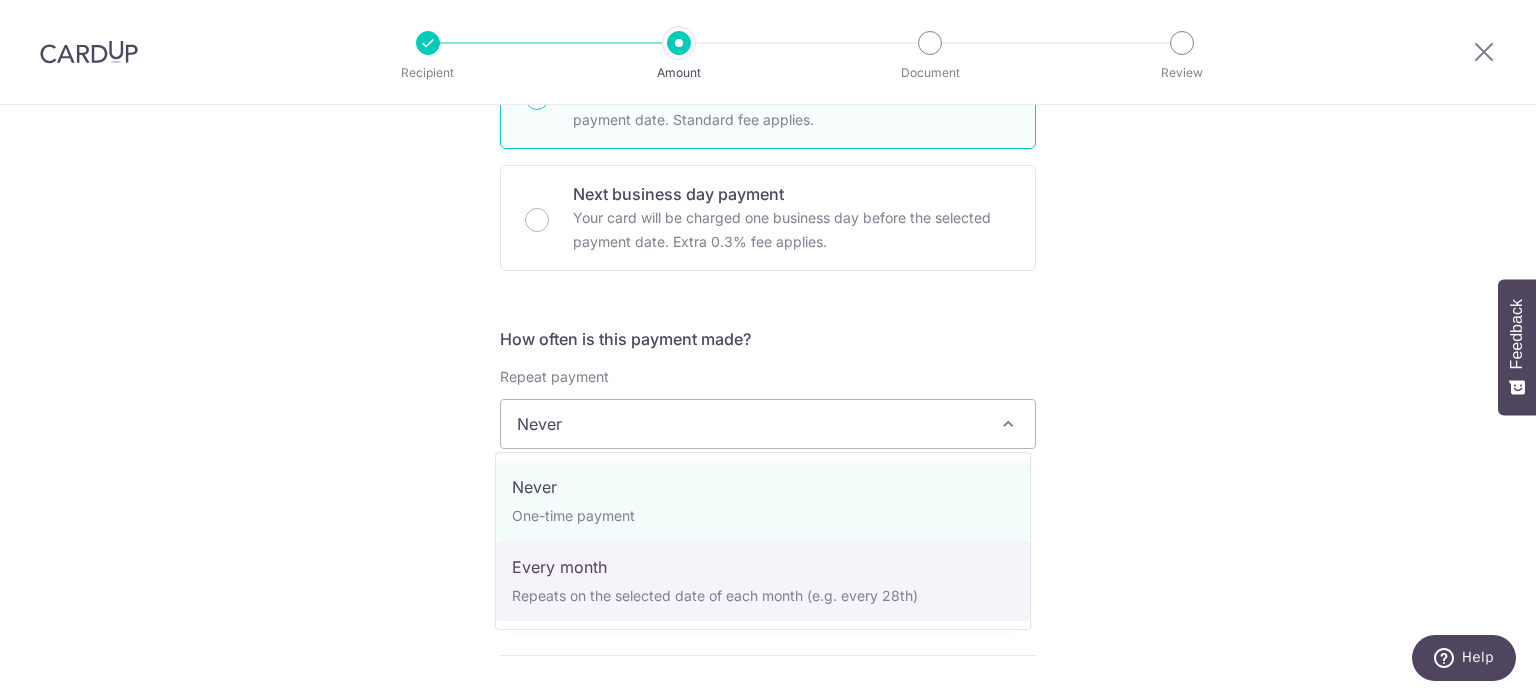 select on "3" 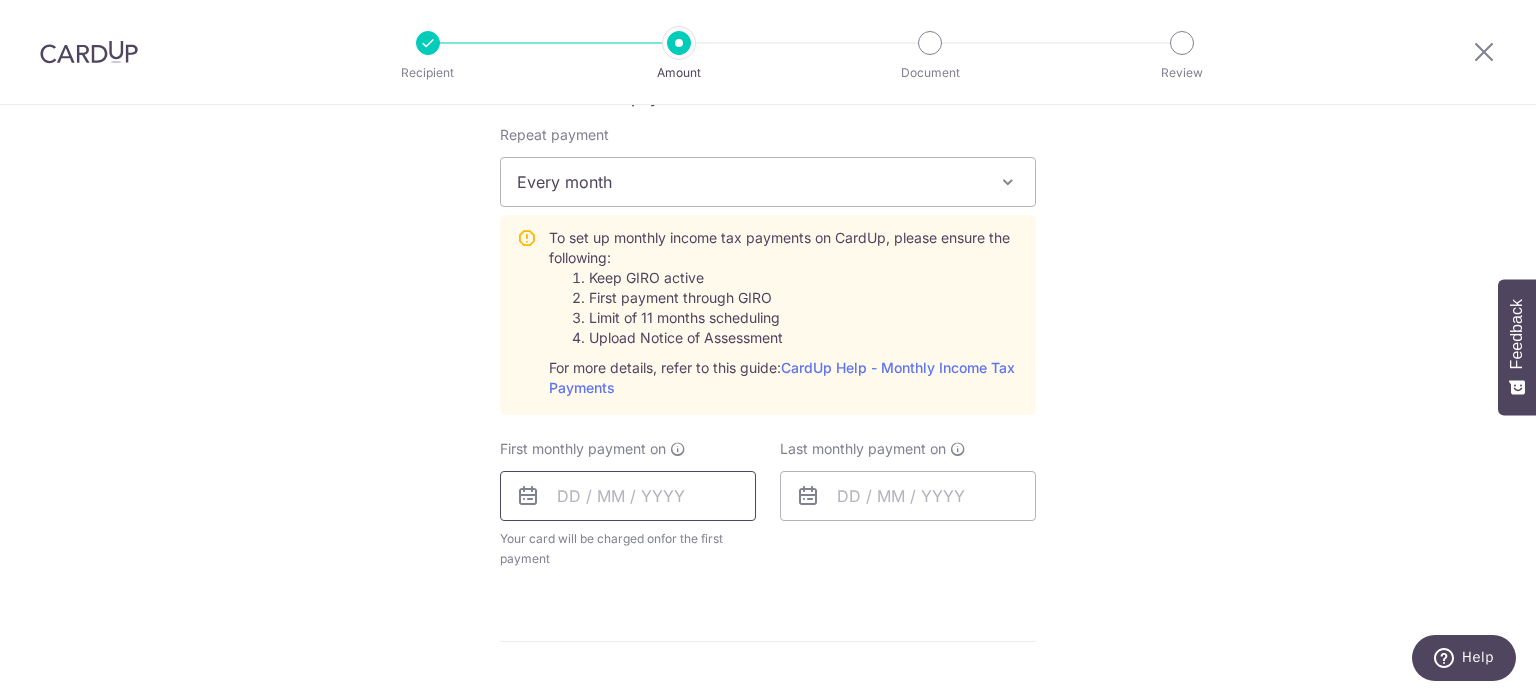 scroll, scrollTop: 900, scrollLeft: 0, axis: vertical 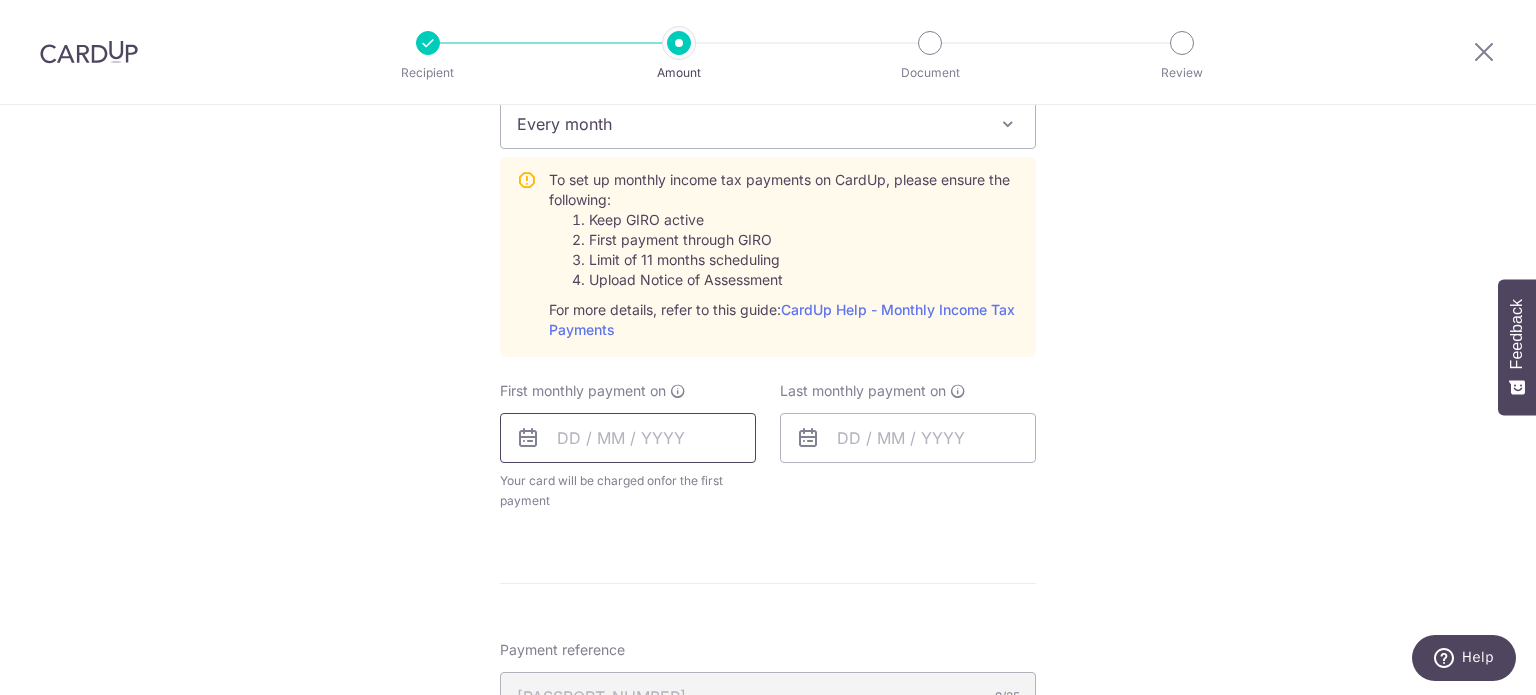 click at bounding box center (628, 438) 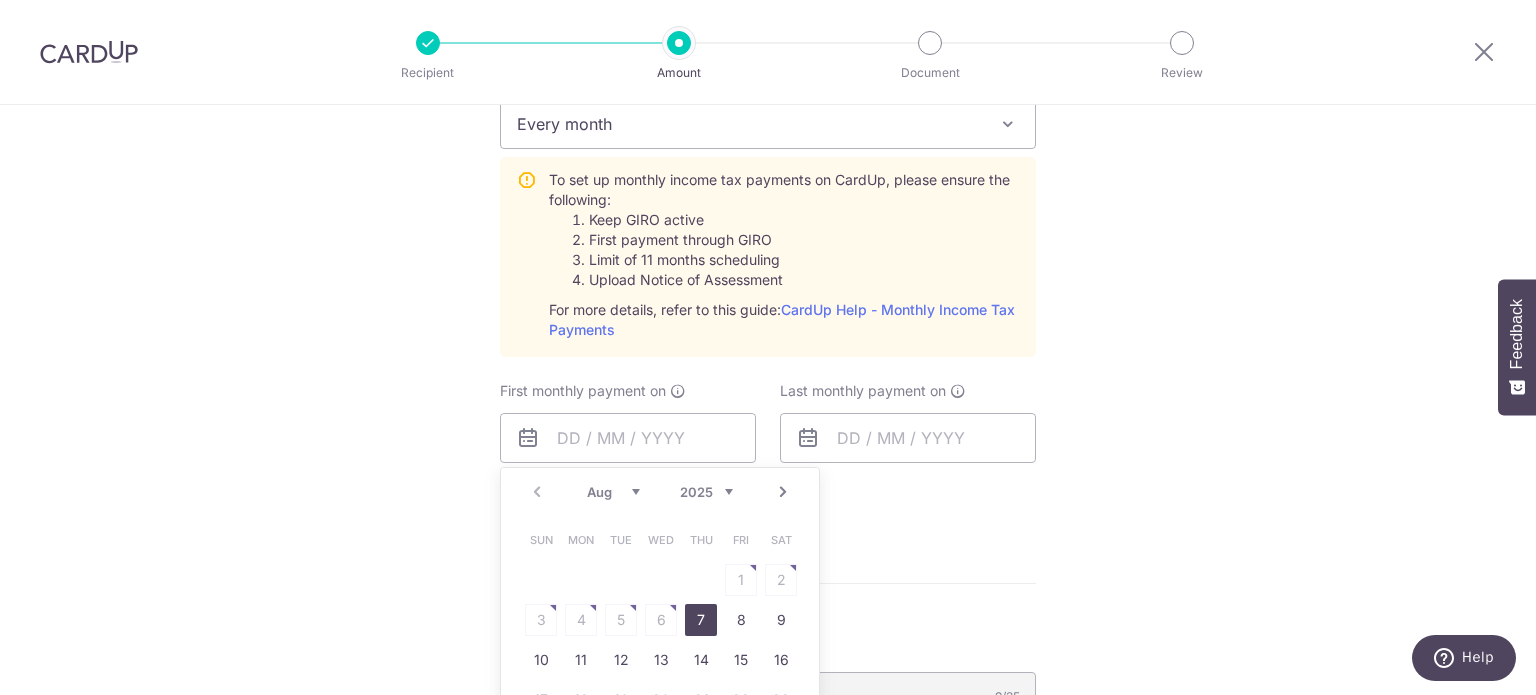click on "7" at bounding box center [701, 620] 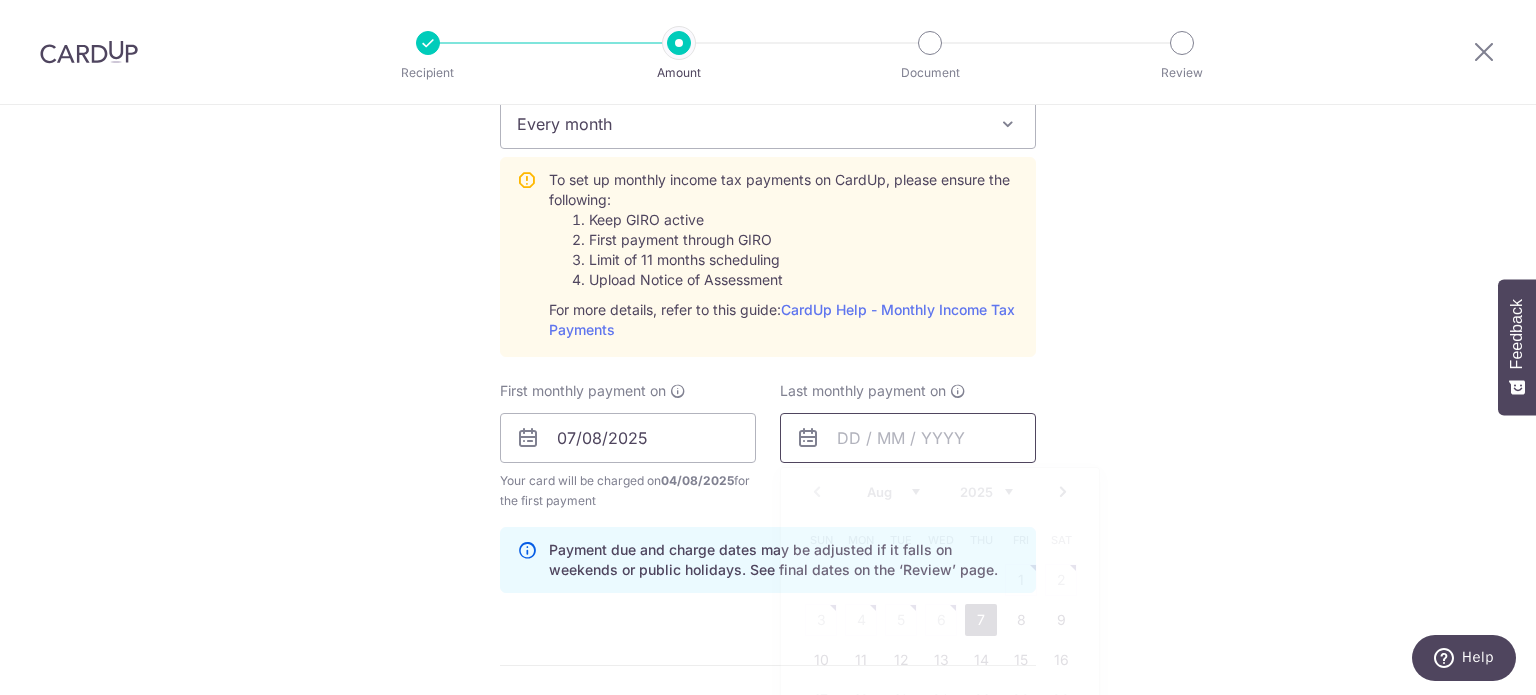 click at bounding box center (908, 438) 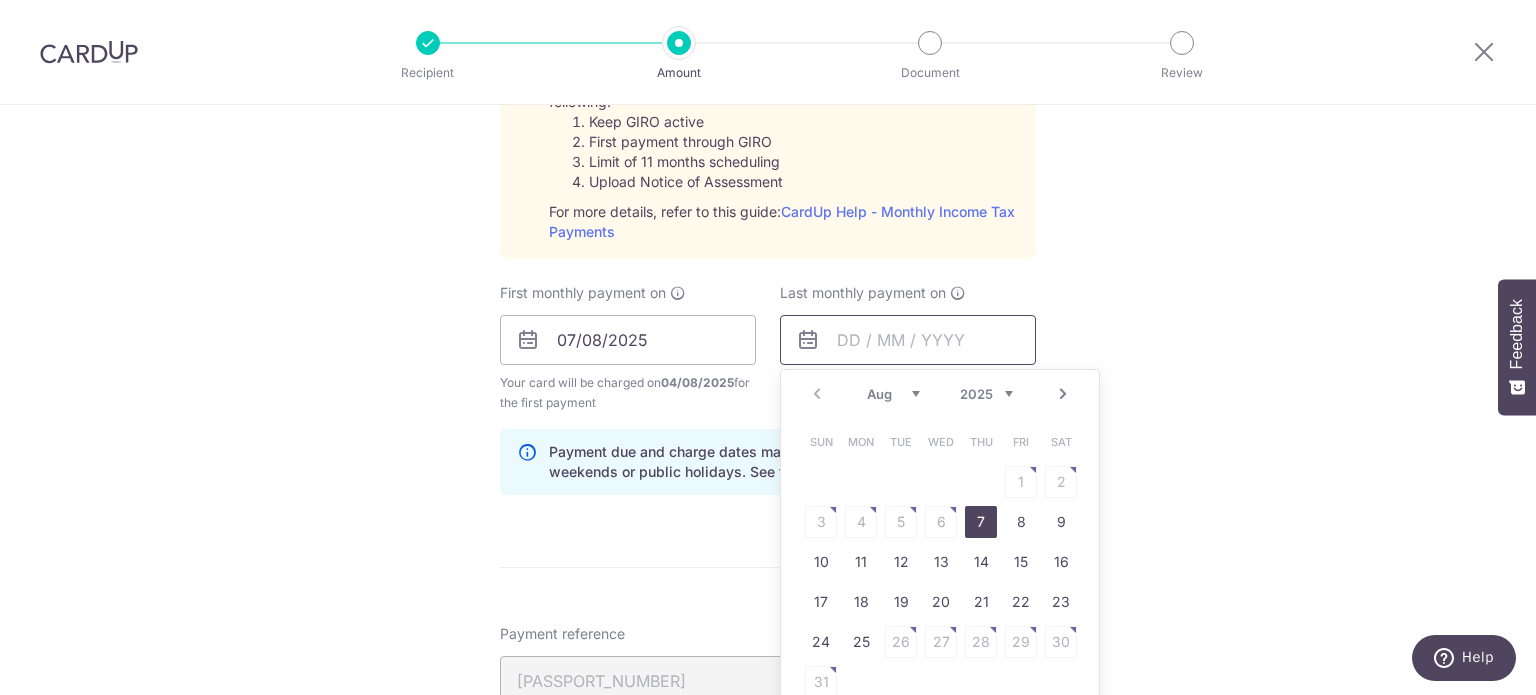 scroll, scrollTop: 1000, scrollLeft: 0, axis: vertical 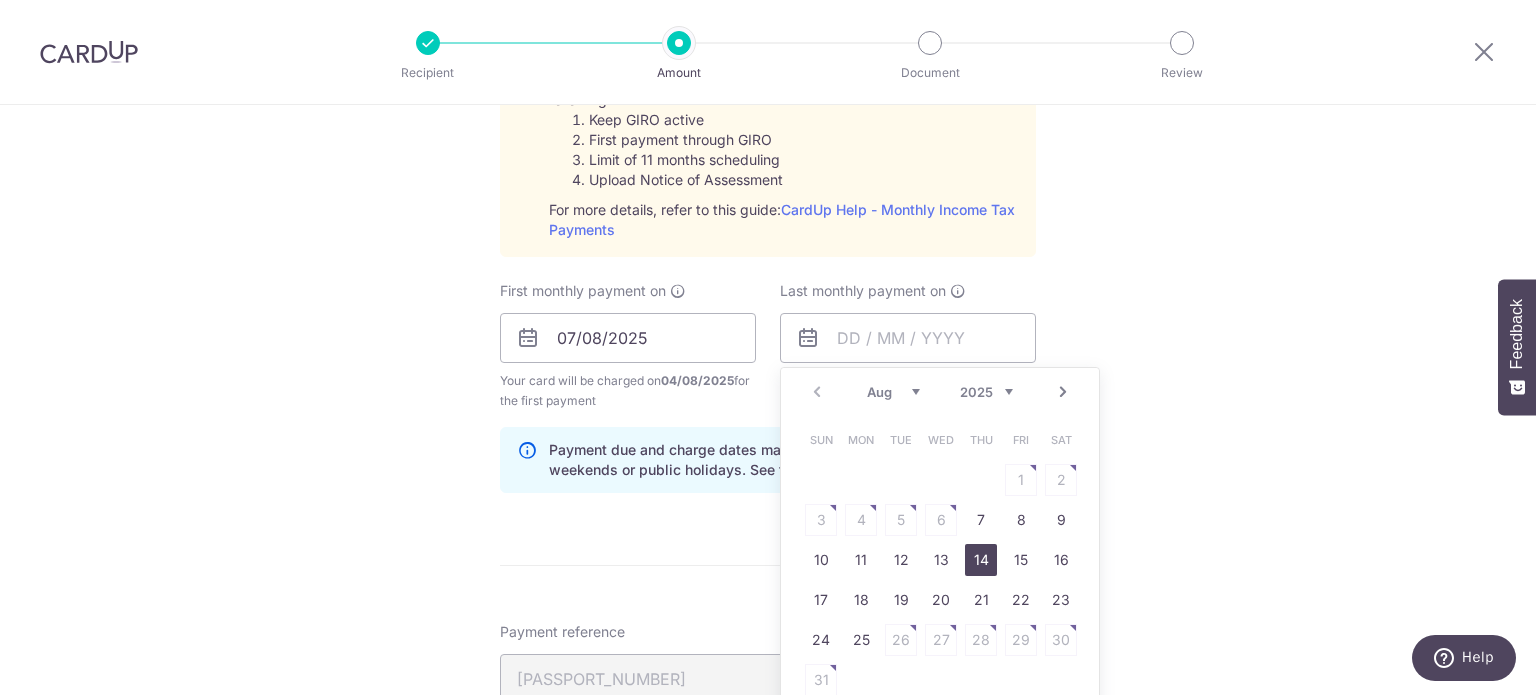 click on "14" at bounding box center [981, 560] 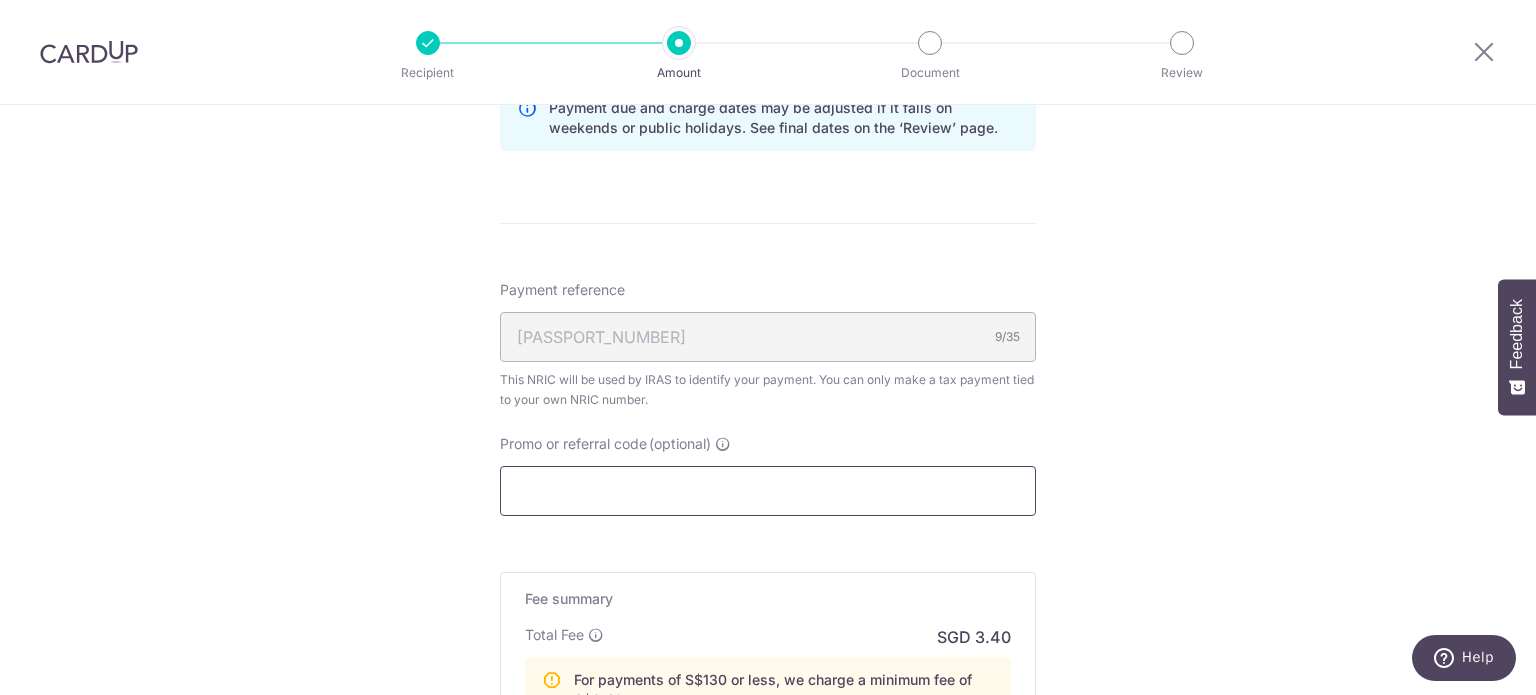 scroll, scrollTop: 1400, scrollLeft: 0, axis: vertical 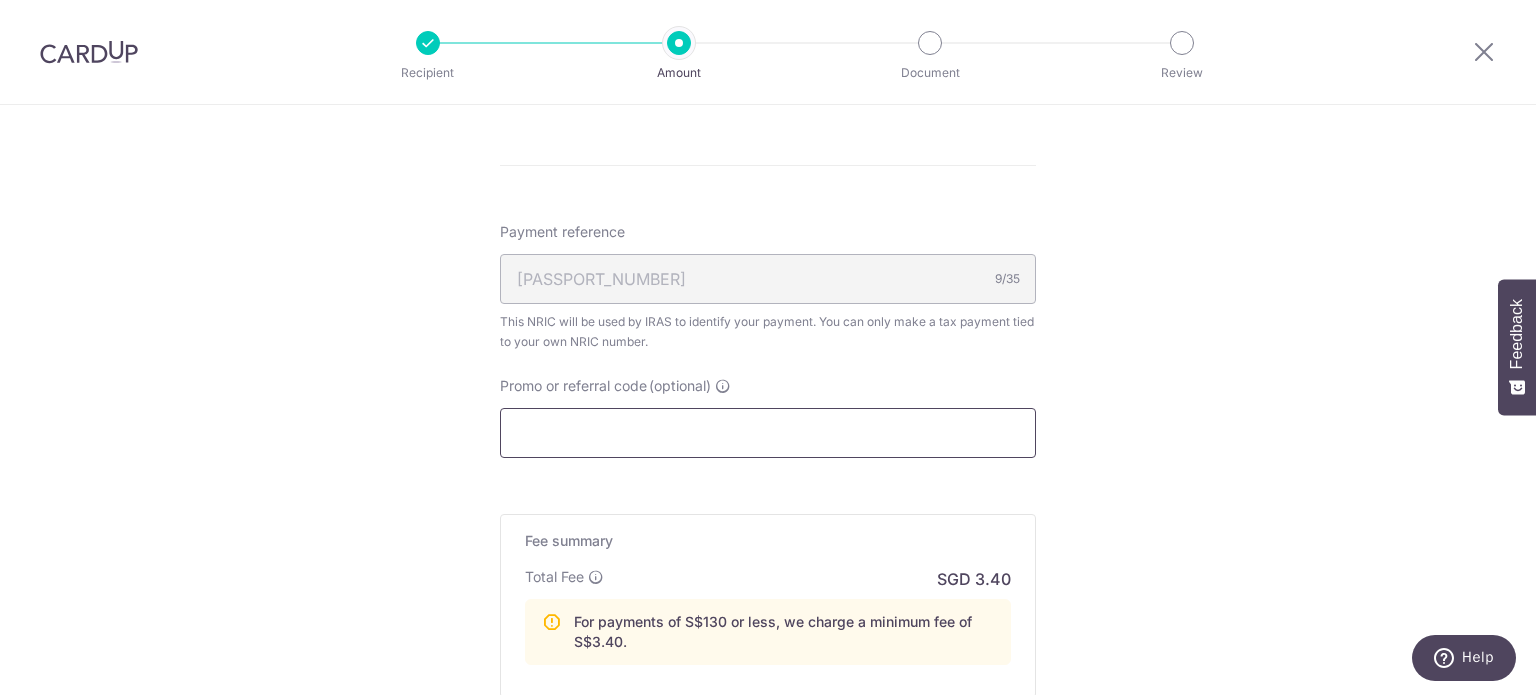click on "Promo or referral code
(optional)" at bounding box center (768, 433) 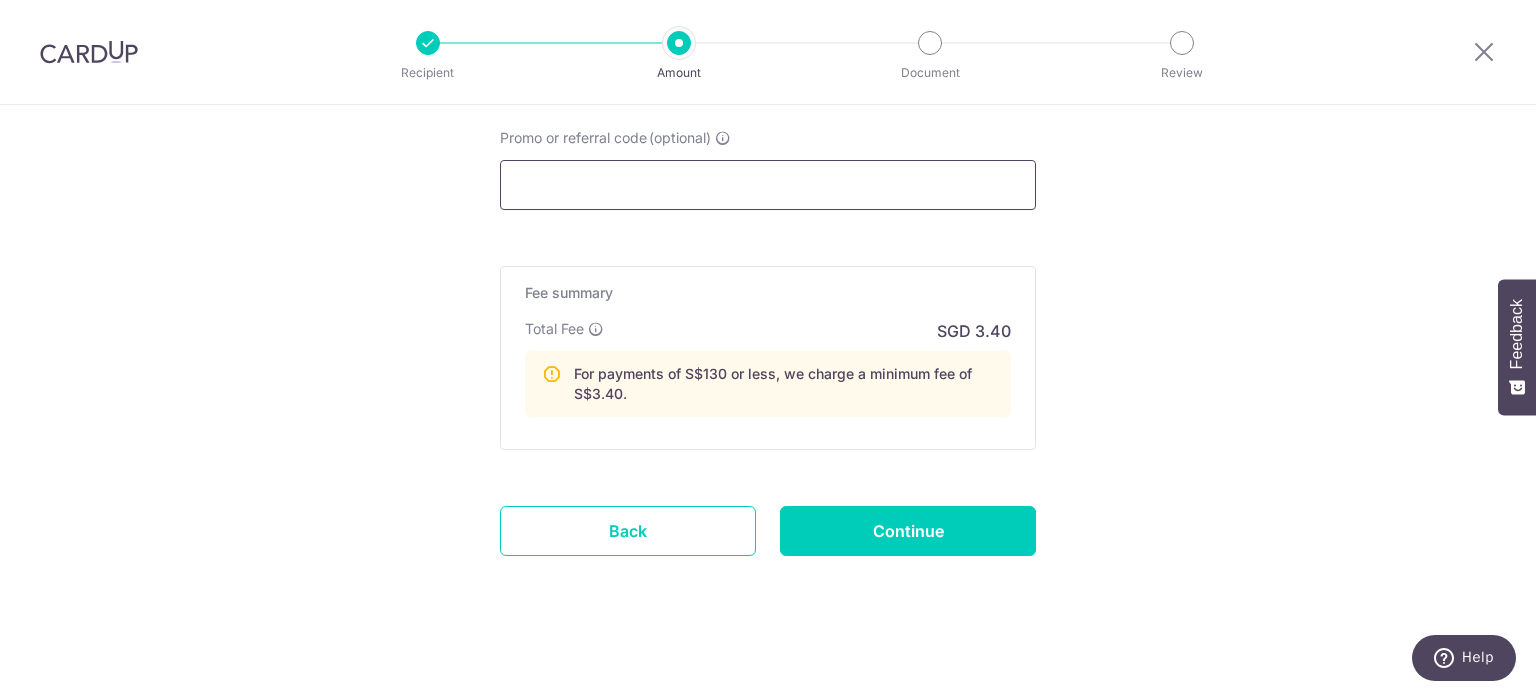 scroll, scrollTop: 1655, scrollLeft: 0, axis: vertical 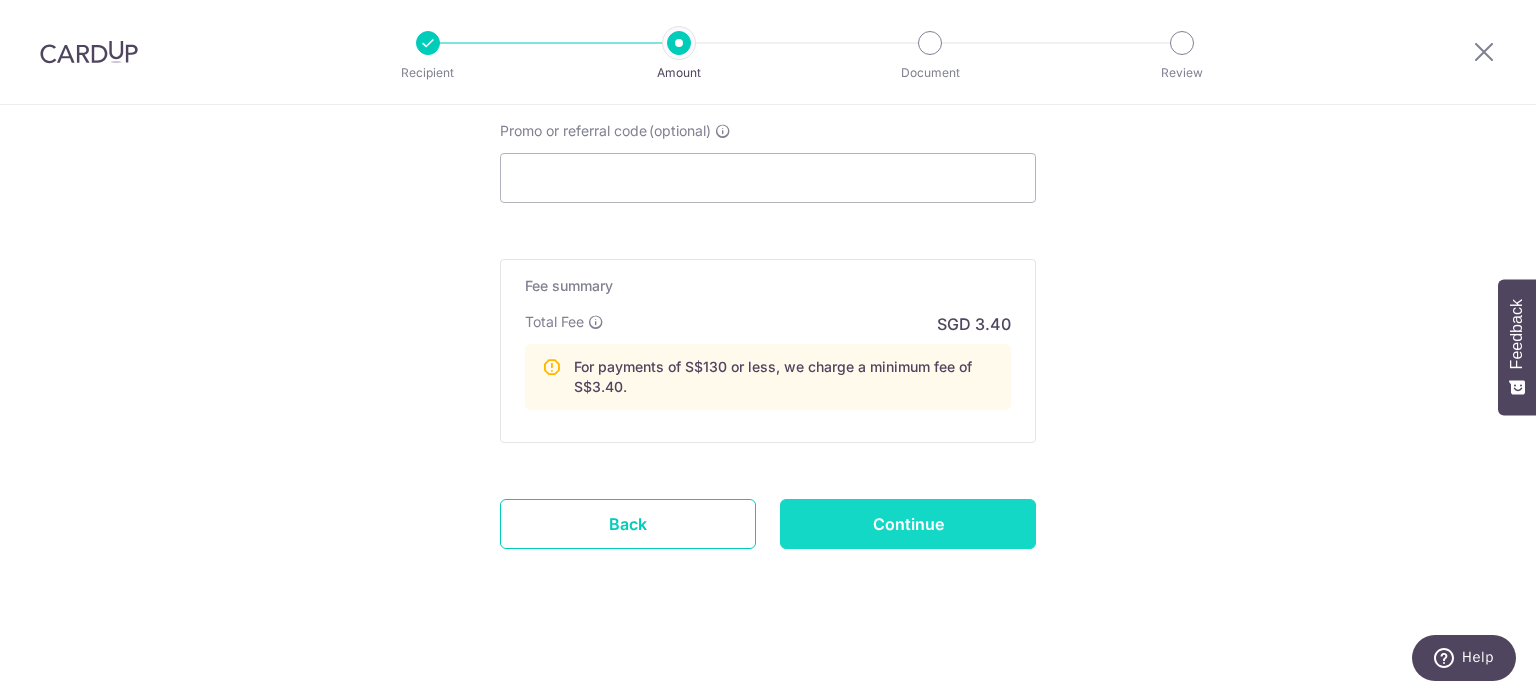 click on "Continue" at bounding box center [908, 524] 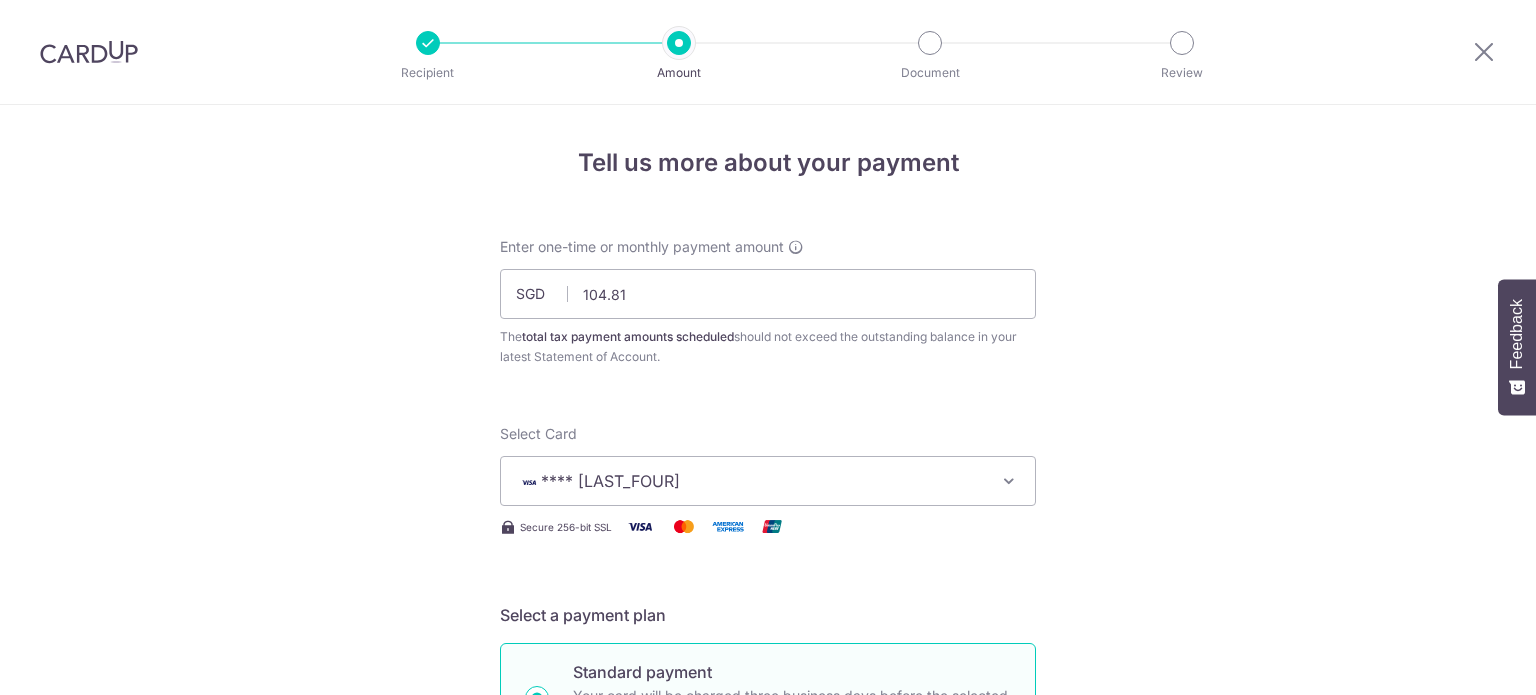 scroll, scrollTop: 0, scrollLeft: 0, axis: both 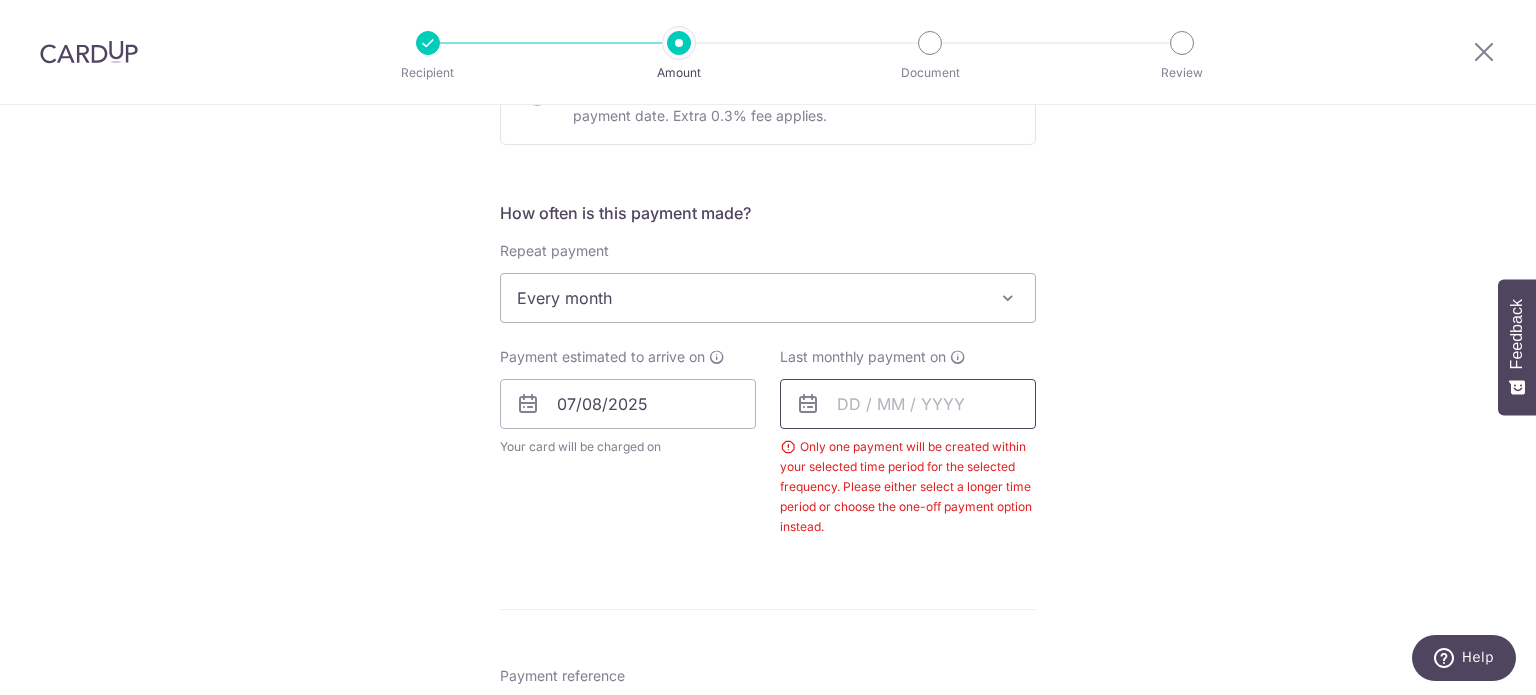 click at bounding box center (908, 404) 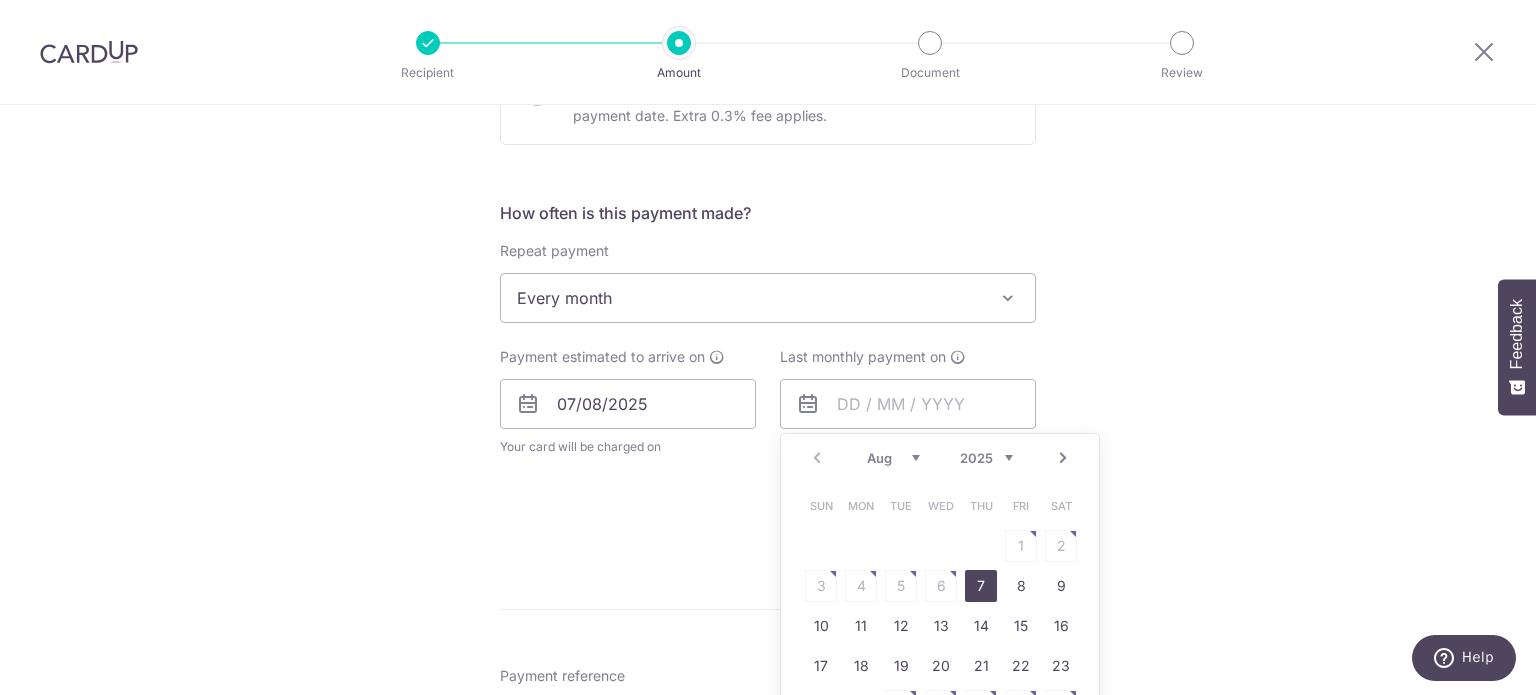 click on "Next" at bounding box center (1063, 458) 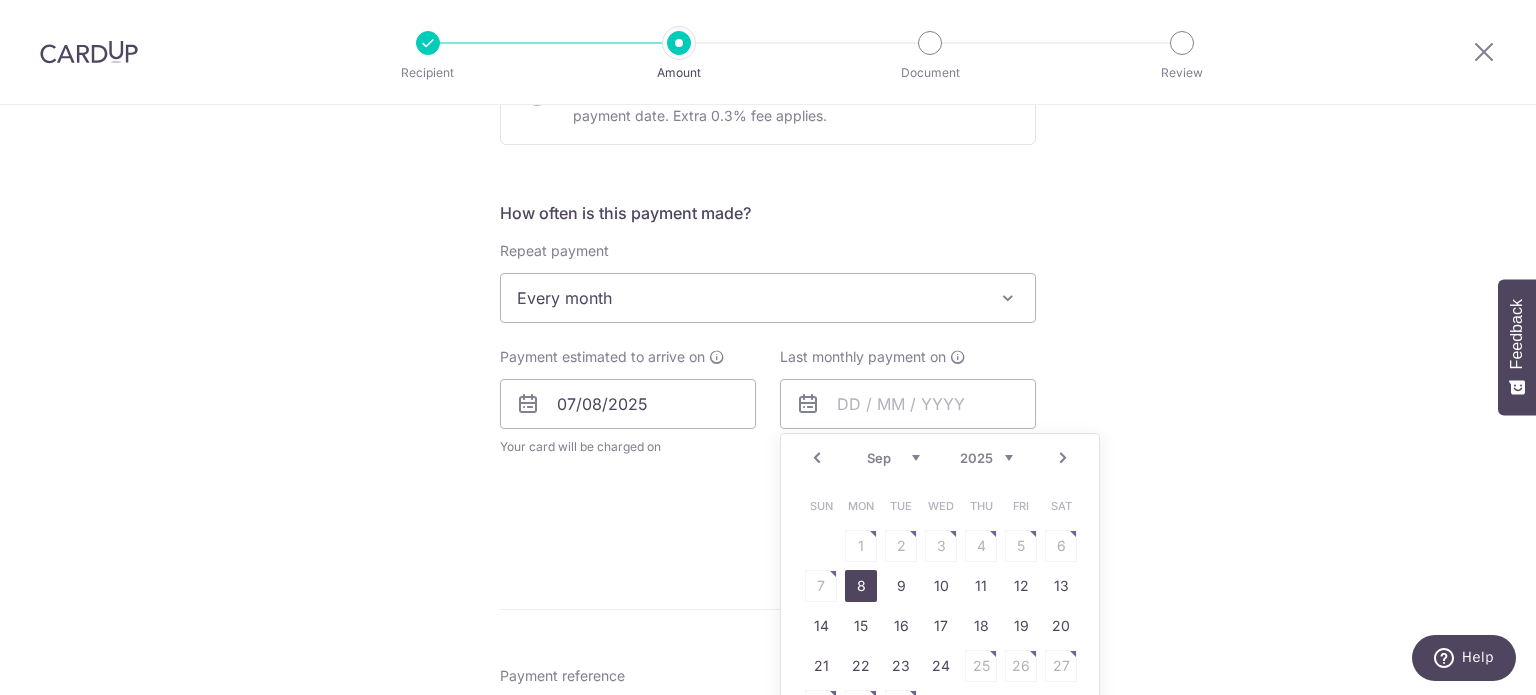 click on "8" at bounding box center [861, 586] 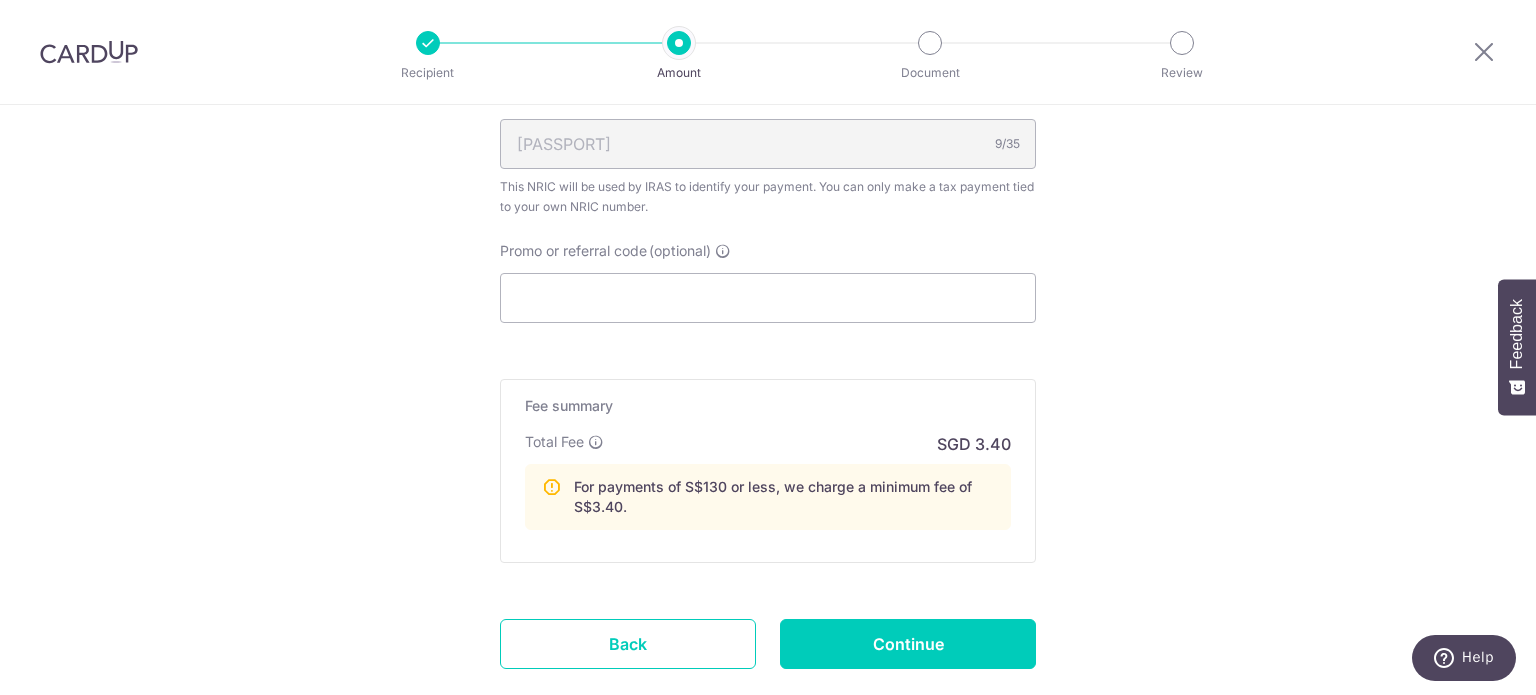 scroll, scrollTop: 1508, scrollLeft: 0, axis: vertical 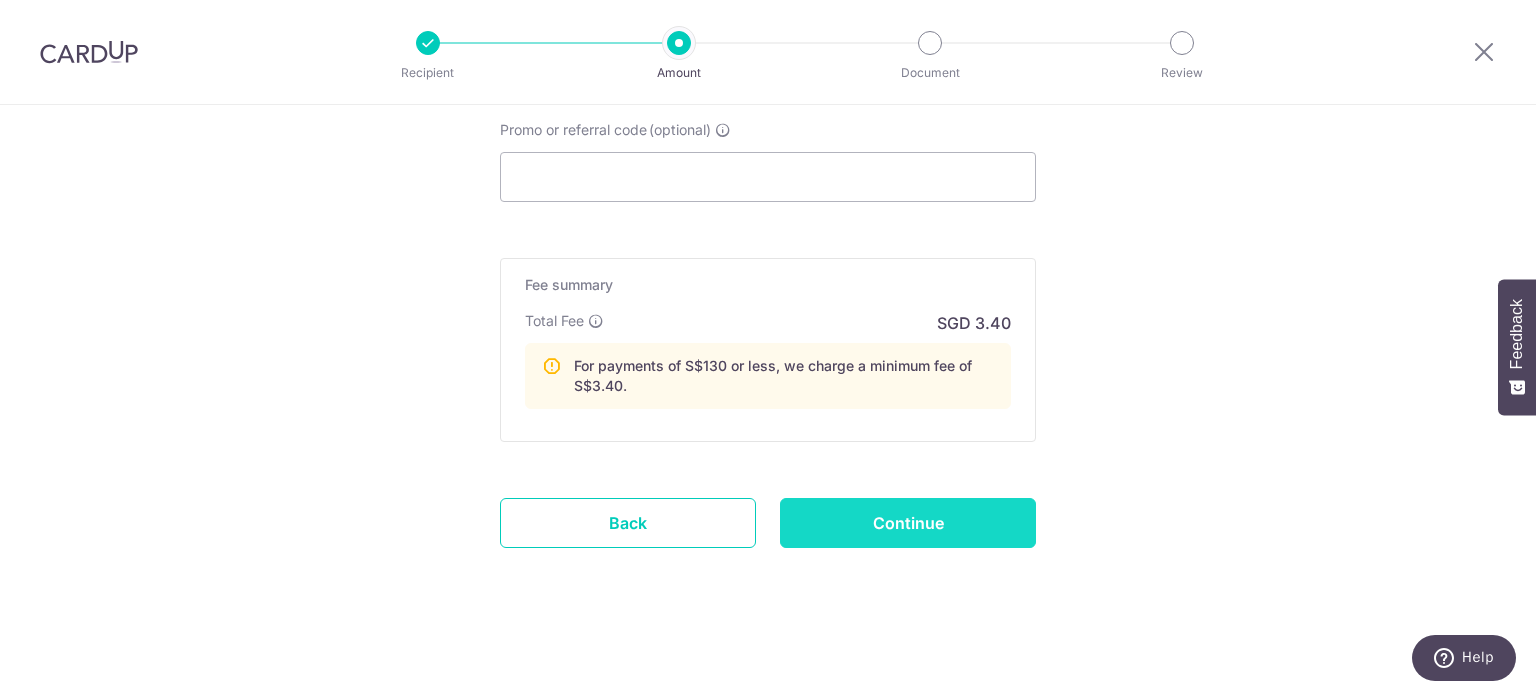 click on "Continue" at bounding box center (908, 523) 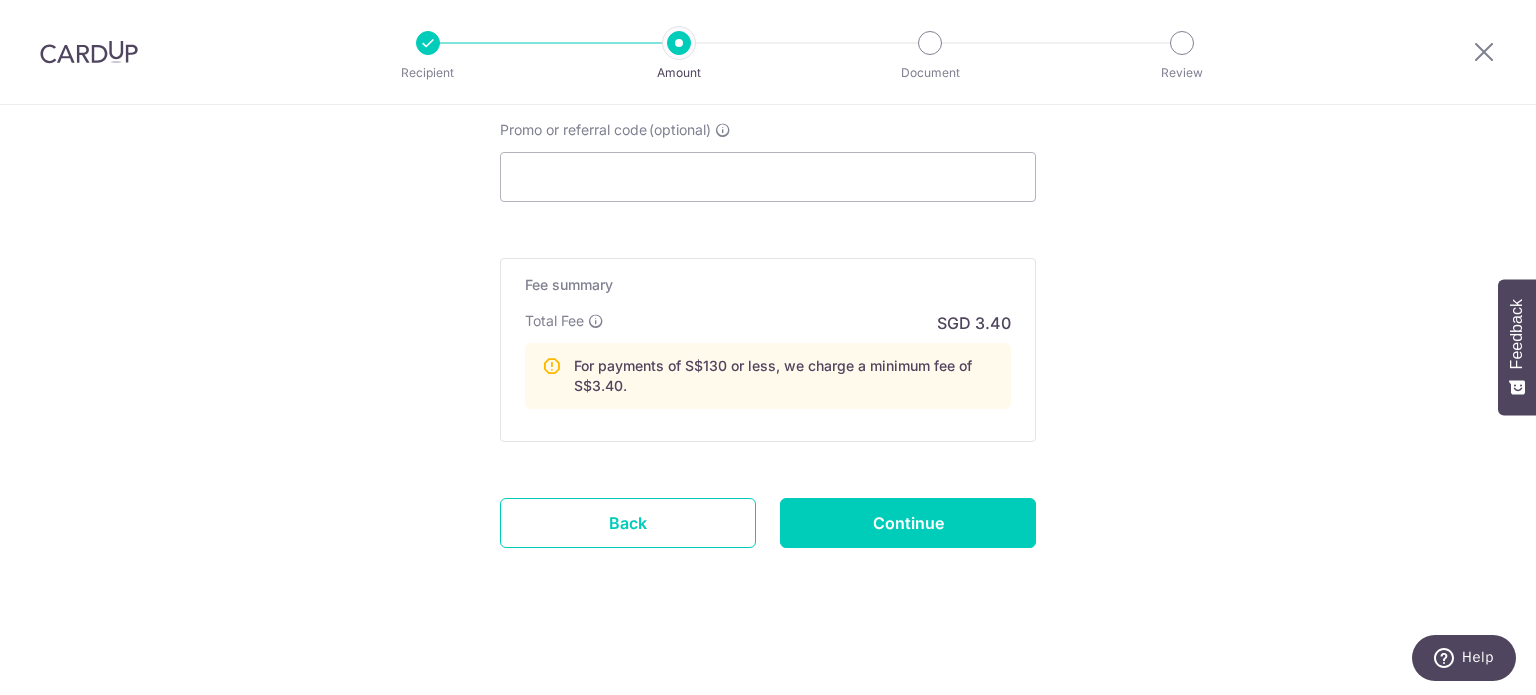 type on "Create Schedule" 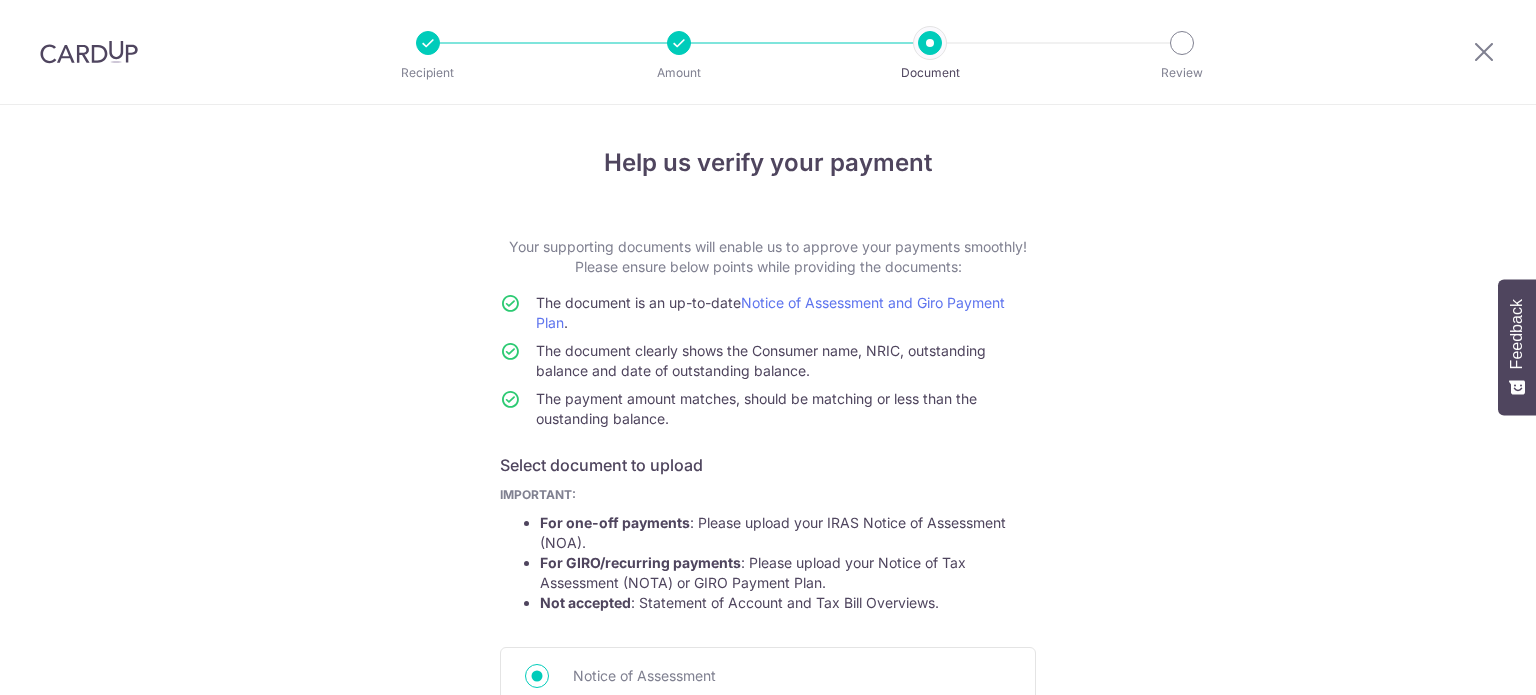 scroll, scrollTop: 0, scrollLeft: 0, axis: both 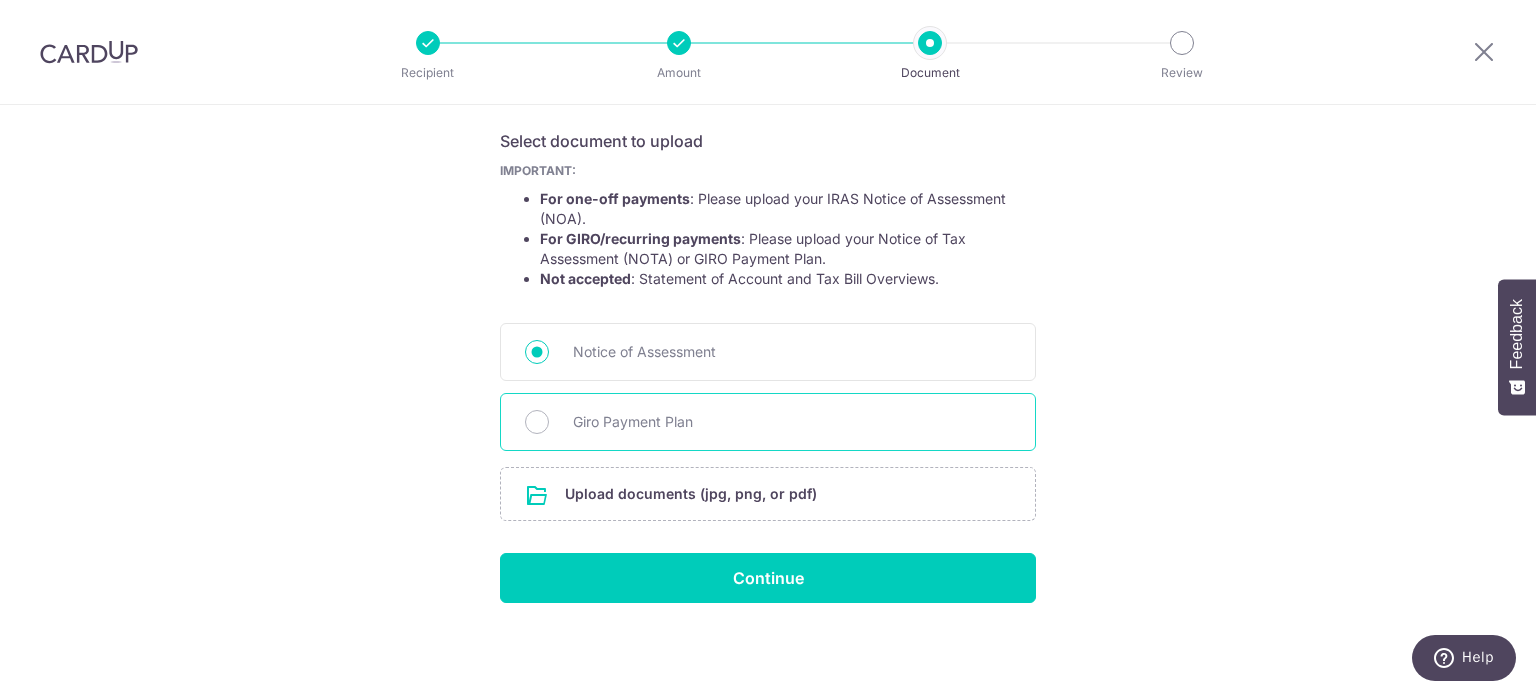 click on "Giro Payment Plan" at bounding box center [792, 422] 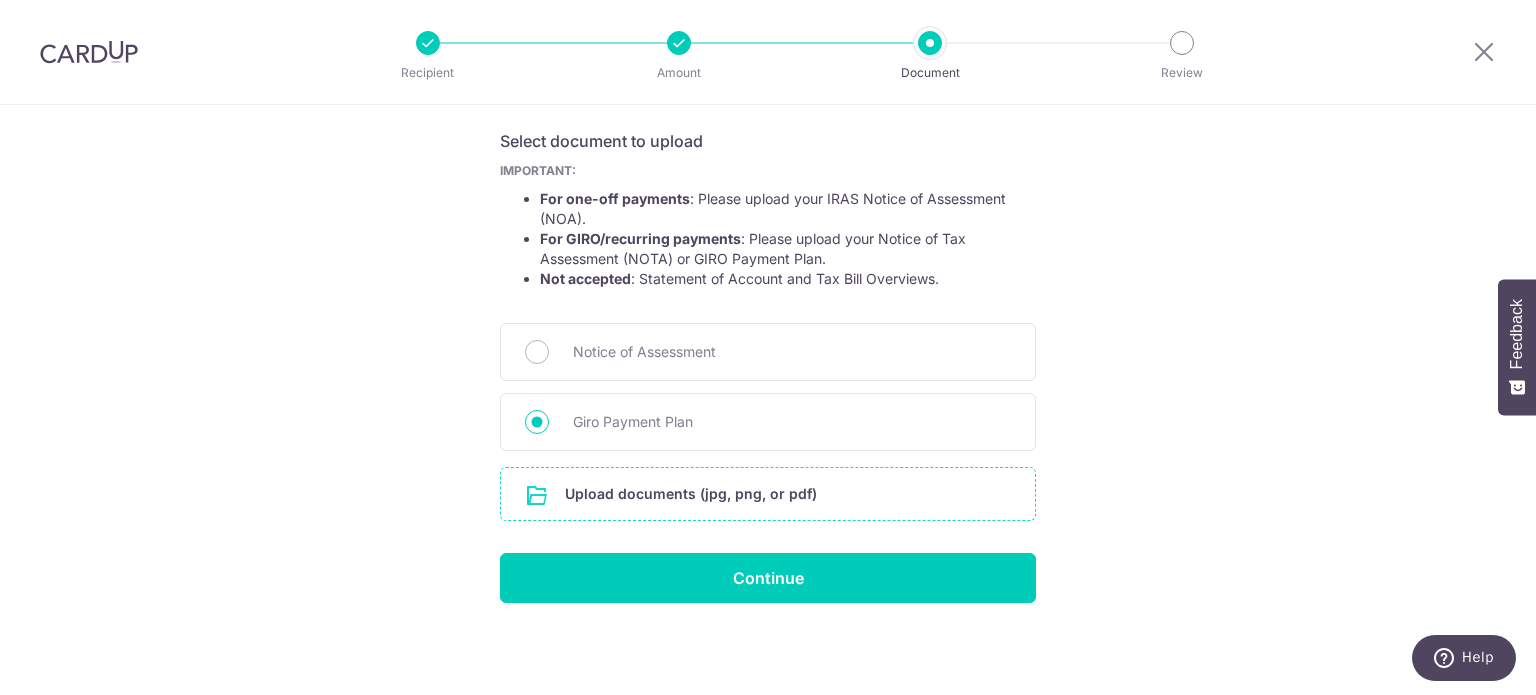 click at bounding box center [768, 494] 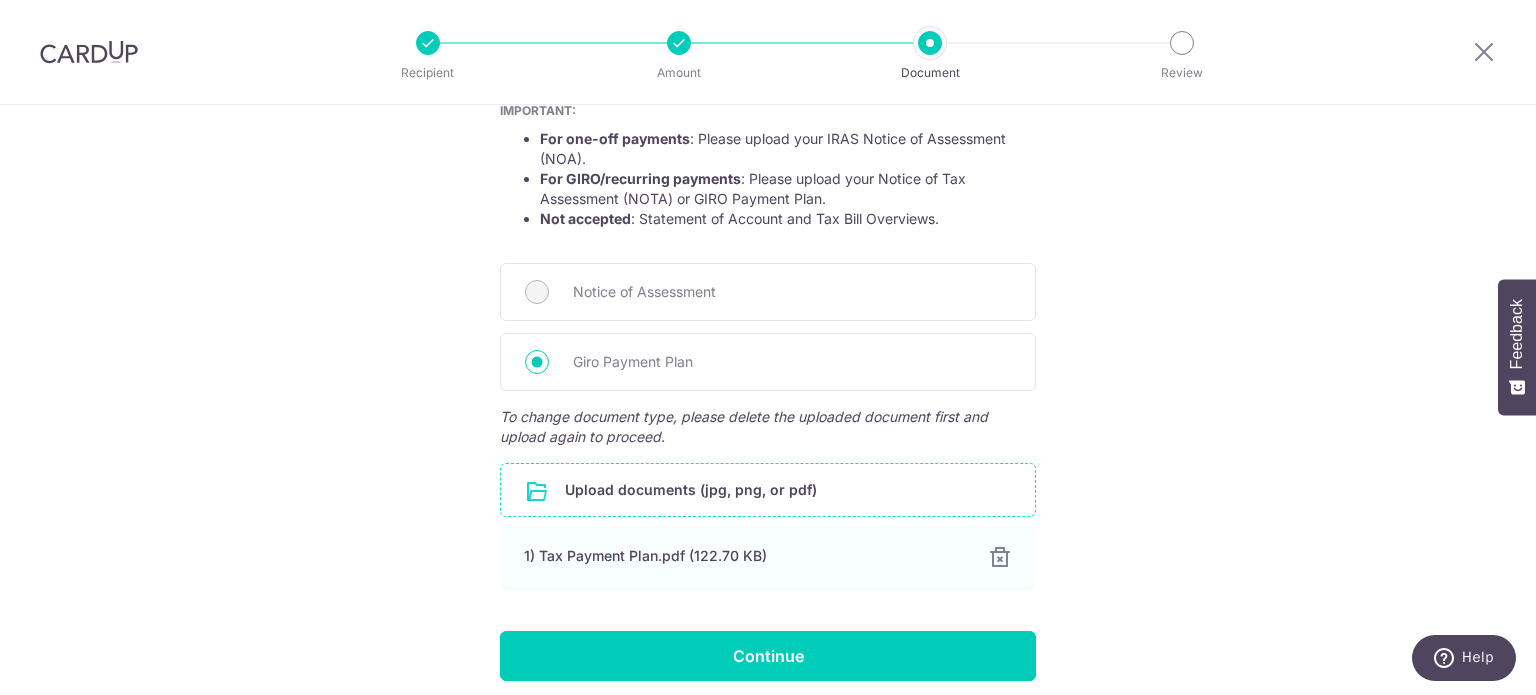 scroll, scrollTop: 409, scrollLeft: 0, axis: vertical 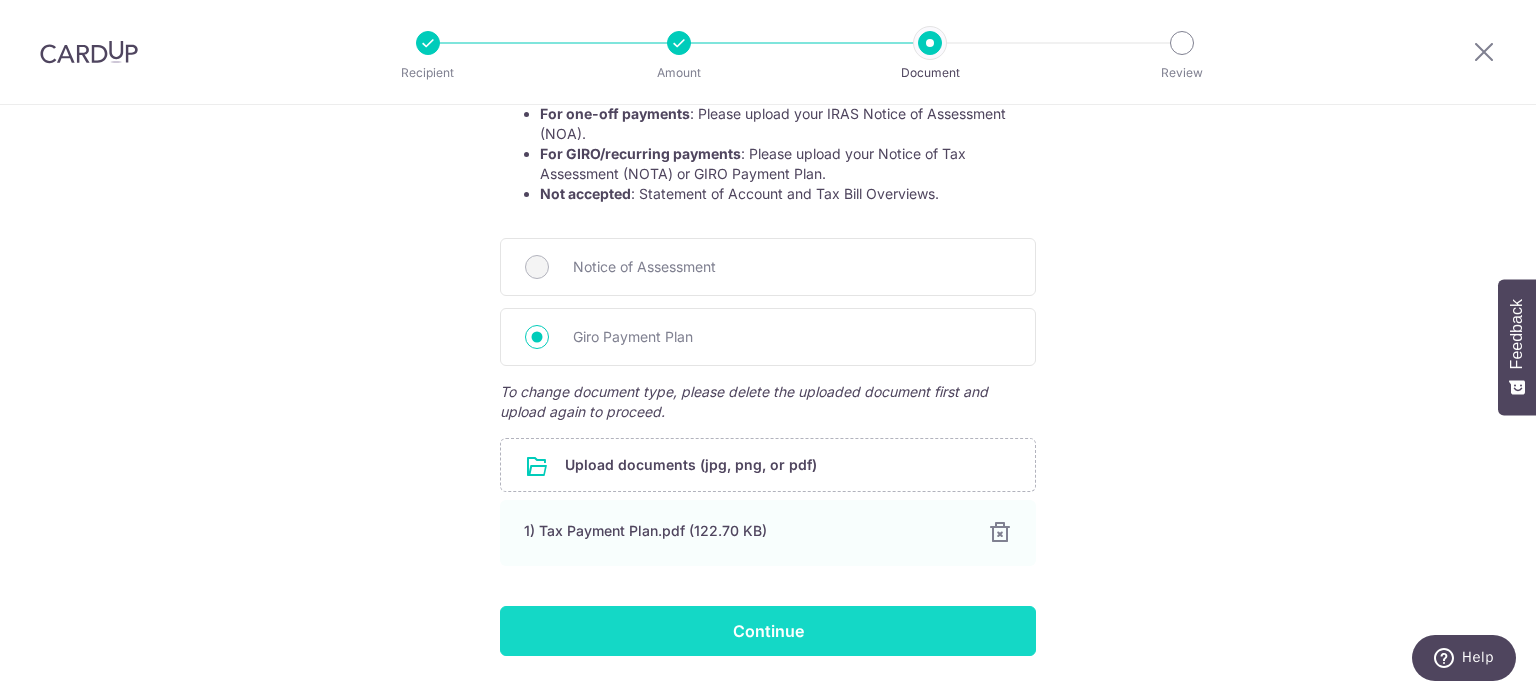 click on "Continue" at bounding box center (768, 631) 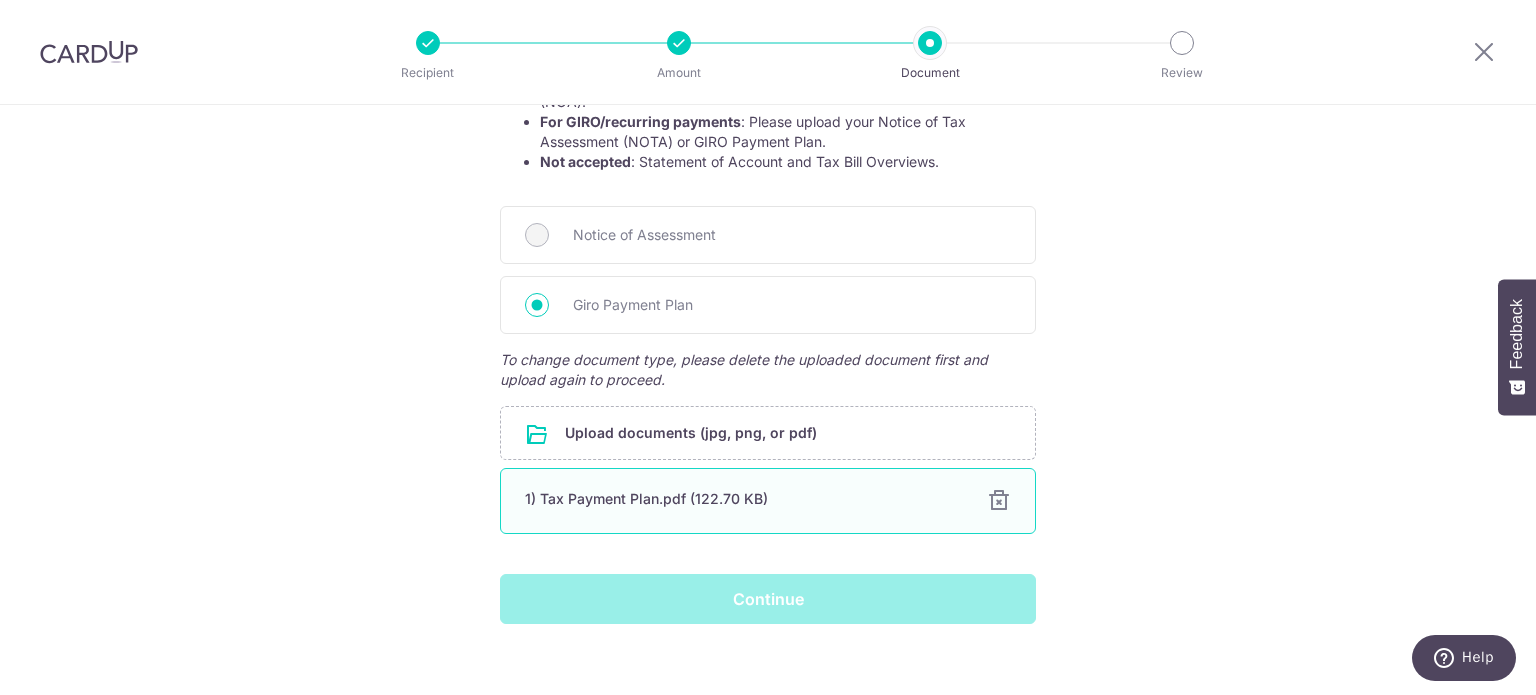 scroll, scrollTop: 462, scrollLeft: 0, axis: vertical 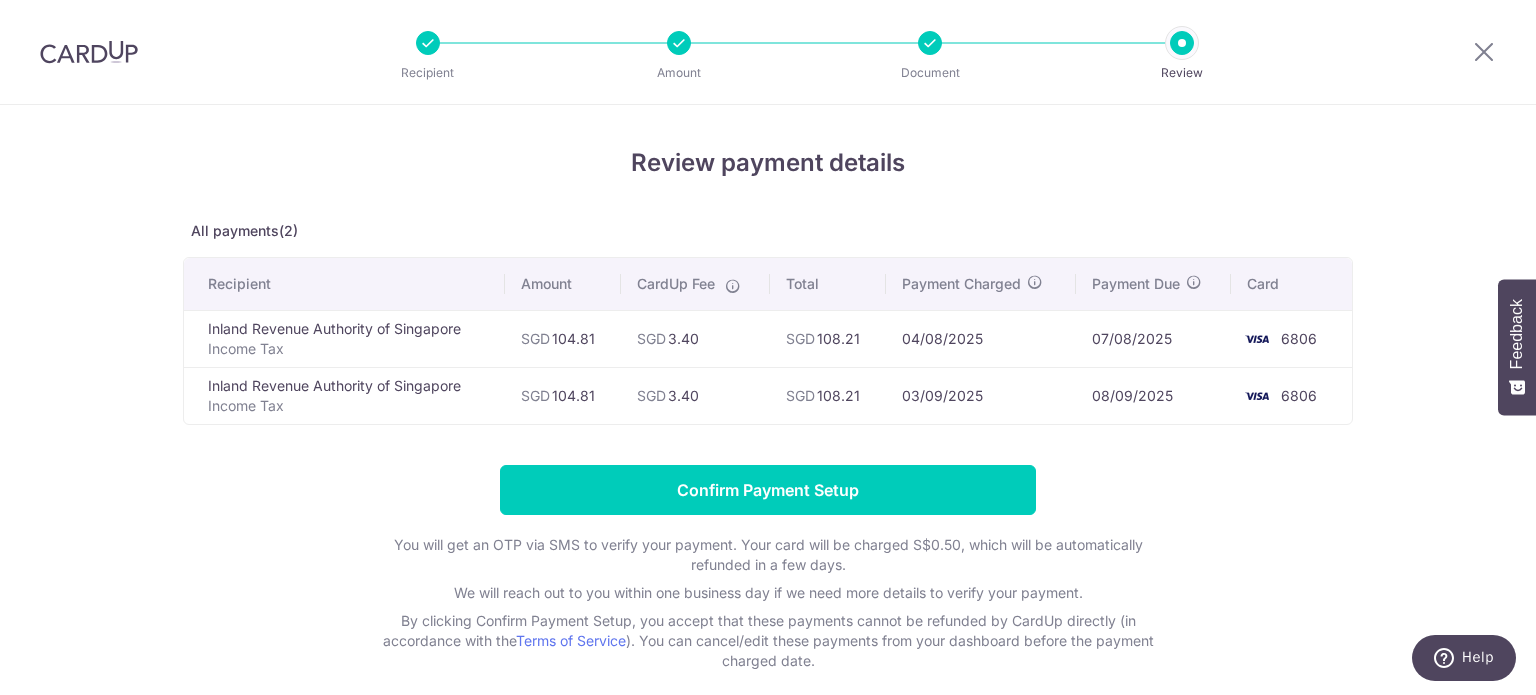 click at bounding box center (1484, 52) 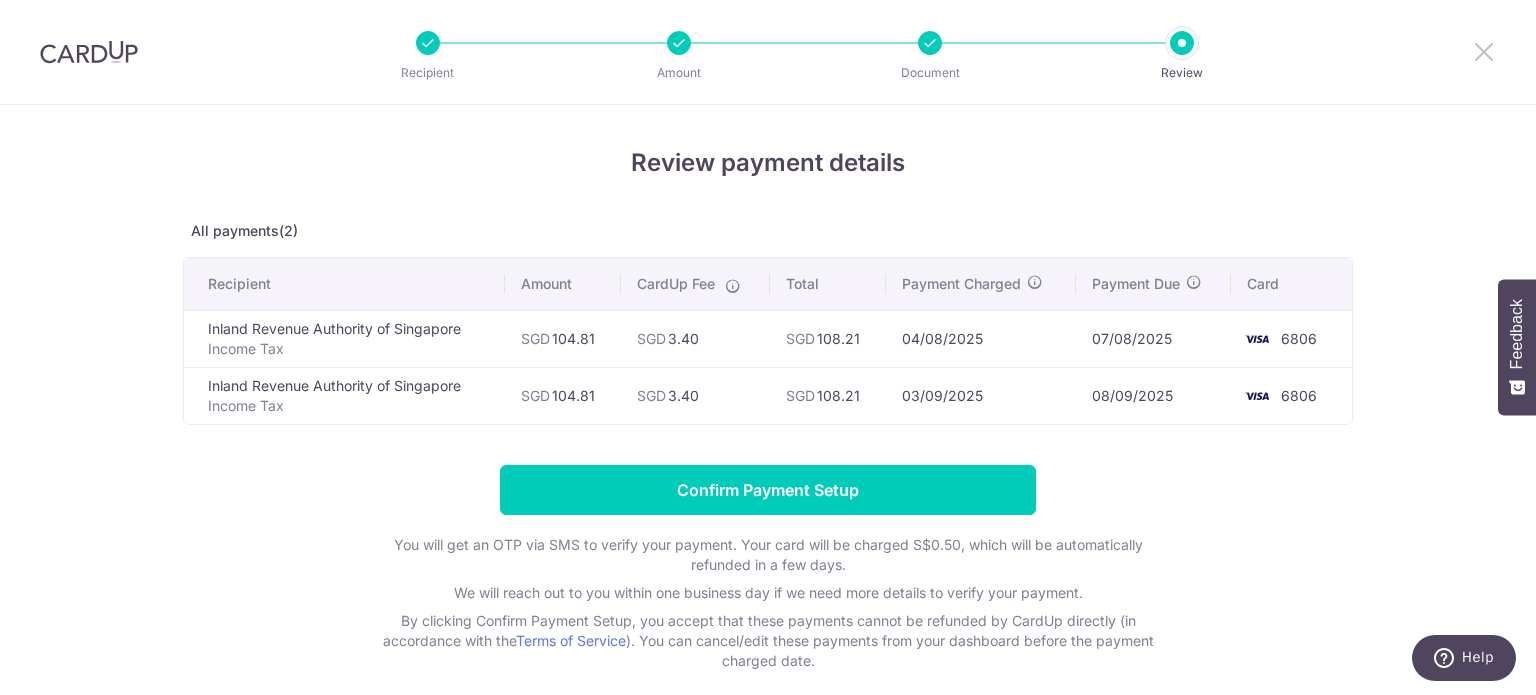 click at bounding box center [1484, 51] 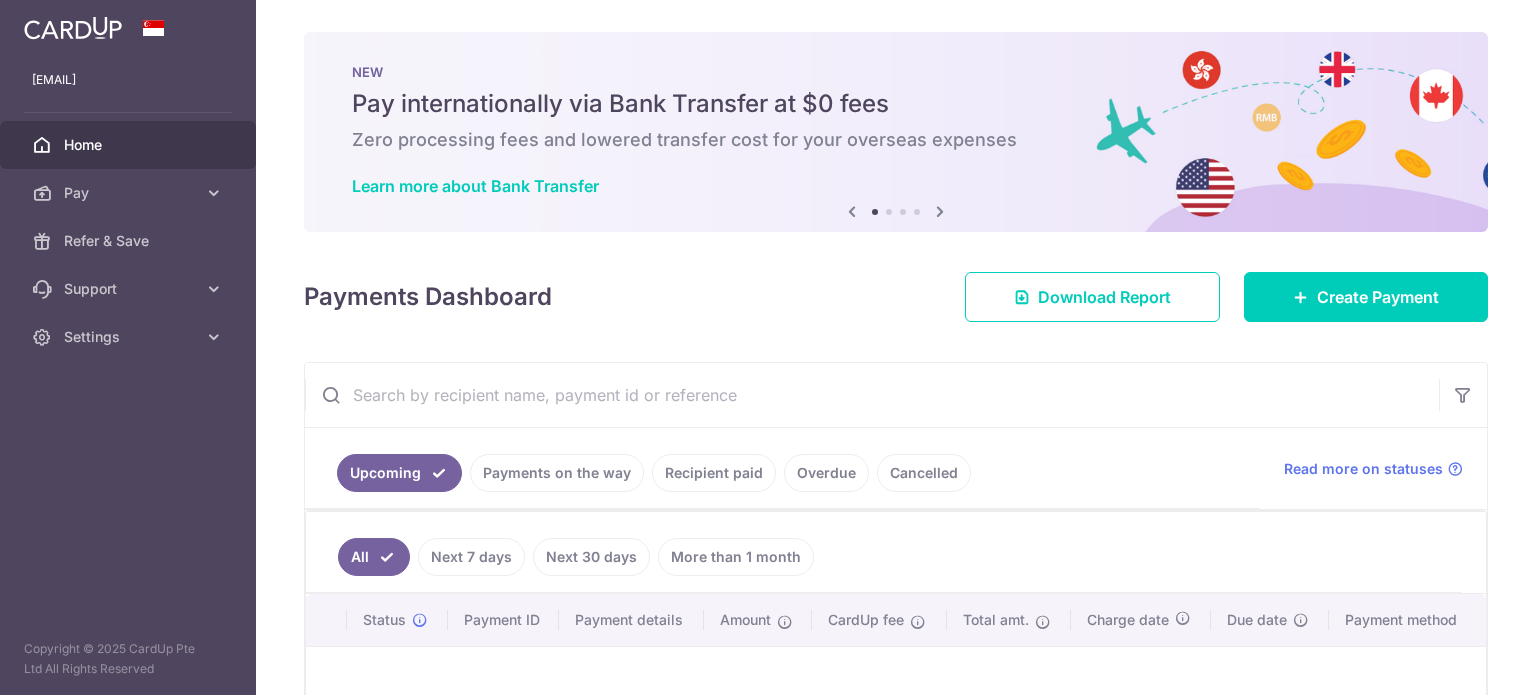 scroll, scrollTop: 200, scrollLeft: 0, axis: vertical 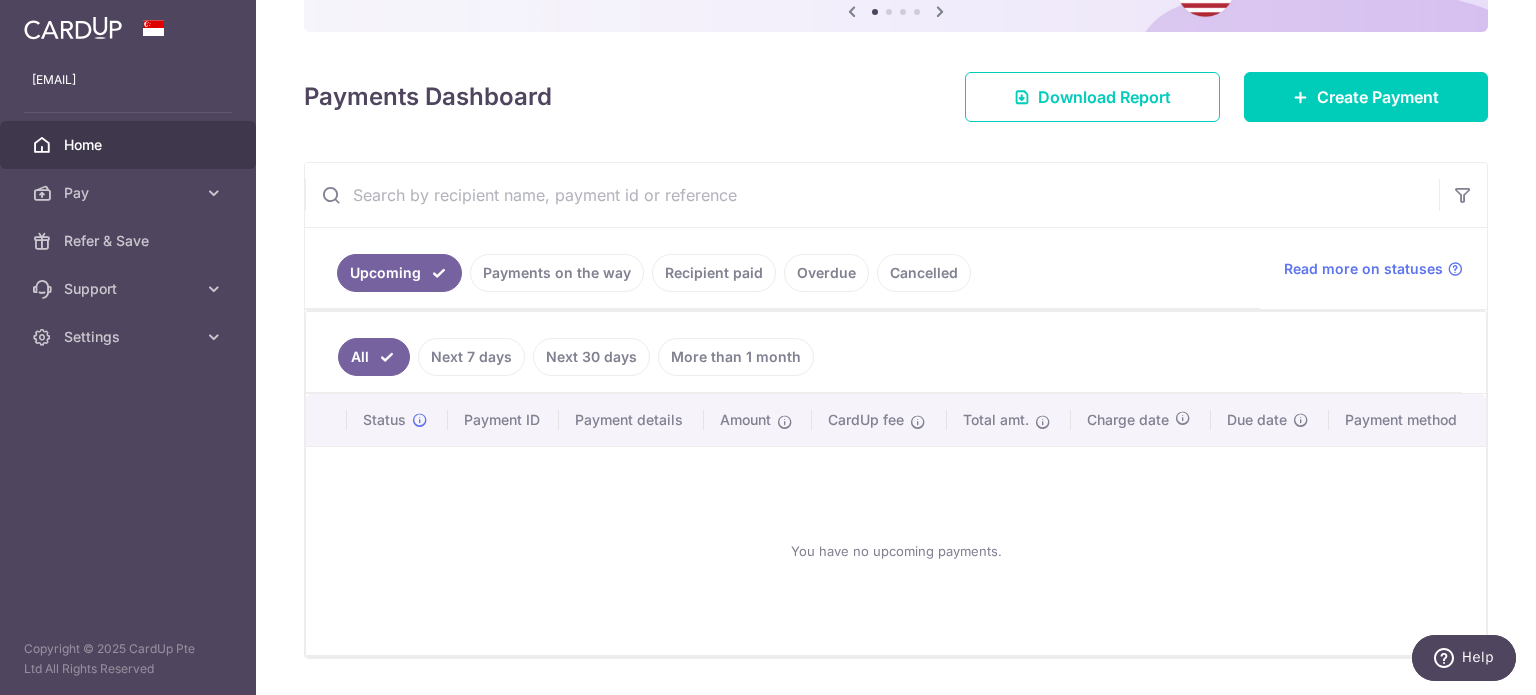 click on "Recipient paid" at bounding box center (714, 273) 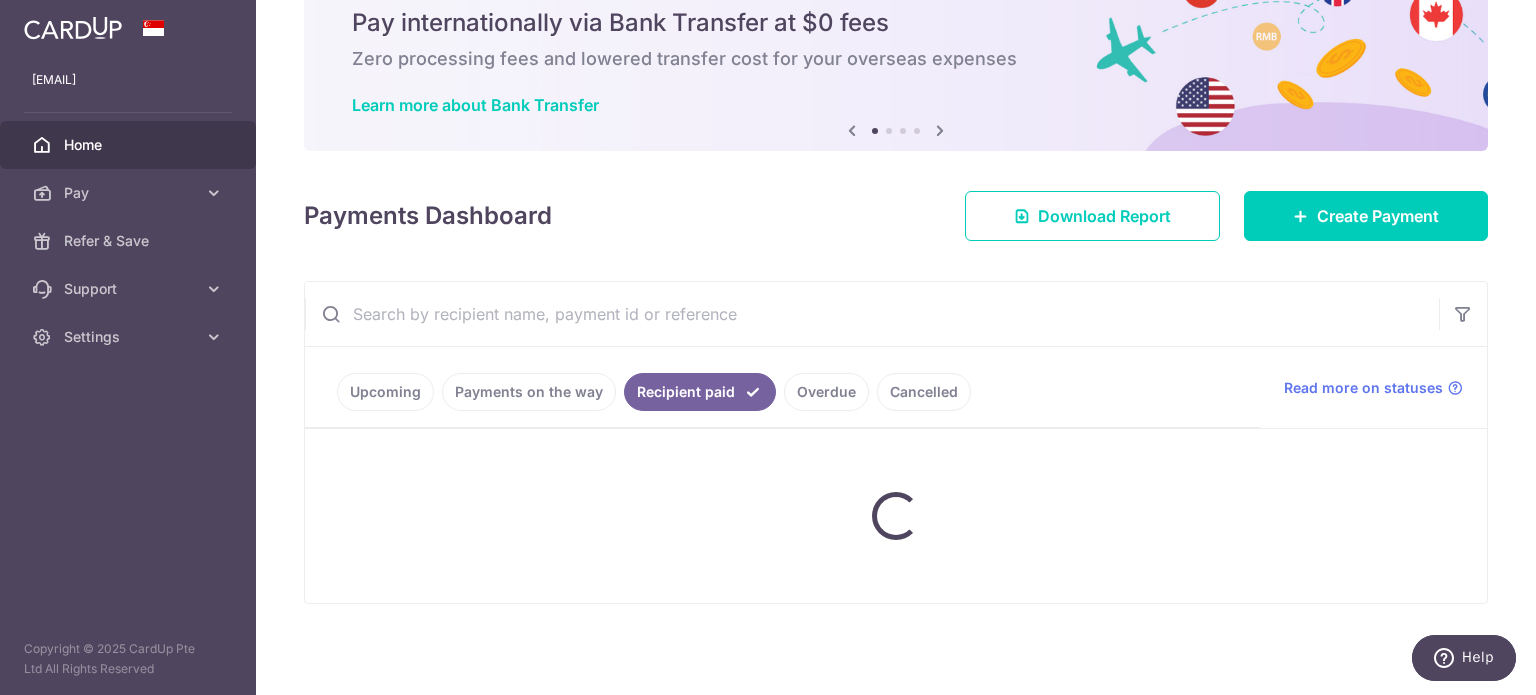 scroll, scrollTop: 200, scrollLeft: 0, axis: vertical 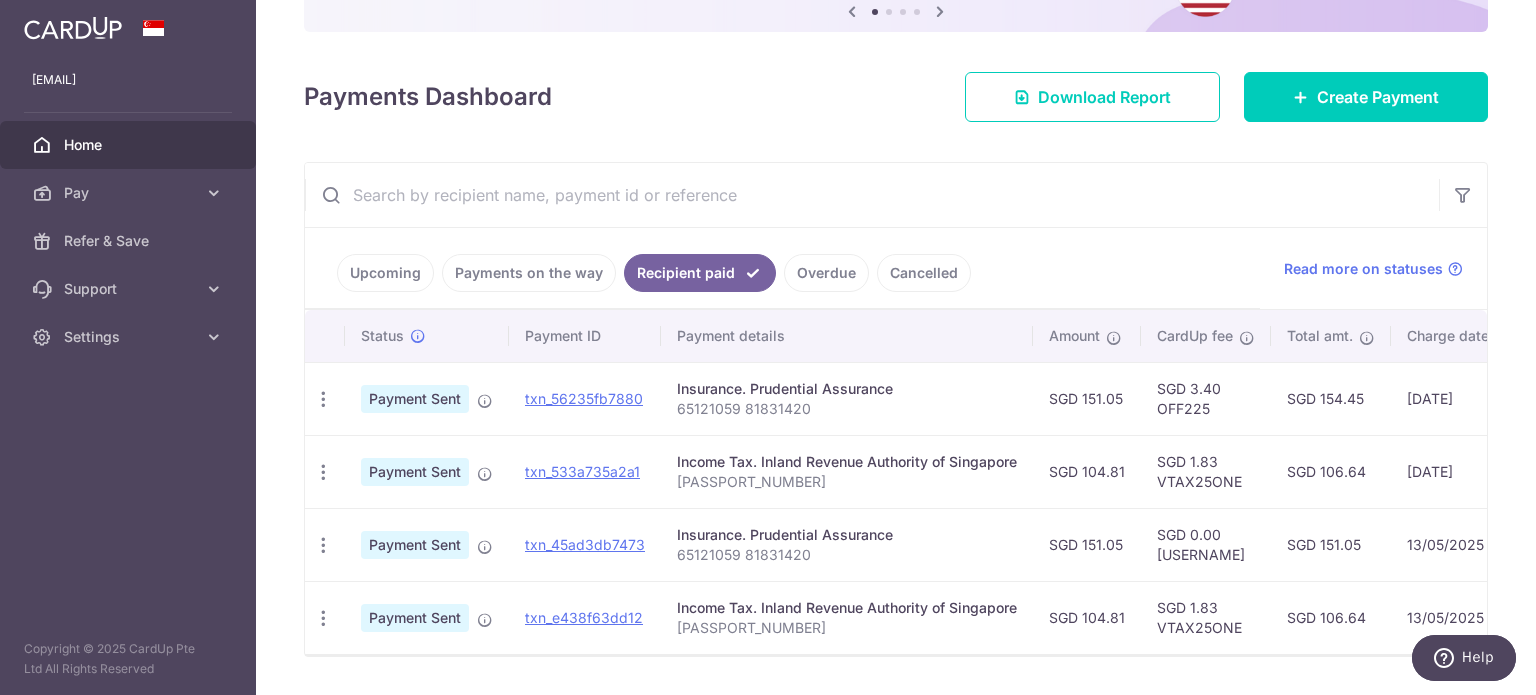 drag, startPoint x: 1133, startPoint y: 471, endPoint x: 1084, endPoint y: 471, distance: 49 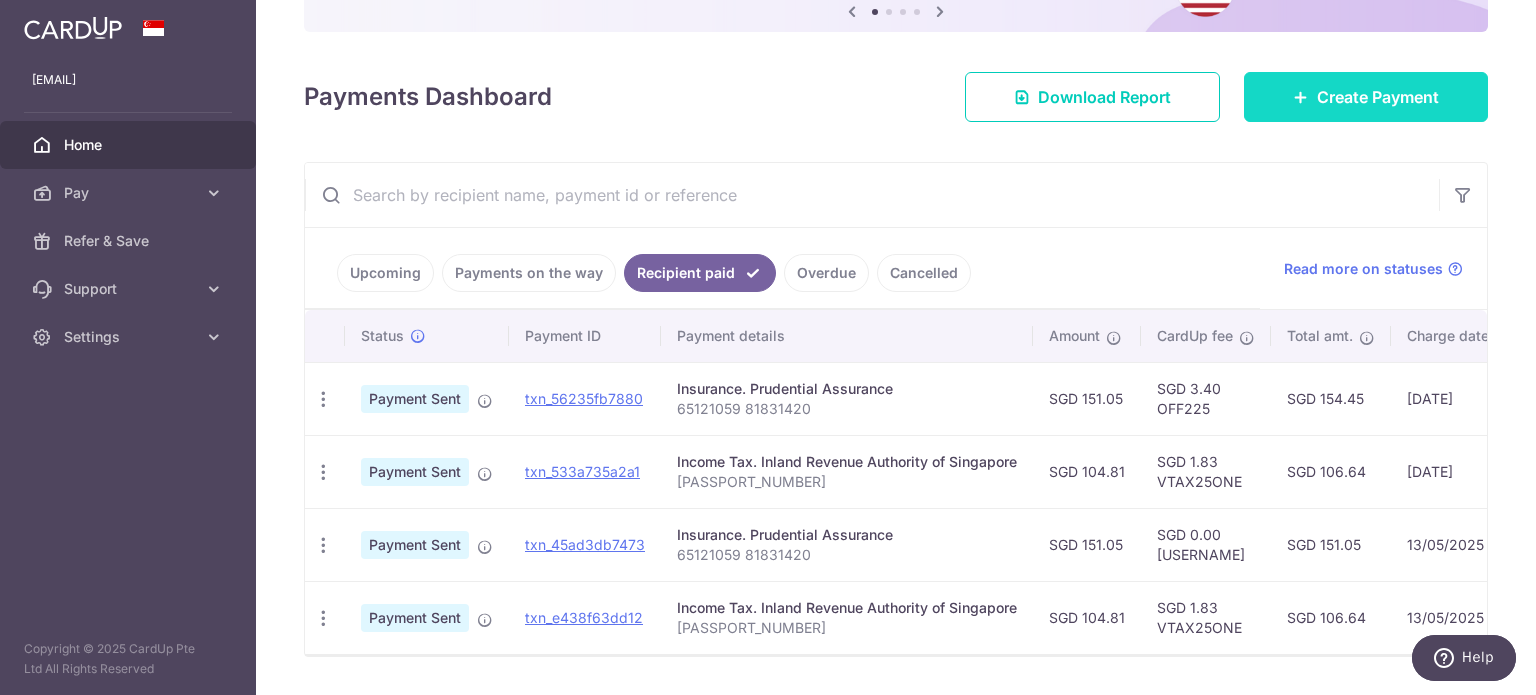 click on "Create Payment" at bounding box center (1366, 97) 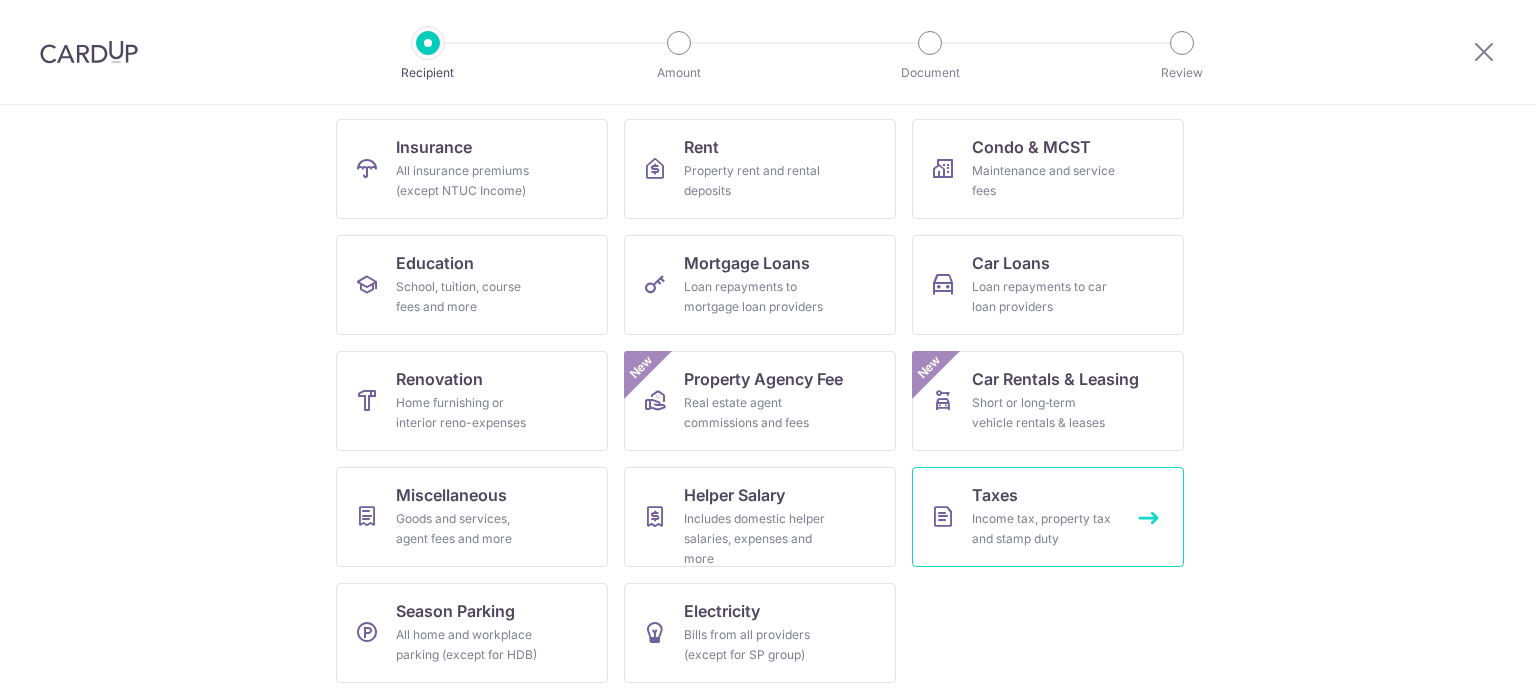 scroll, scrollTop: 199, scrollLeft: 0, axis: vertical 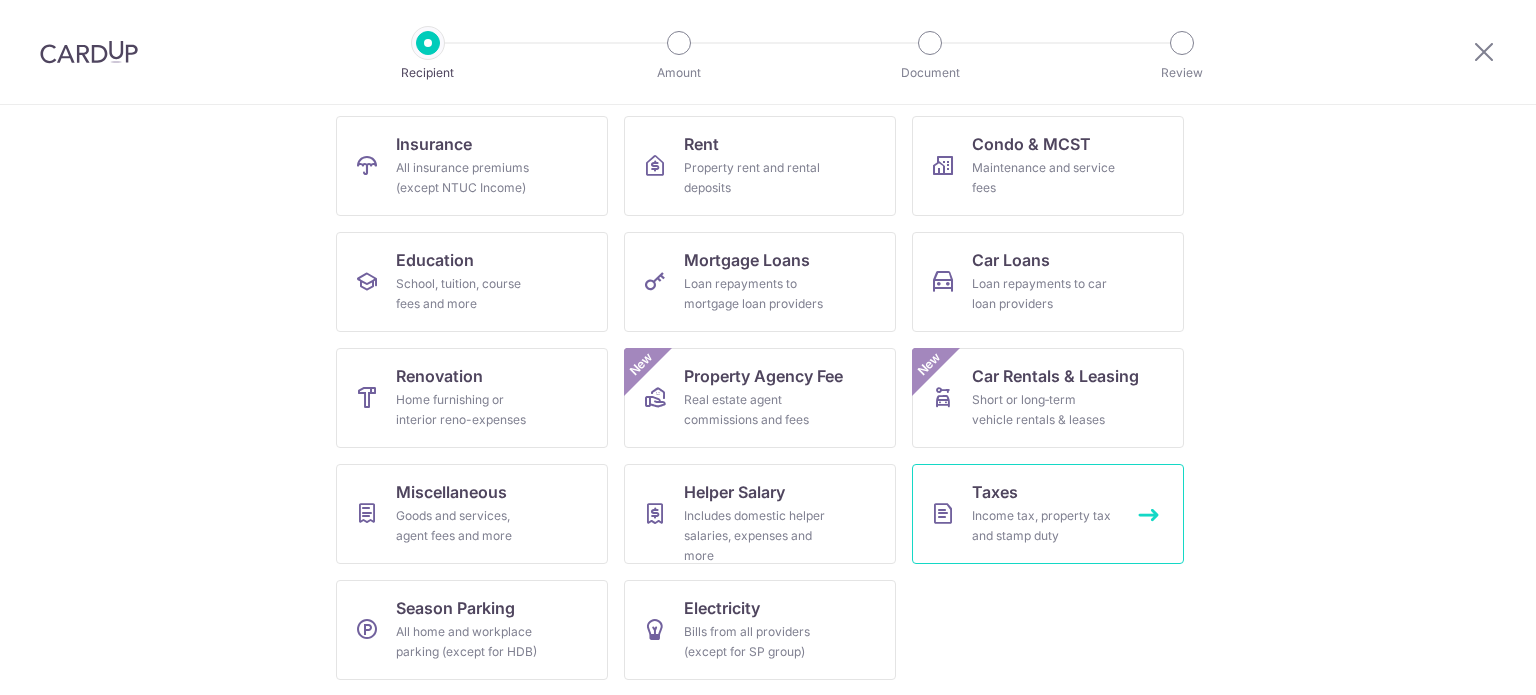 click on "Taxes Income tax, property tax and stamp duty" at bounding box center [1048, 514] 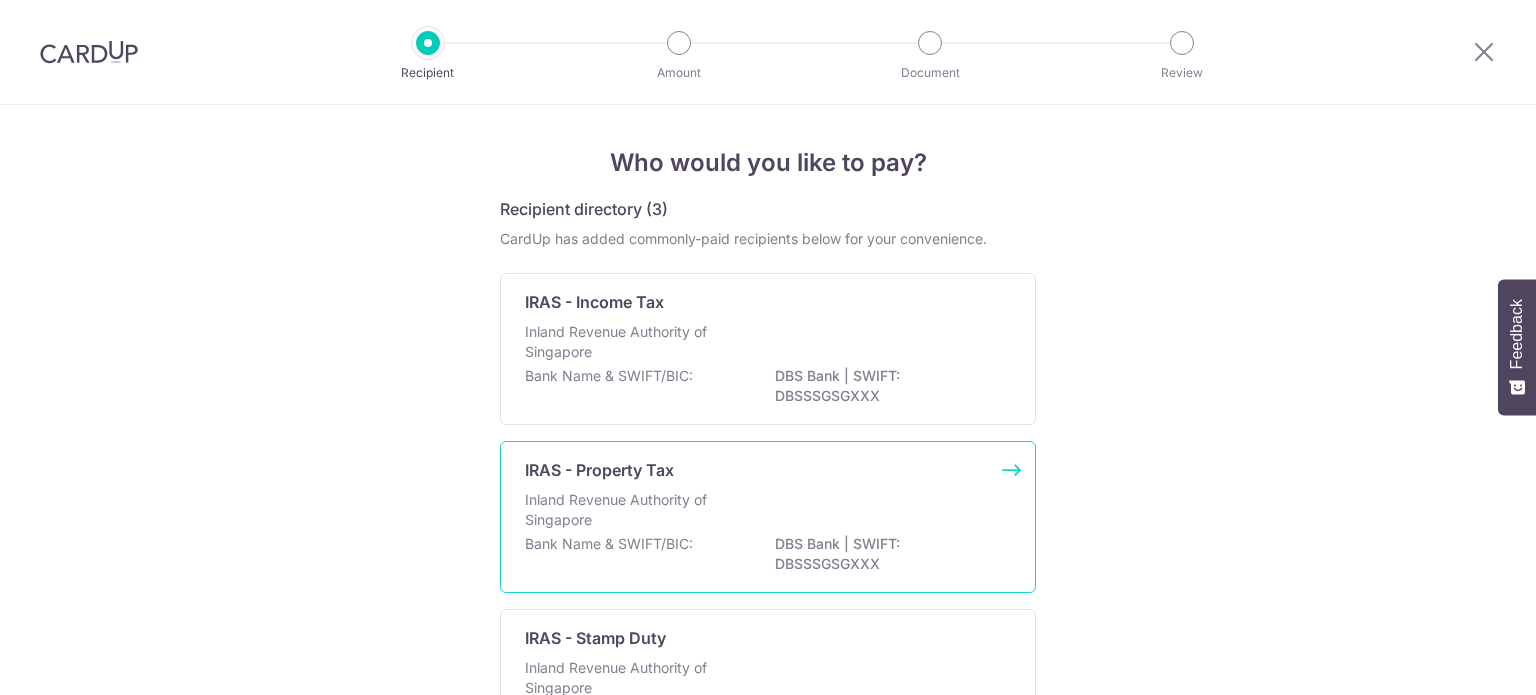 scroll, scrollTop: 0, scrollLeft: 0, axis: both 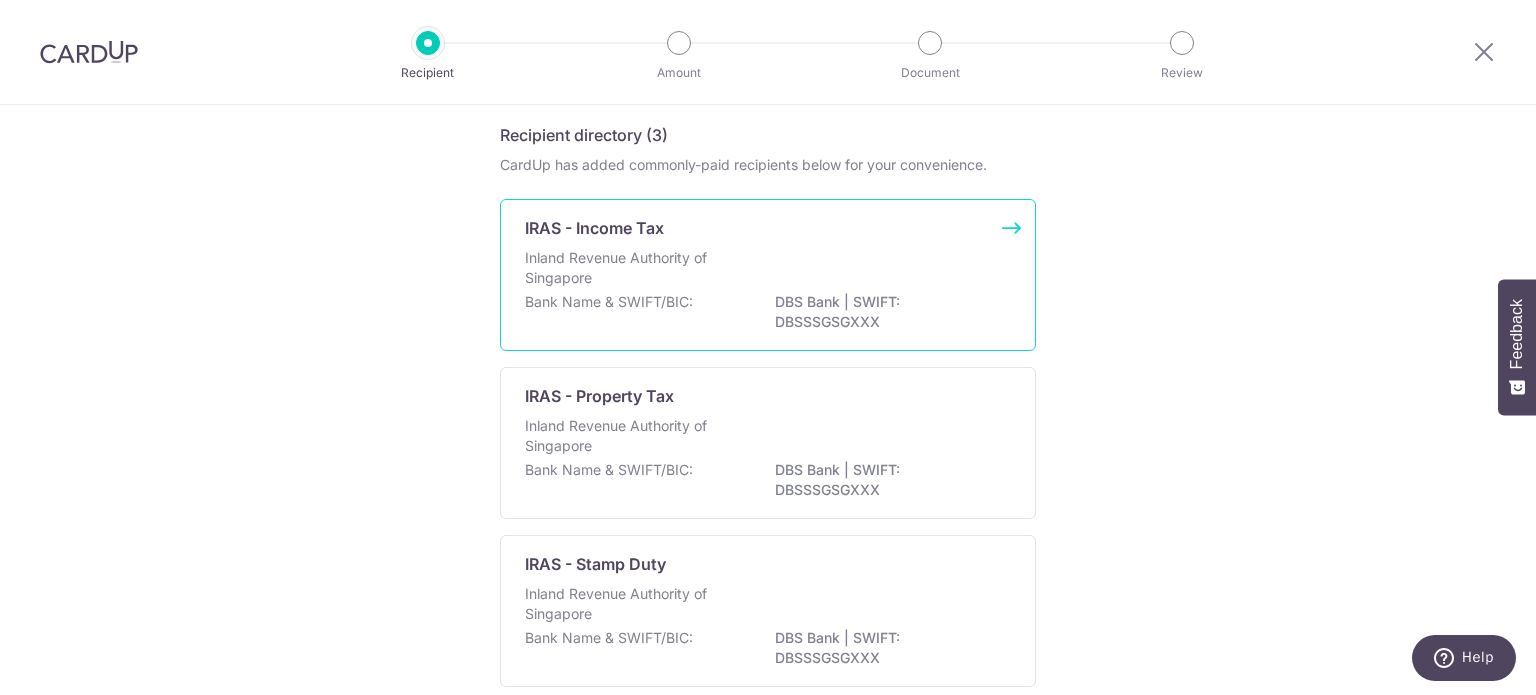 click on "Inland Revenue Authority of Singapore" at bounding box center [631, 268] 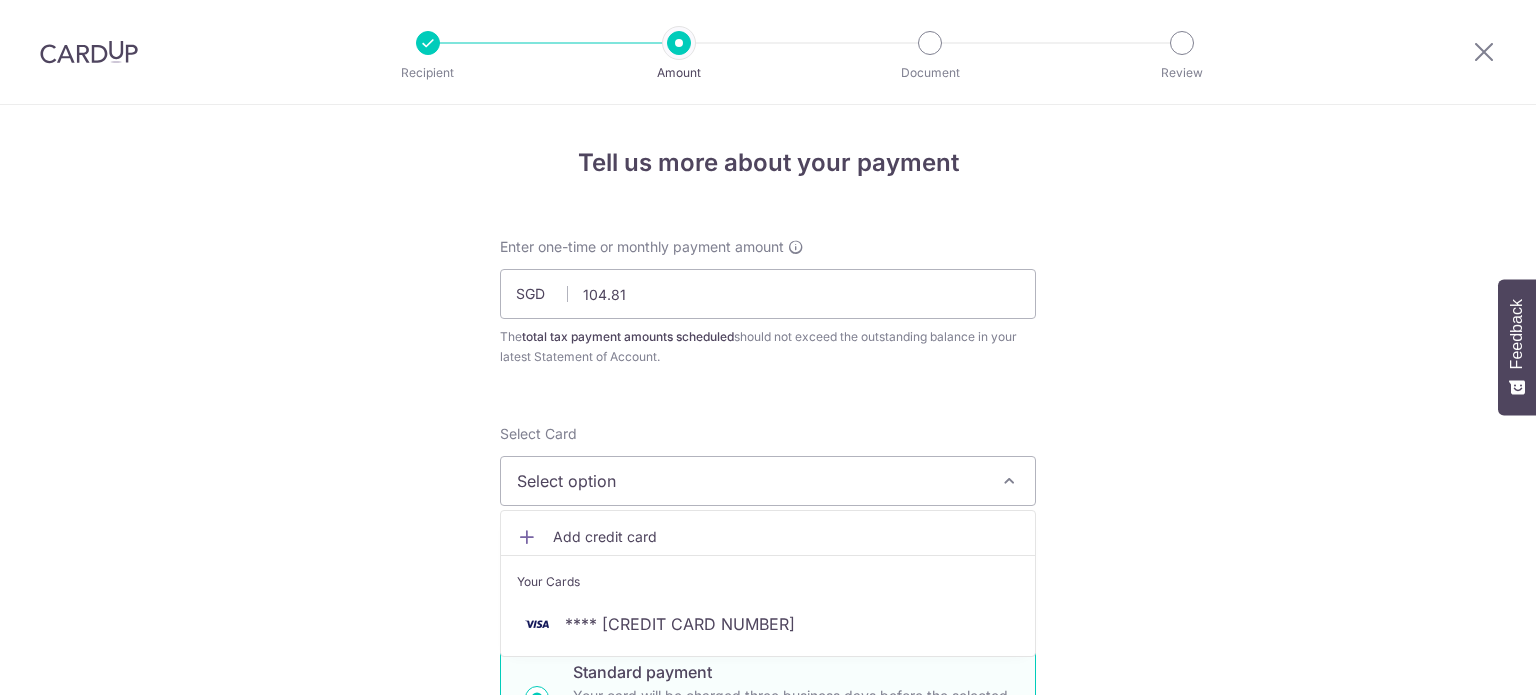 click on "Your Cards" at bounding box center [768, 577] 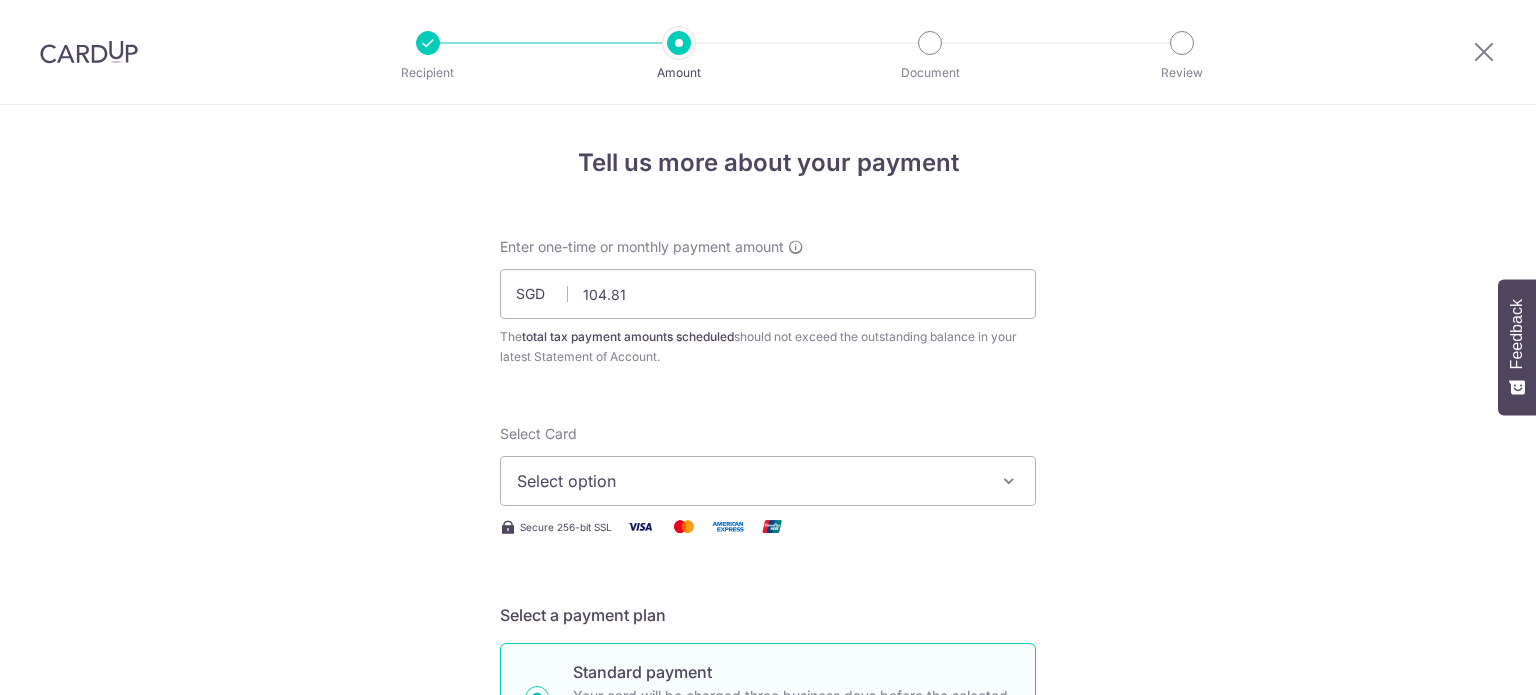 scroll, scrollTop: 0, scrollLeft: 0, axis: both 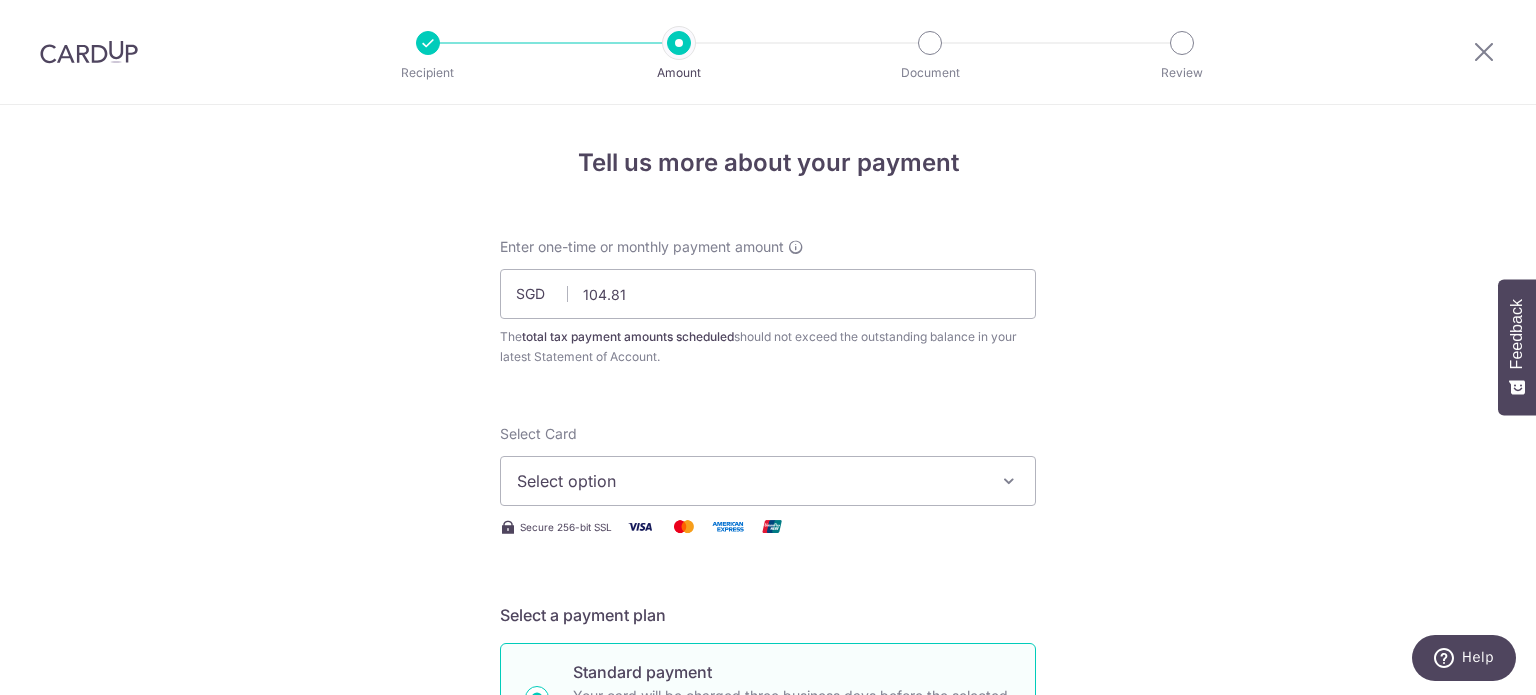 click on "Select Card
Select option
Add credit card
Your Cards
**** 6806" at bounding box center (768, 465) 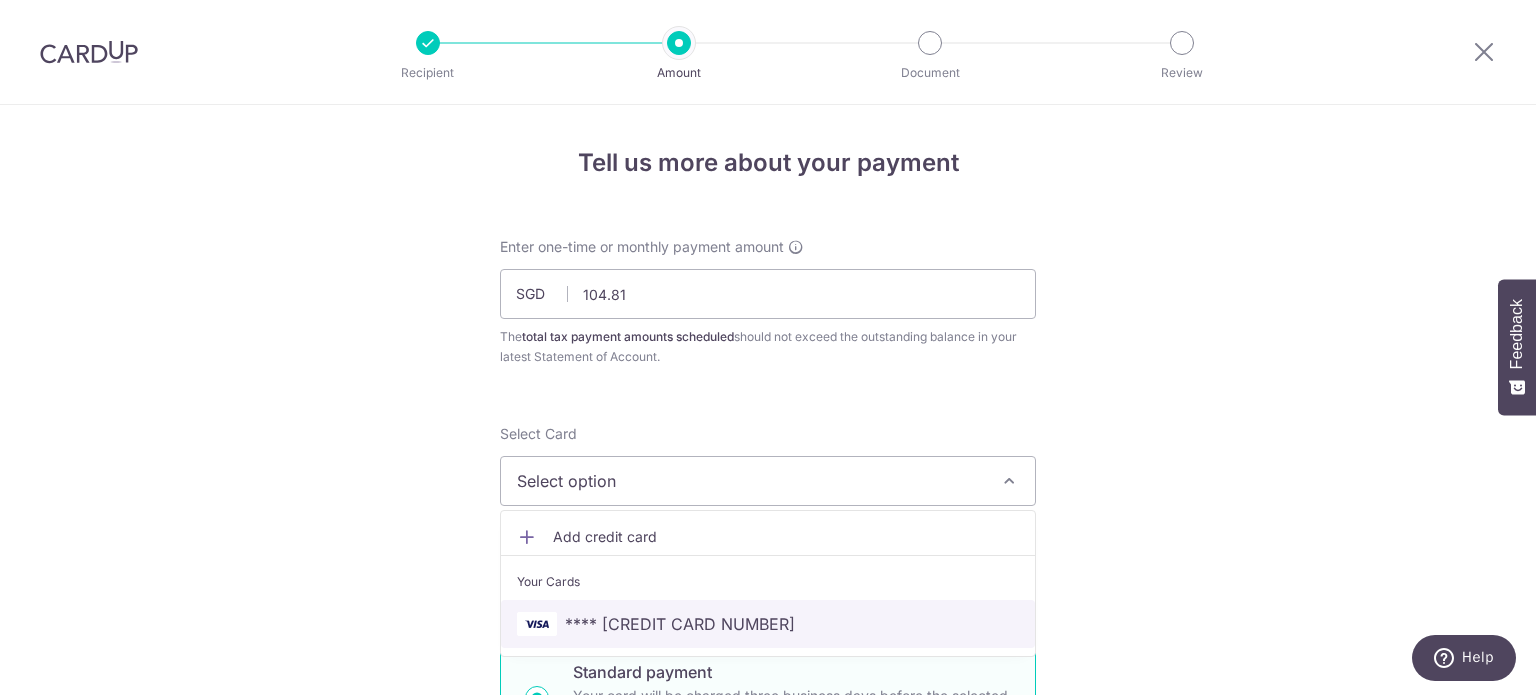 click on "**** 6806" at bounding box center [768, 624] 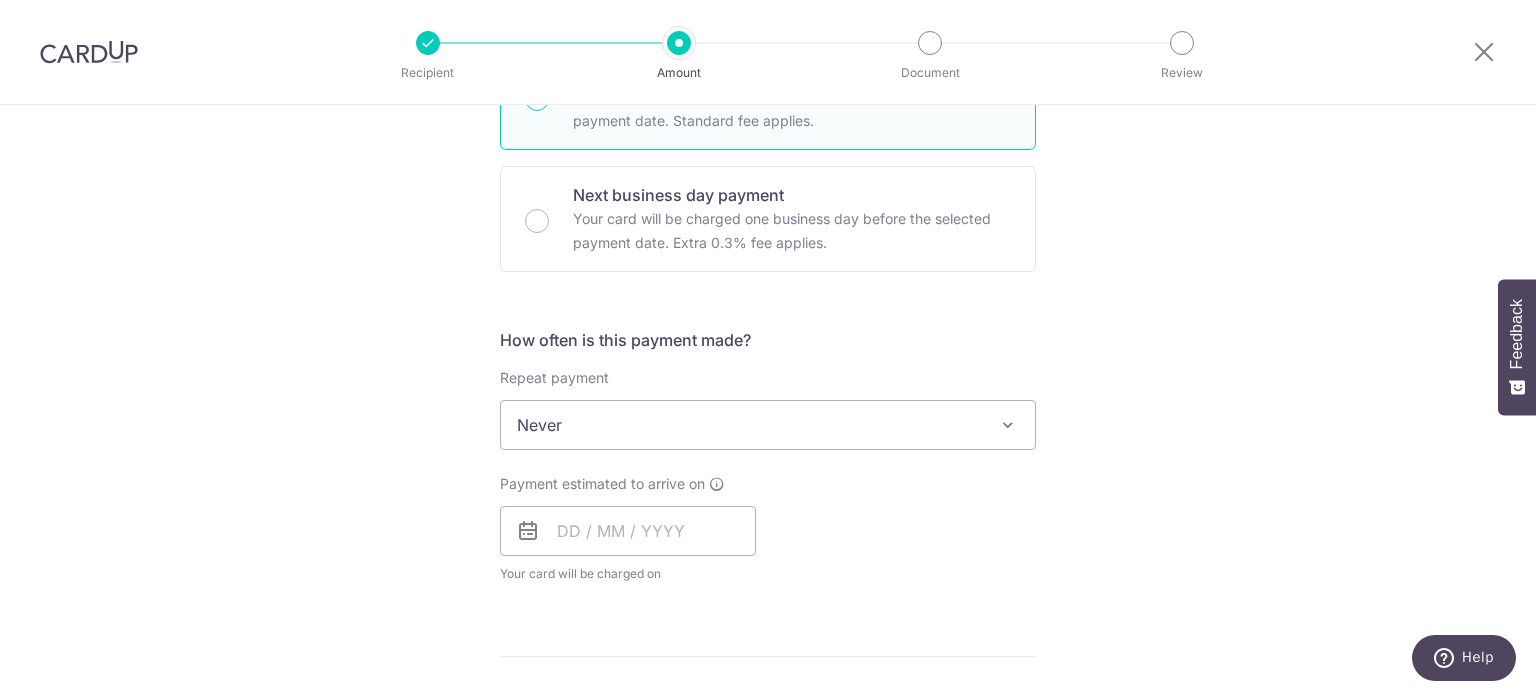 scroll, scrollTop: 600, scrollLeft: 0, axis: vertical 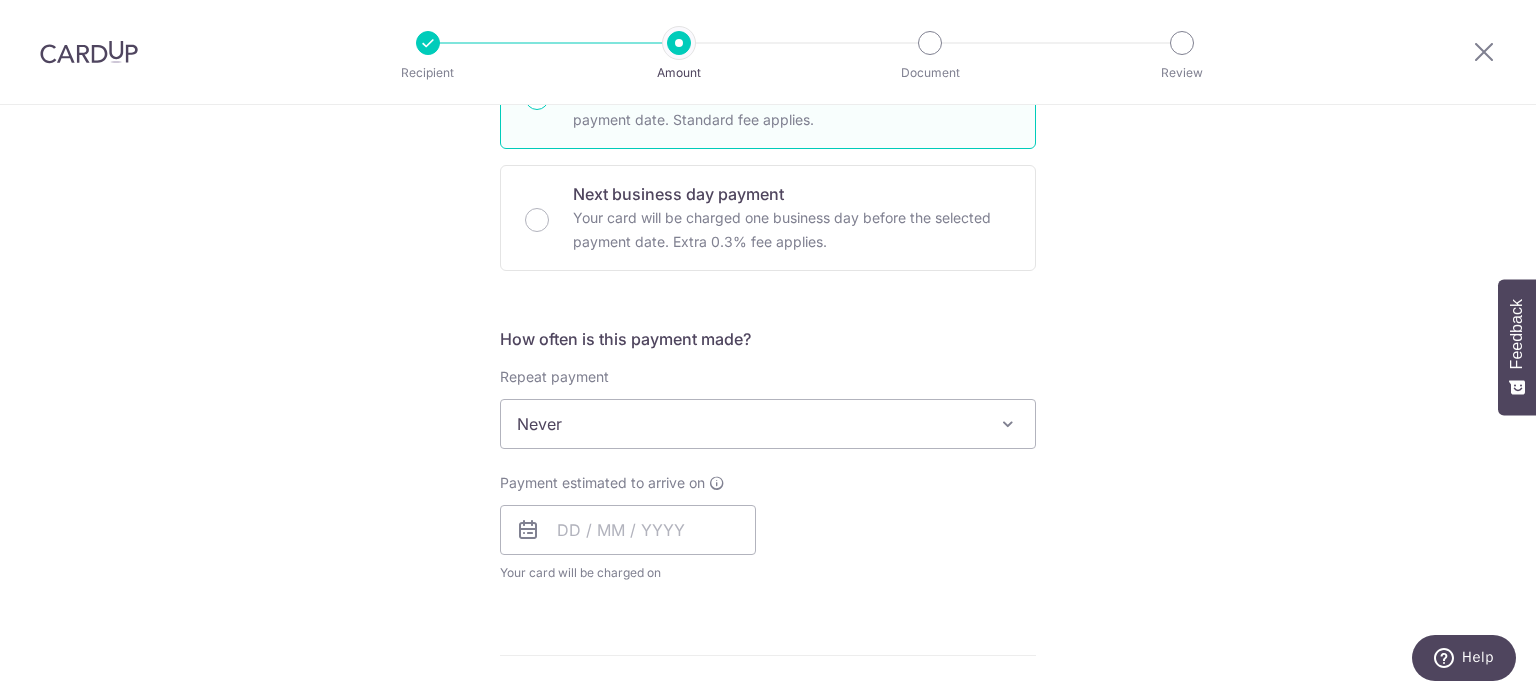 click on "Never" at bounding box center (768, 424) 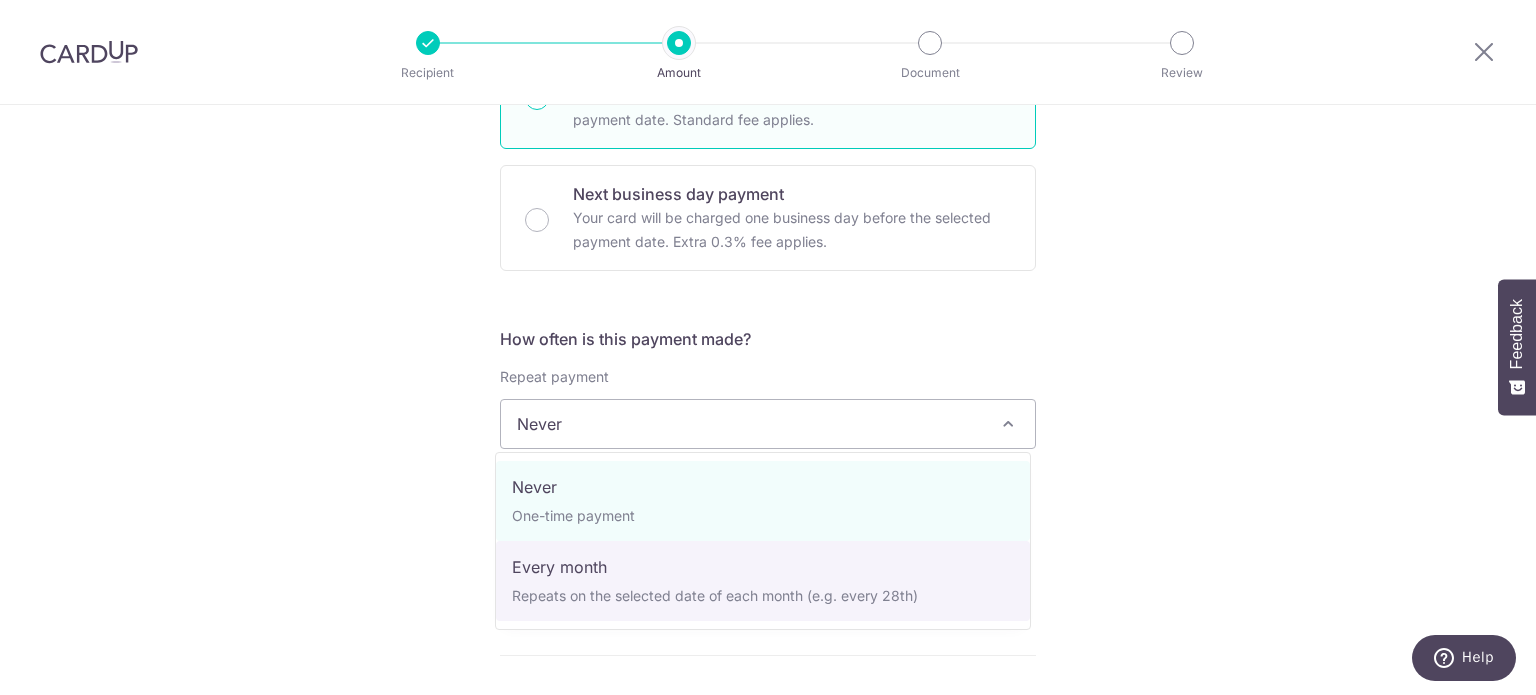 select on "3" 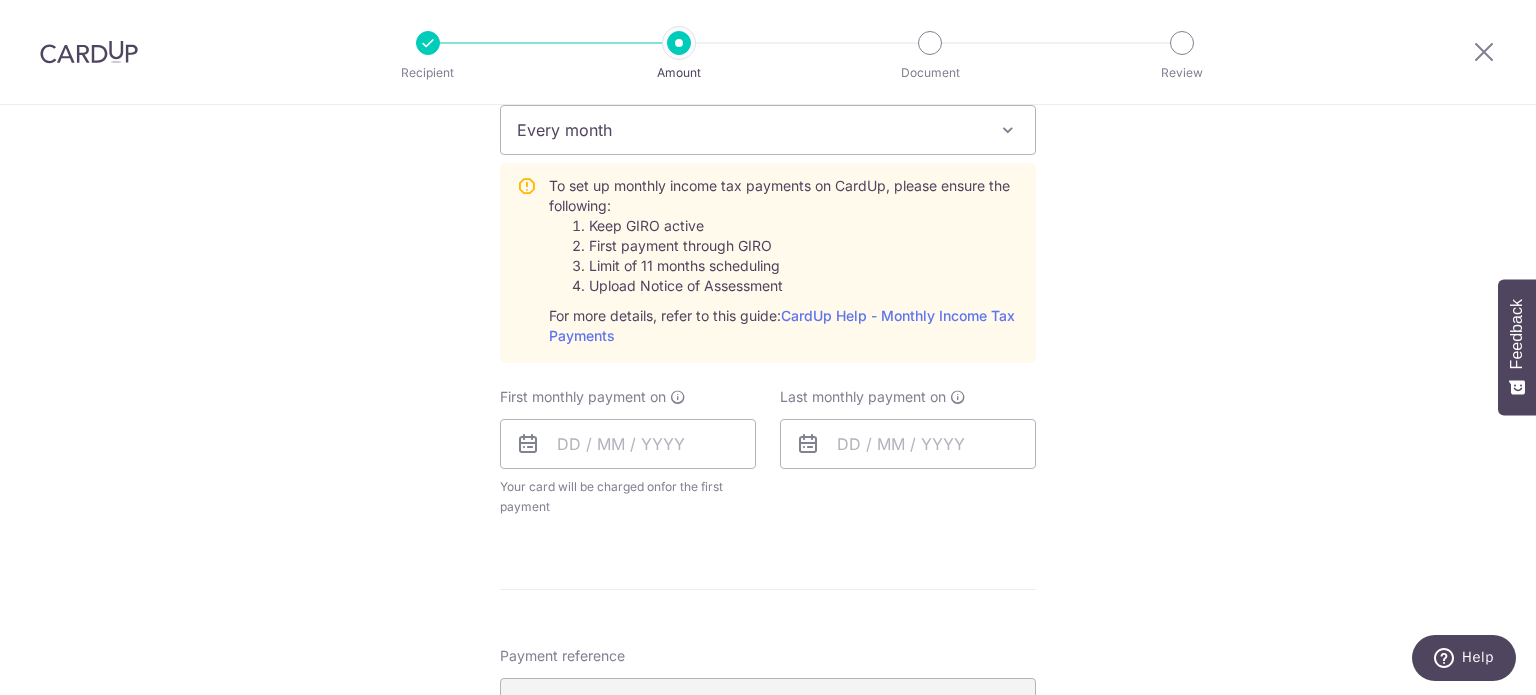 scroll, scrollTop: 900, scrollLeft: 0, axis: vertical 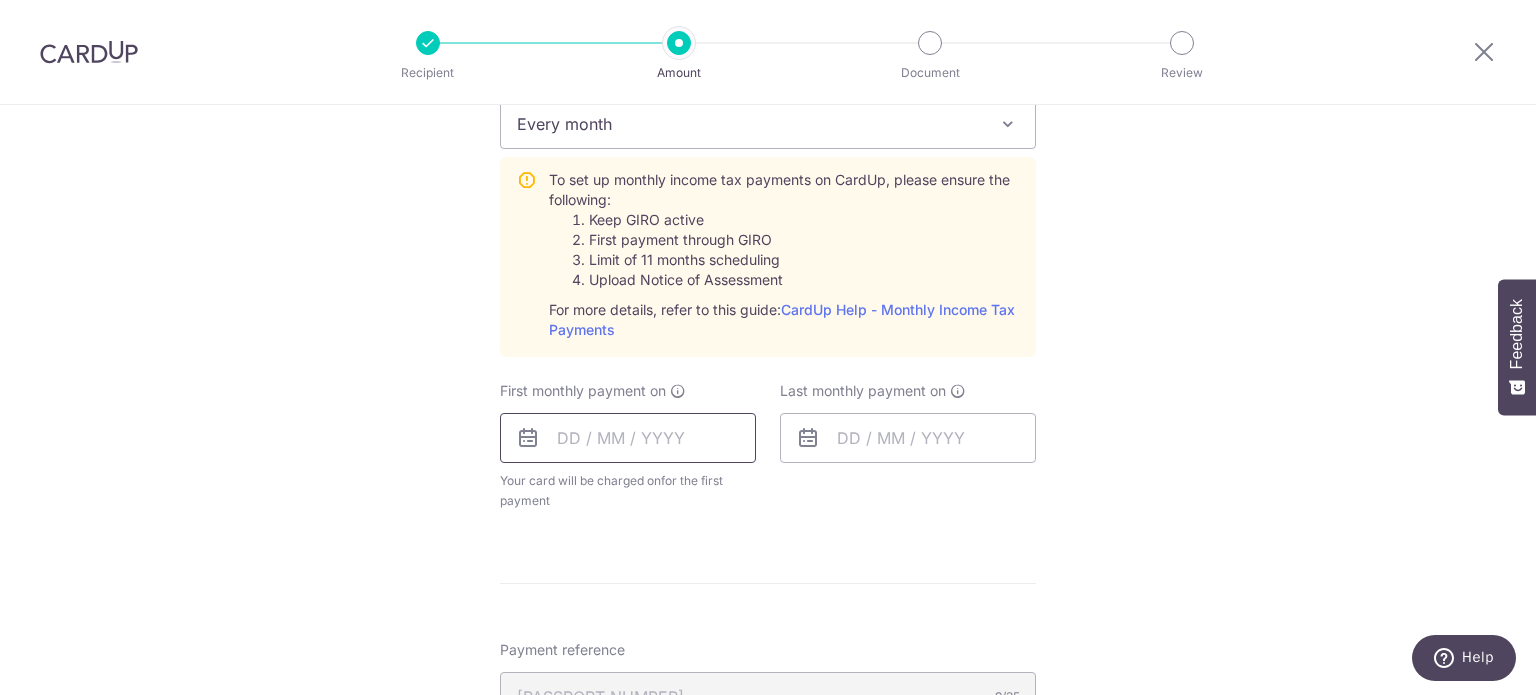 click at bounding box center (628, 438) 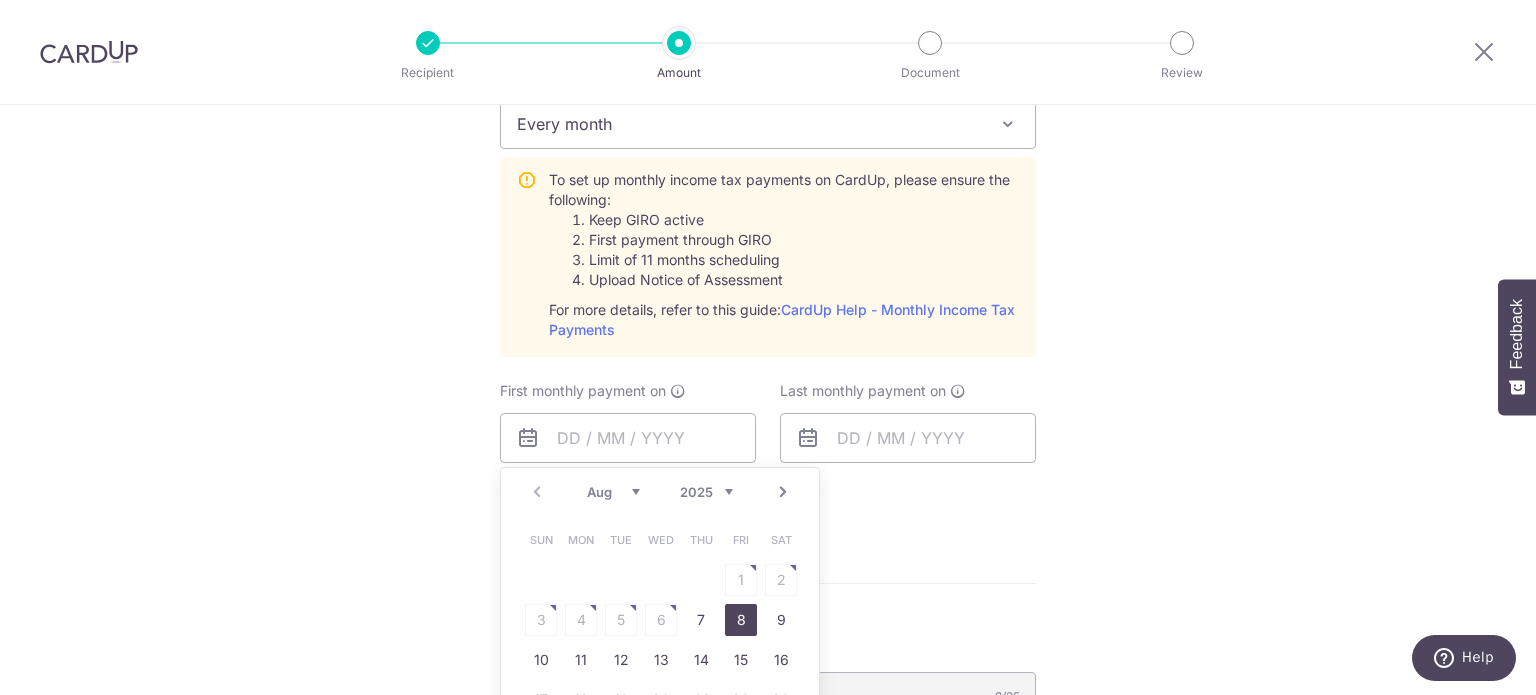 click on "8" at bounding box center (741, 620) 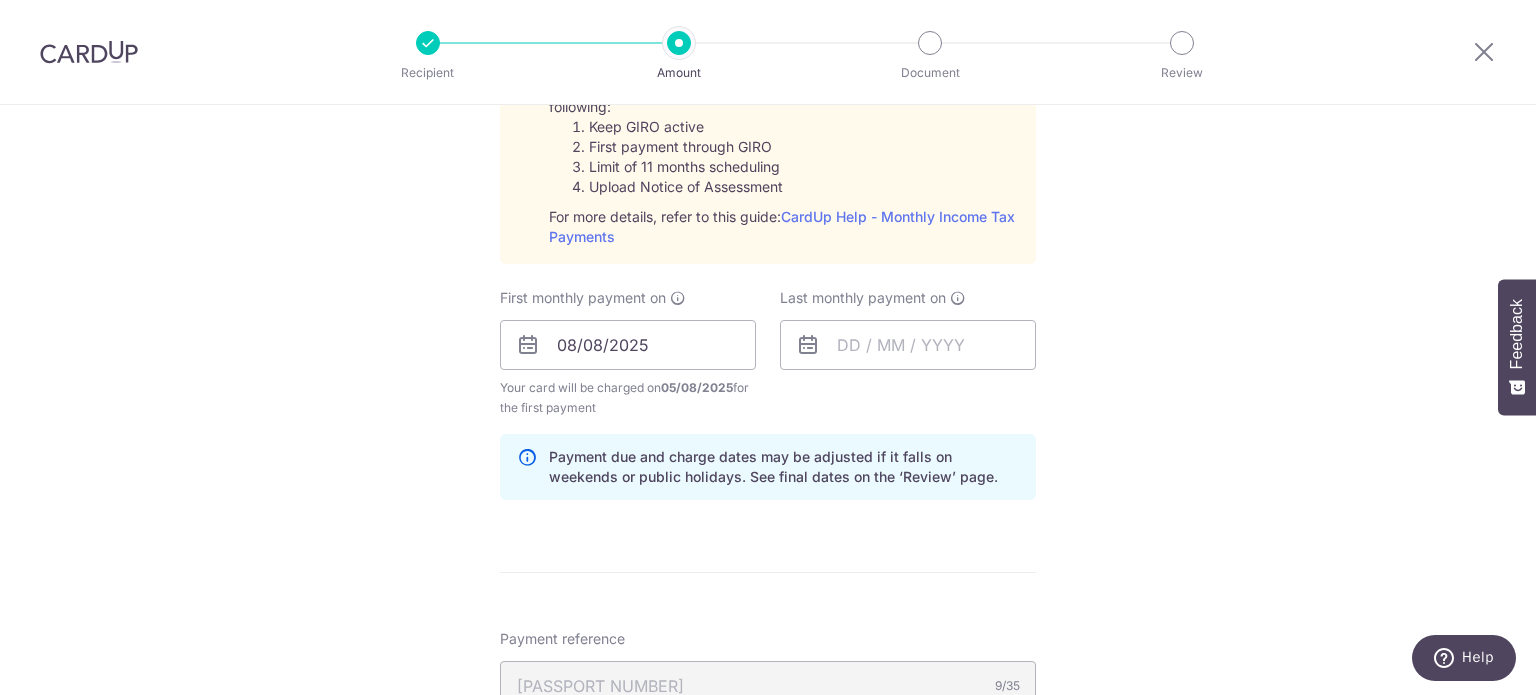 scroll, scrollTop: 1000, scrollLeft: 0, axis: vertical 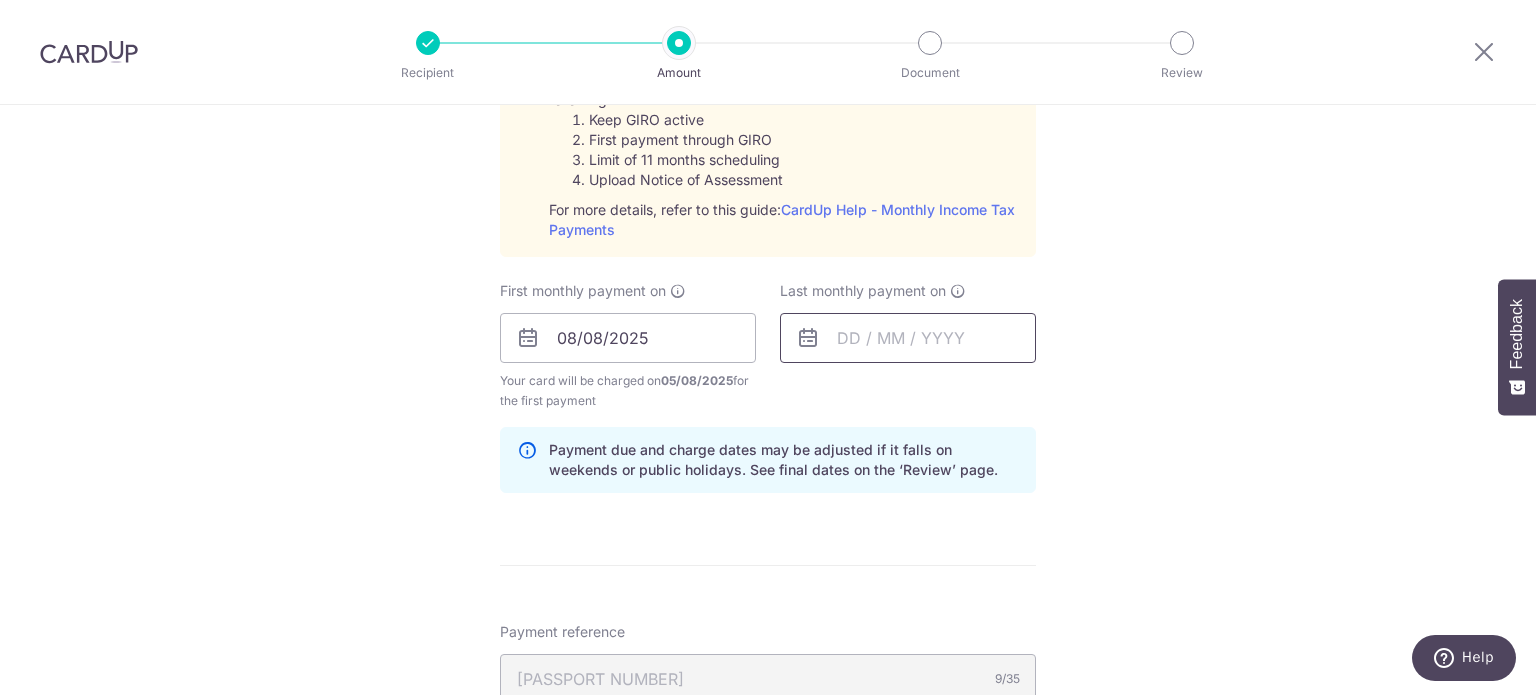 click at bounding box center [908, 338] 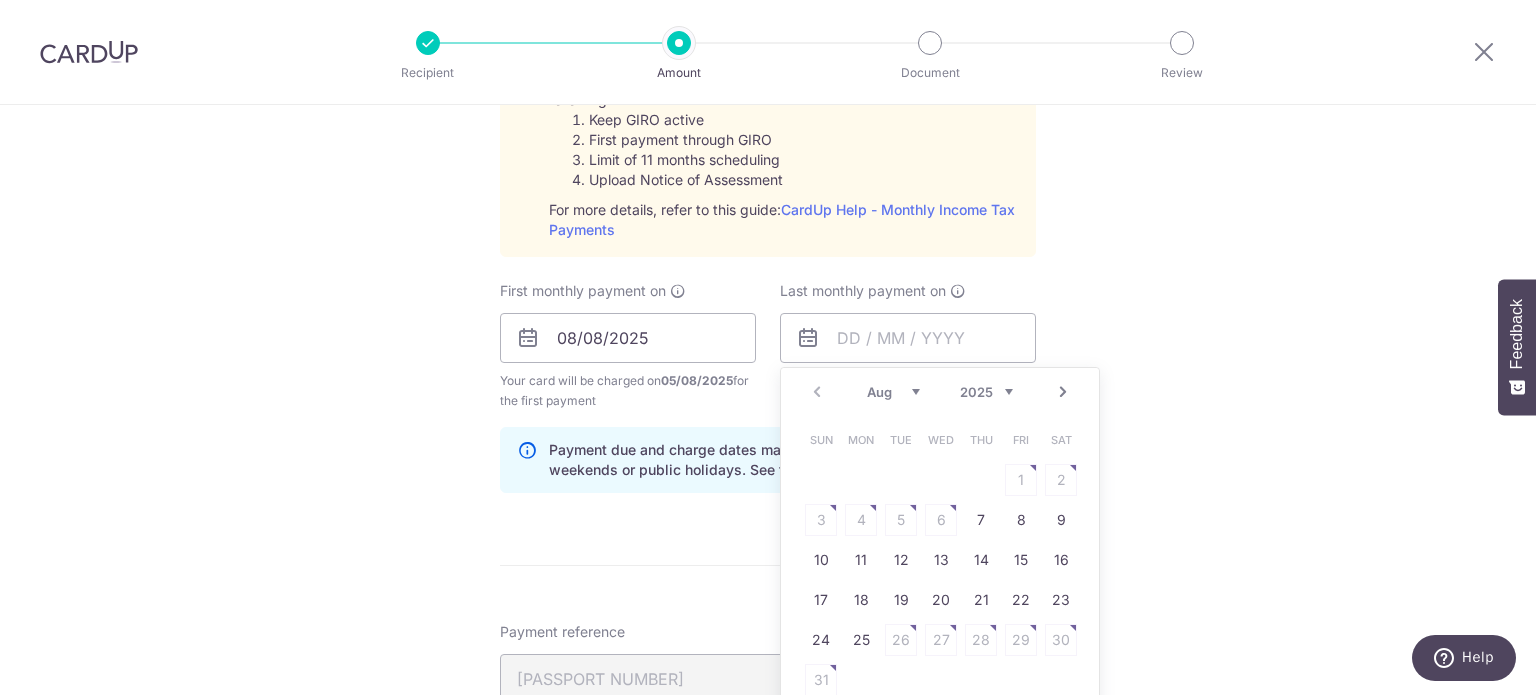 click on "Next" at bounding box center [1063, 392] 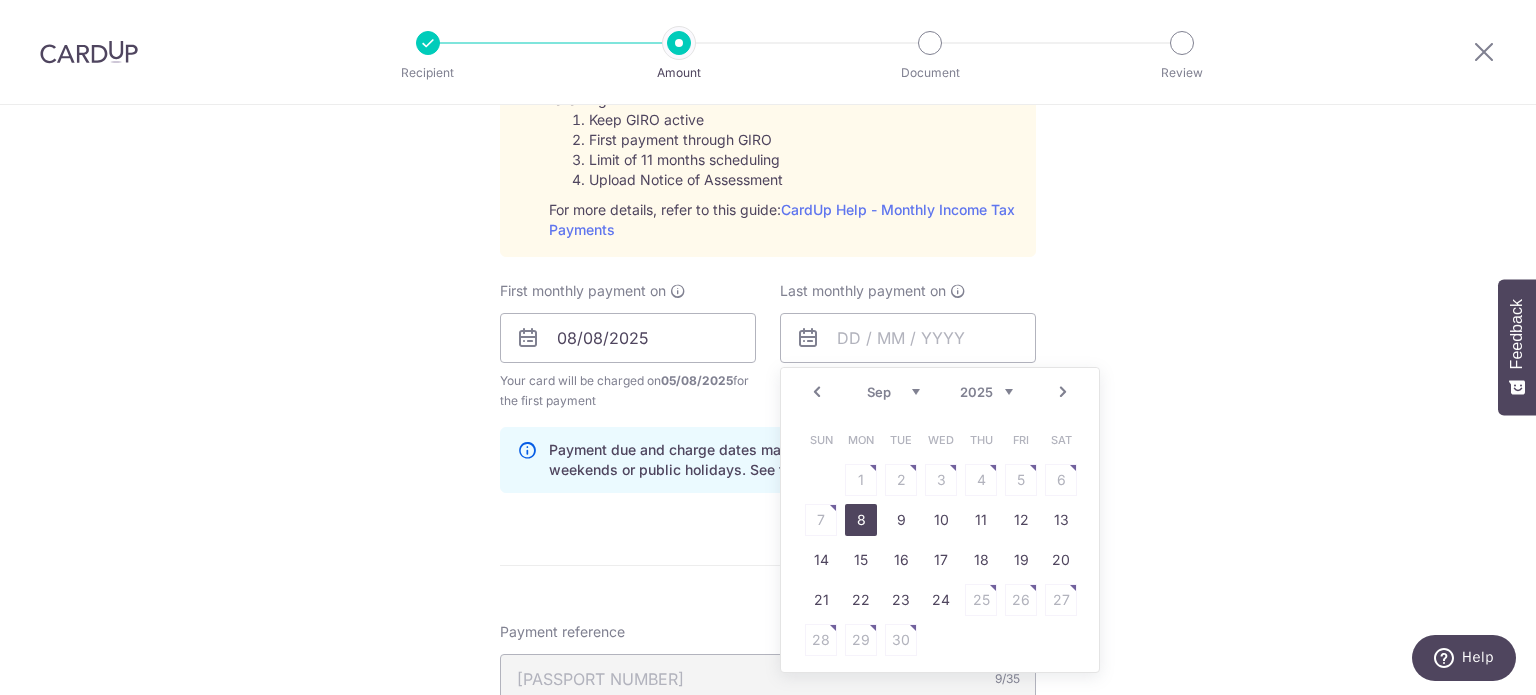 click on "8" at bounding box center [861, 520] 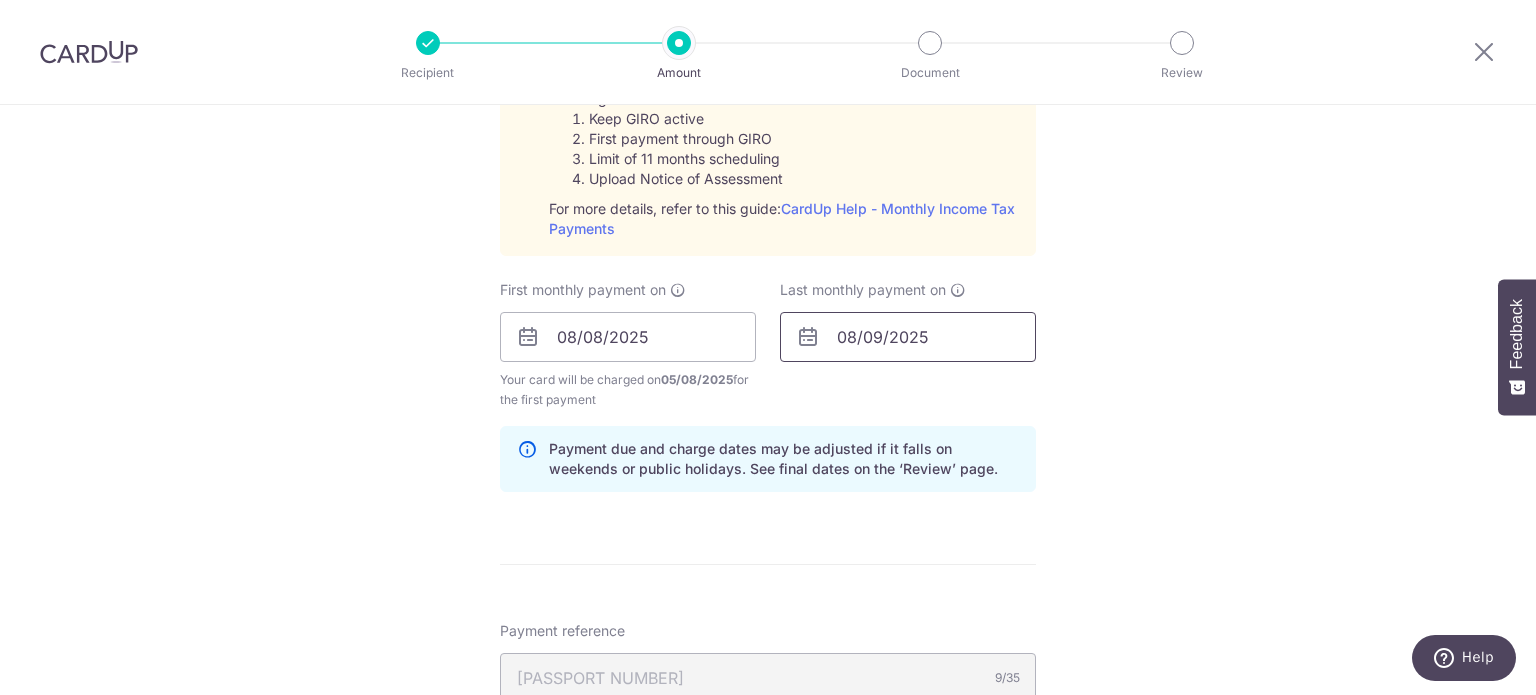 scroll, scrollTop: 1000, scrollLeft: 0, axis: vertical 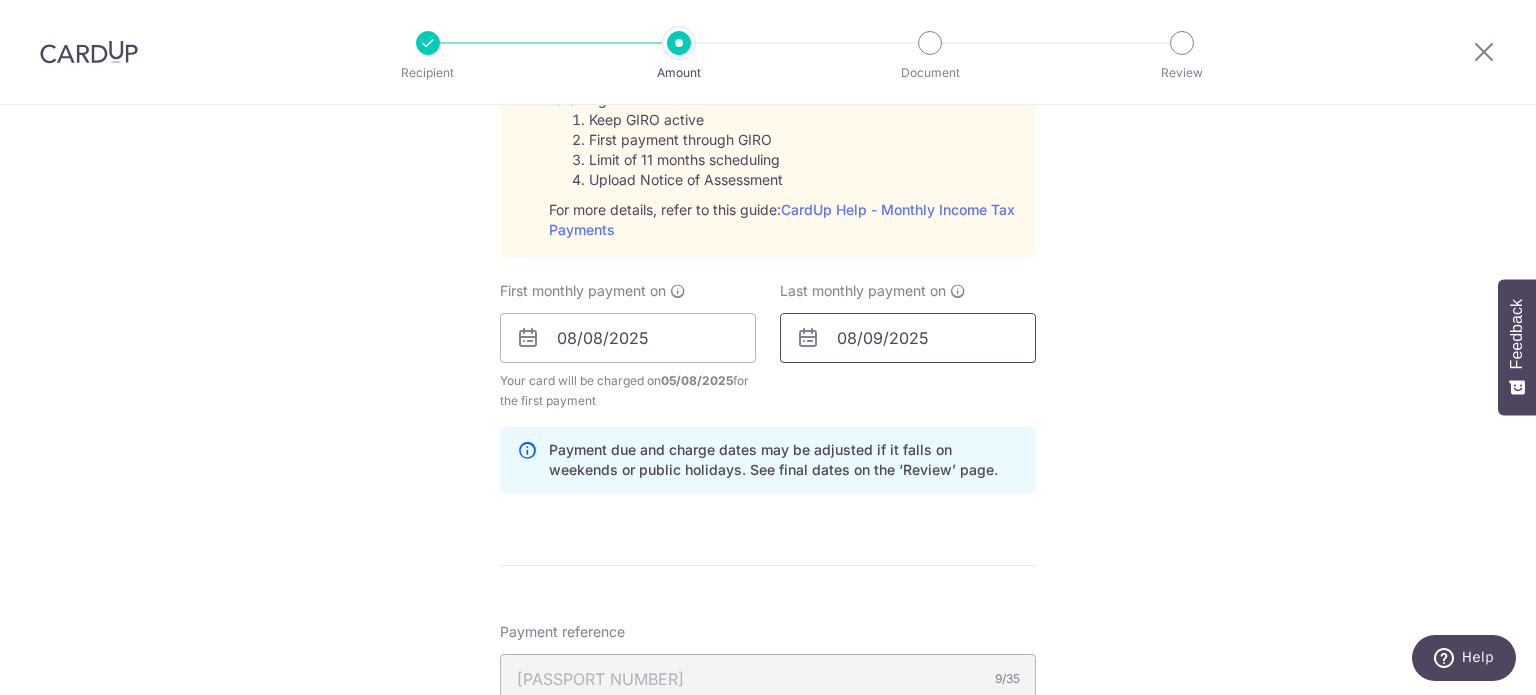 click on "08/09/2025" at bounding box center (908, 338) 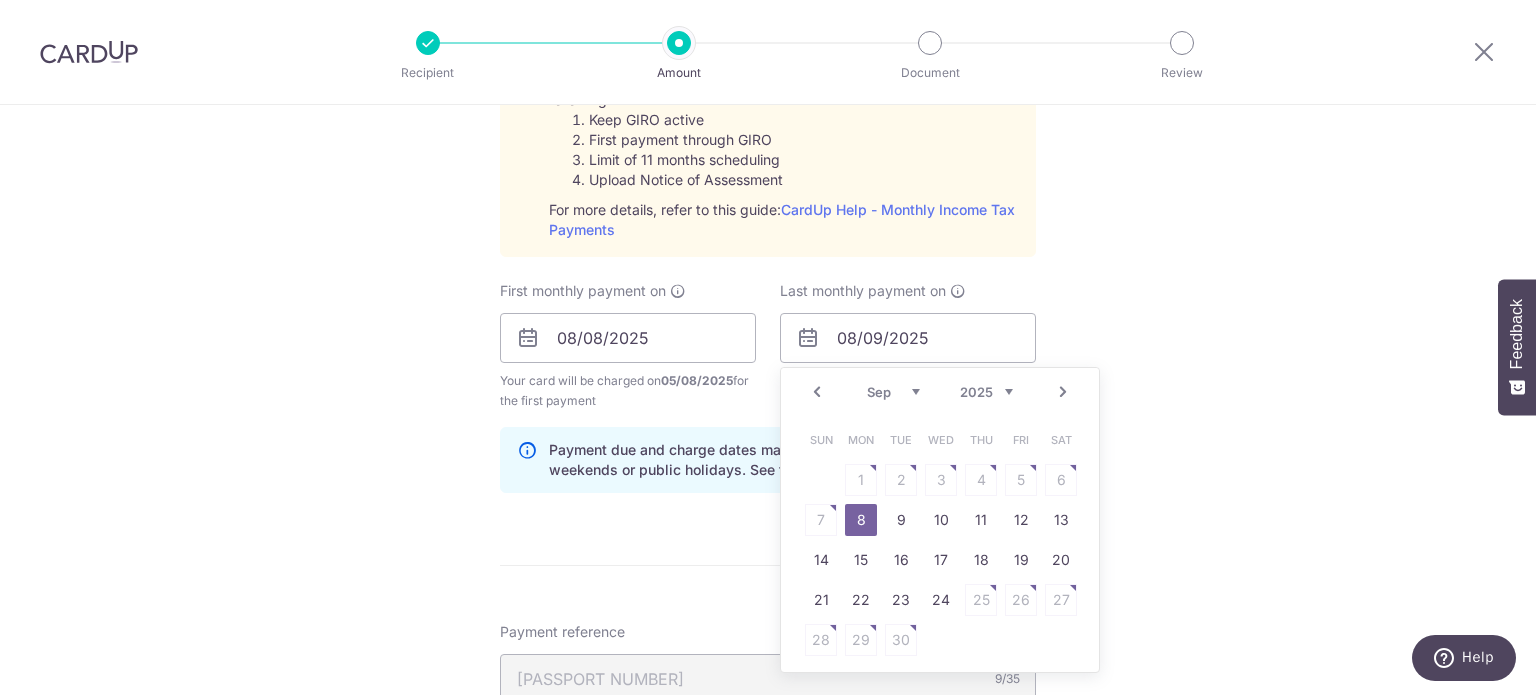 click on "Next" at bounding box center [1063, 392] 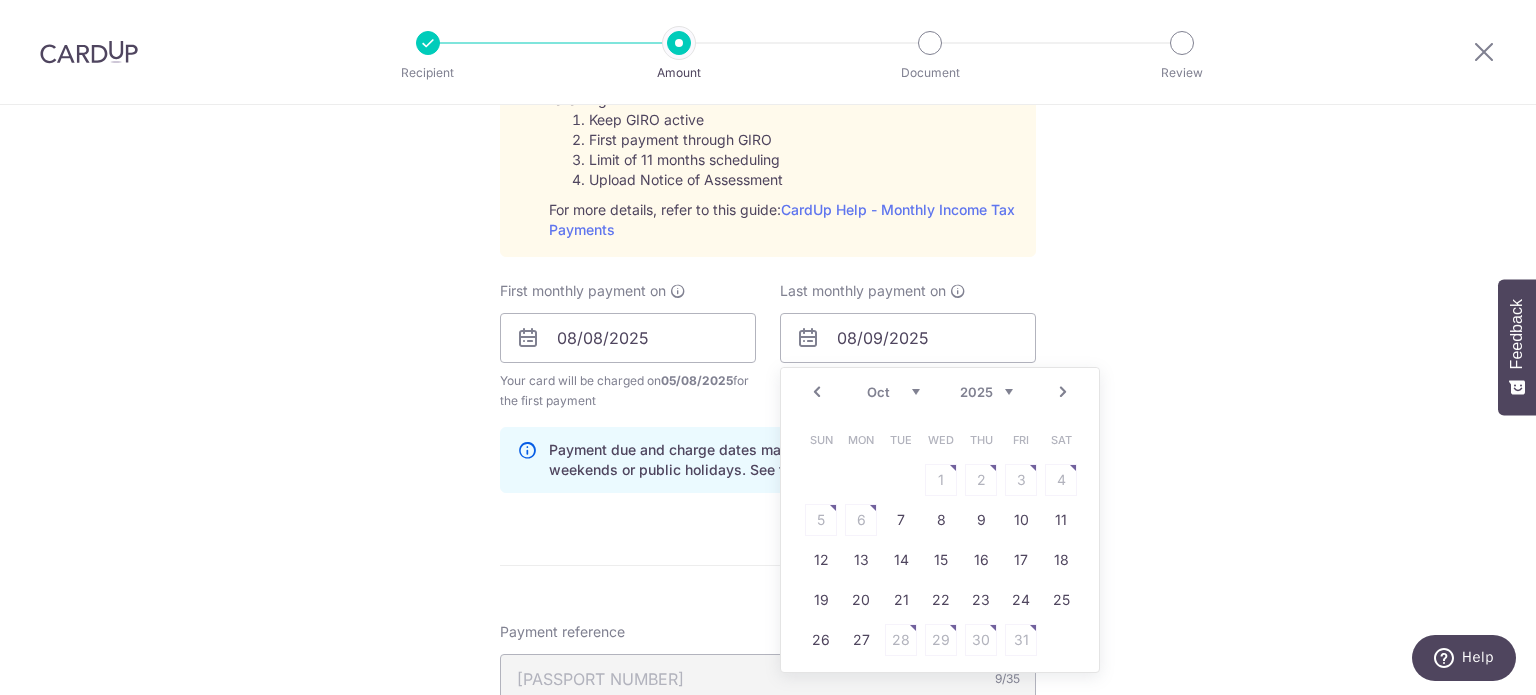 click on "Next" at bounding box center [1063, 392] 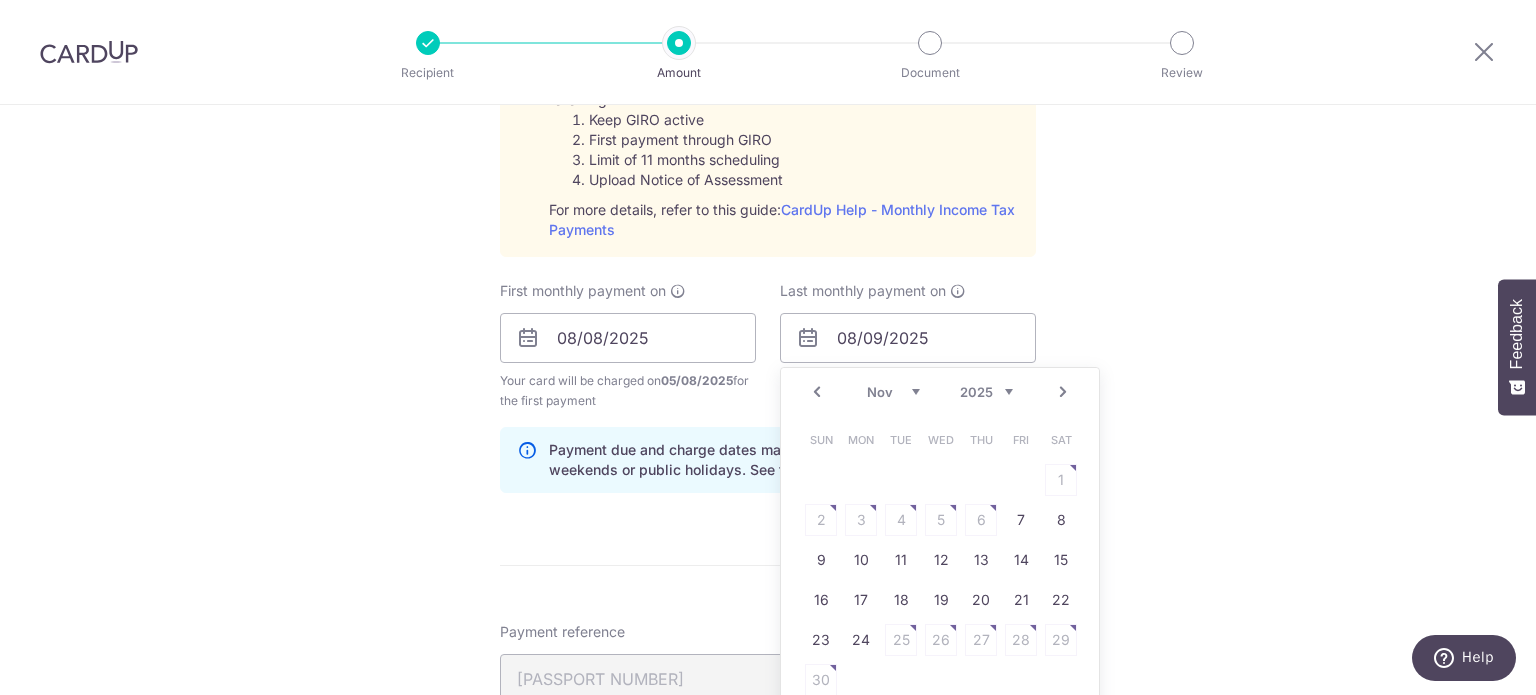 click on "Next" at bounding box center (1063, 392) 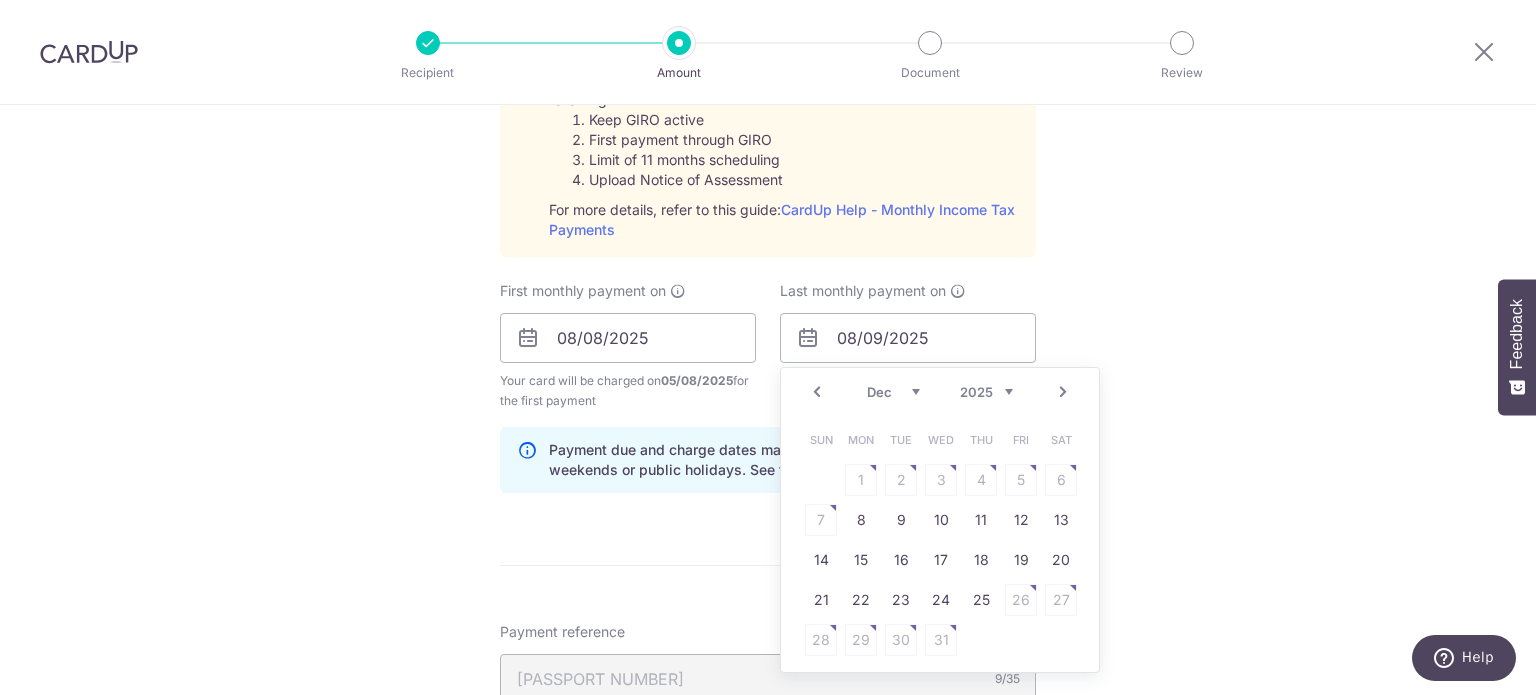 click on "Next" at bounding box center [1063, 392] 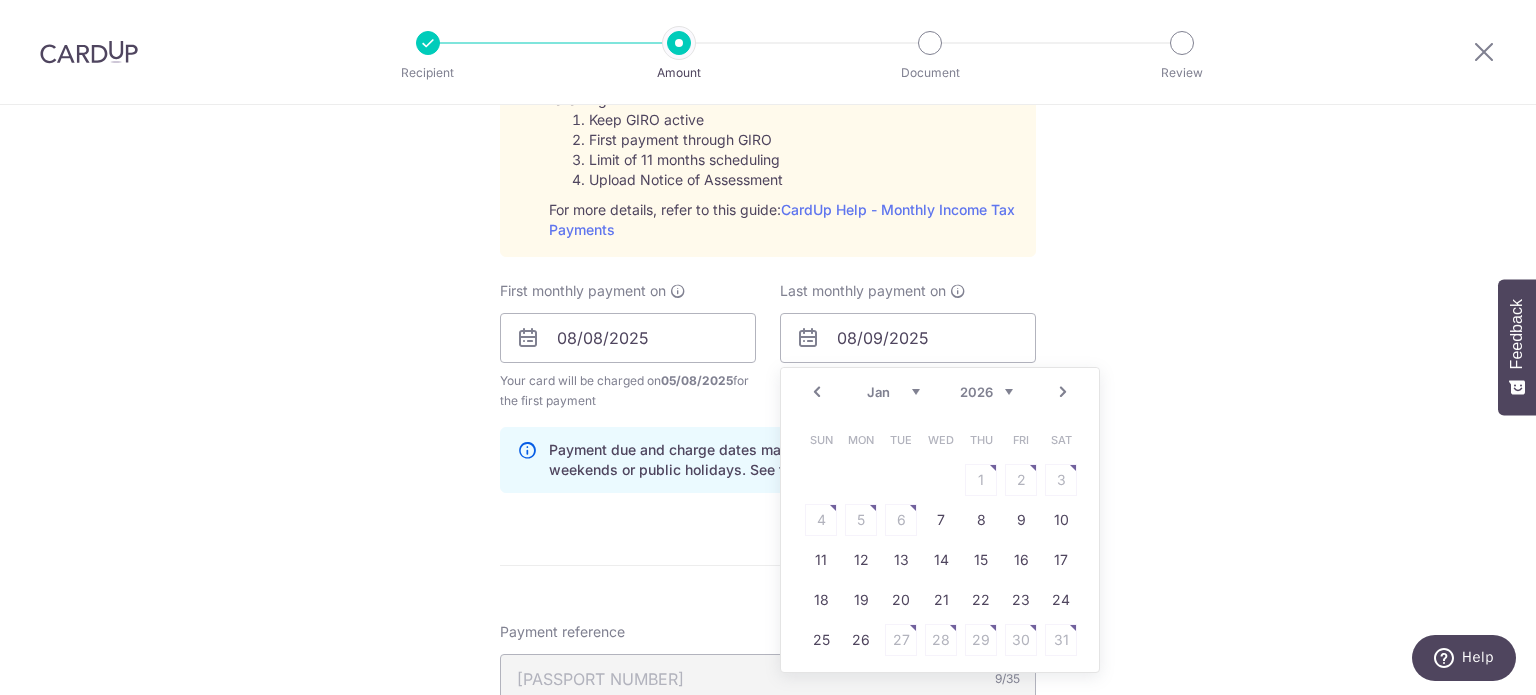 click on "Next" at bounding box center (1063, 392) 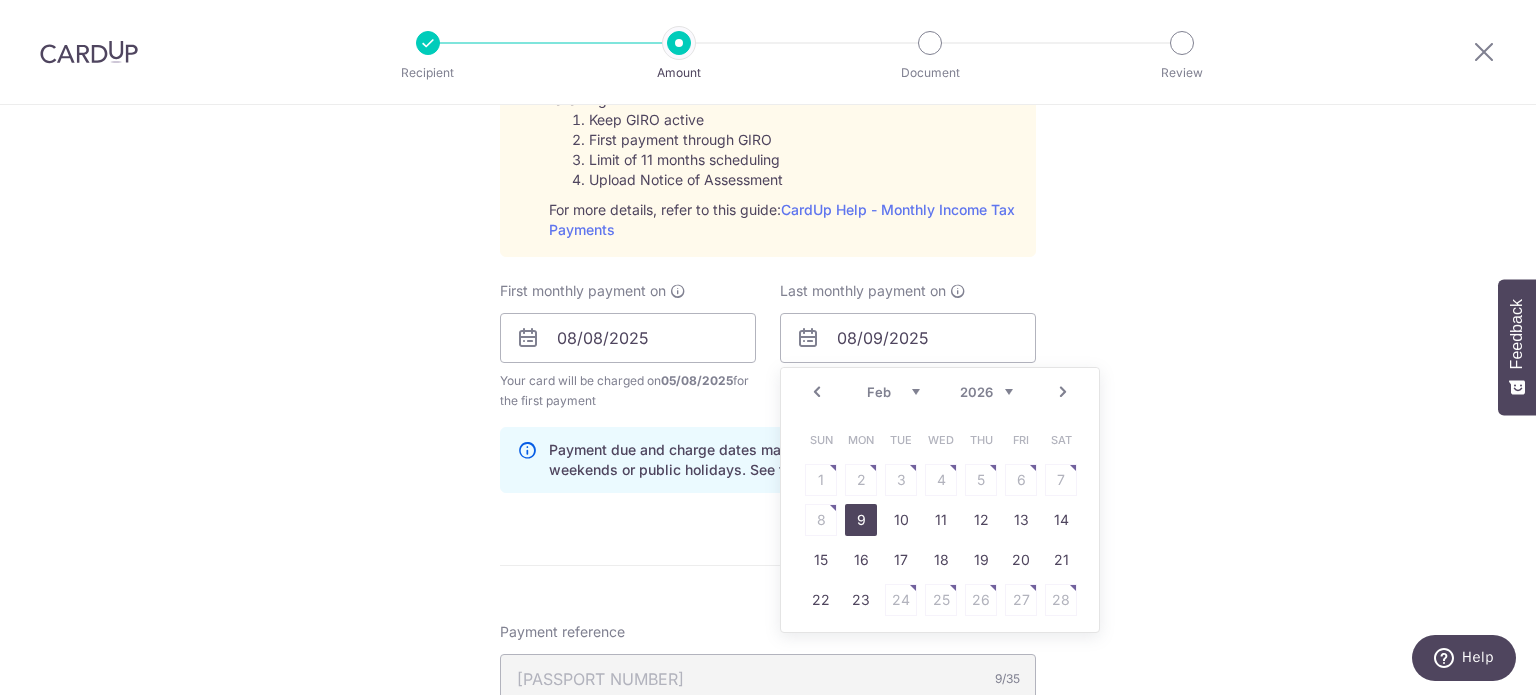 click on "9" at bounding box center (861, 520) 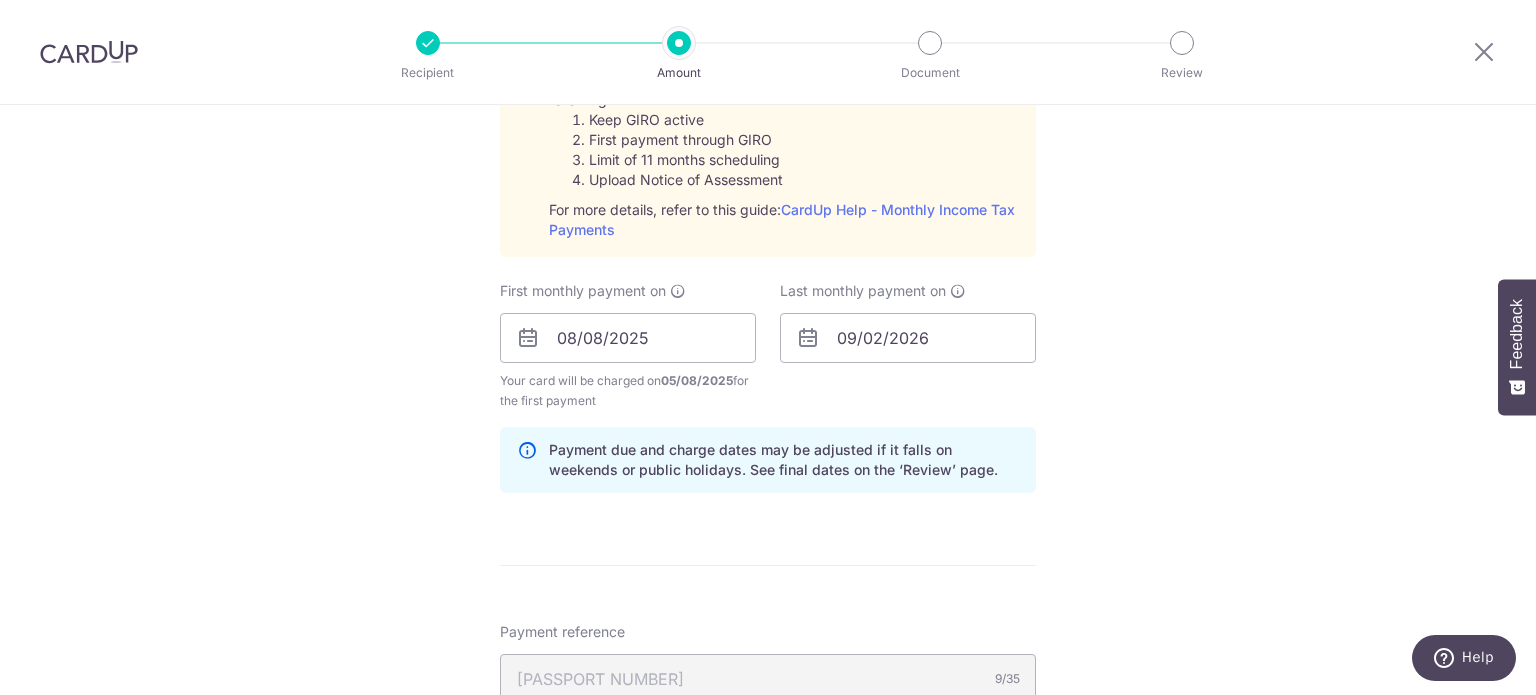 click on "Tell us more about your payment
Enter one-time or monthly payment amount
SGD
104.81
104.81
The  total tax payment amounts scheduled  should not exceed the outstanding balance in your latest Statement of Account.
Select Card
**** 6806
Add credit card
Your Cards
**** 6806
Secure 256-bit SSL
Text
New card details" at bounding box center (768, 229) 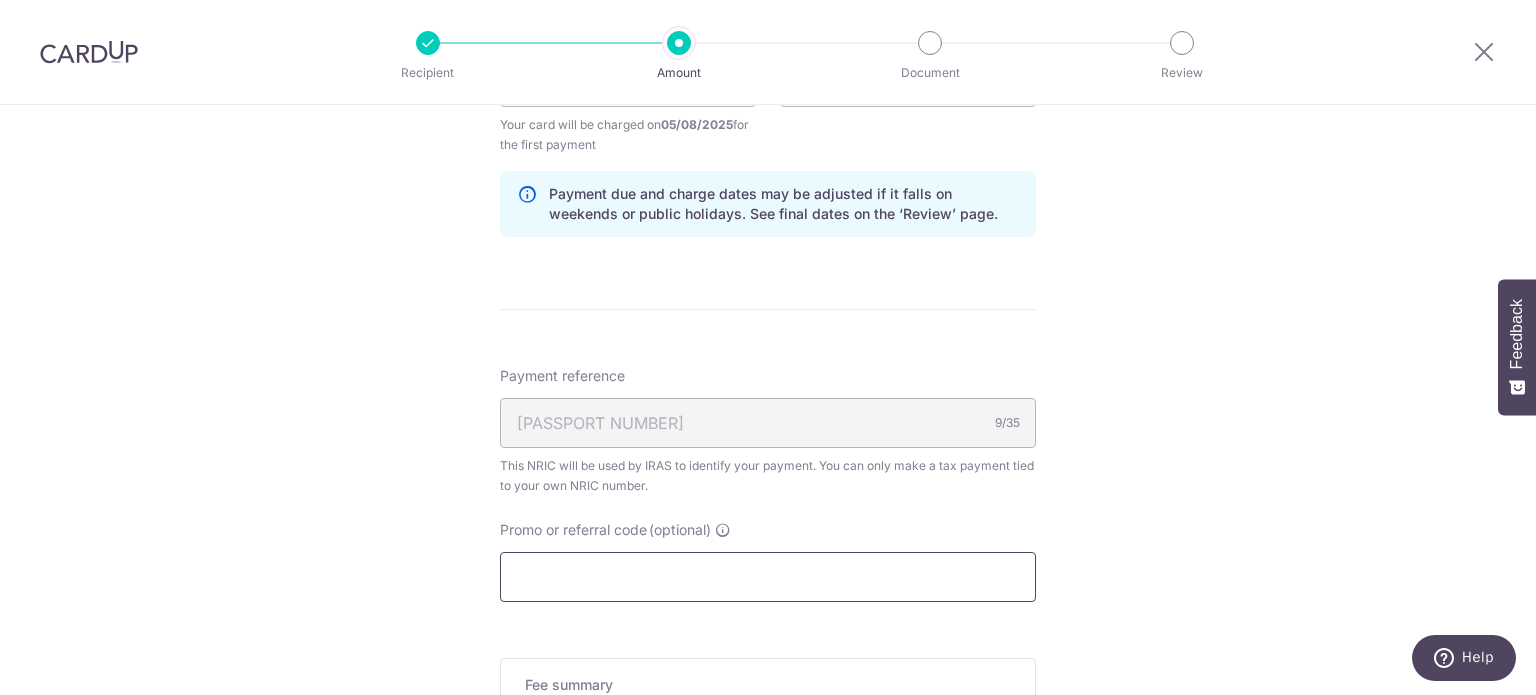 scroll, scrollTop: 1600, scrollLeft: 0, axis: vertical 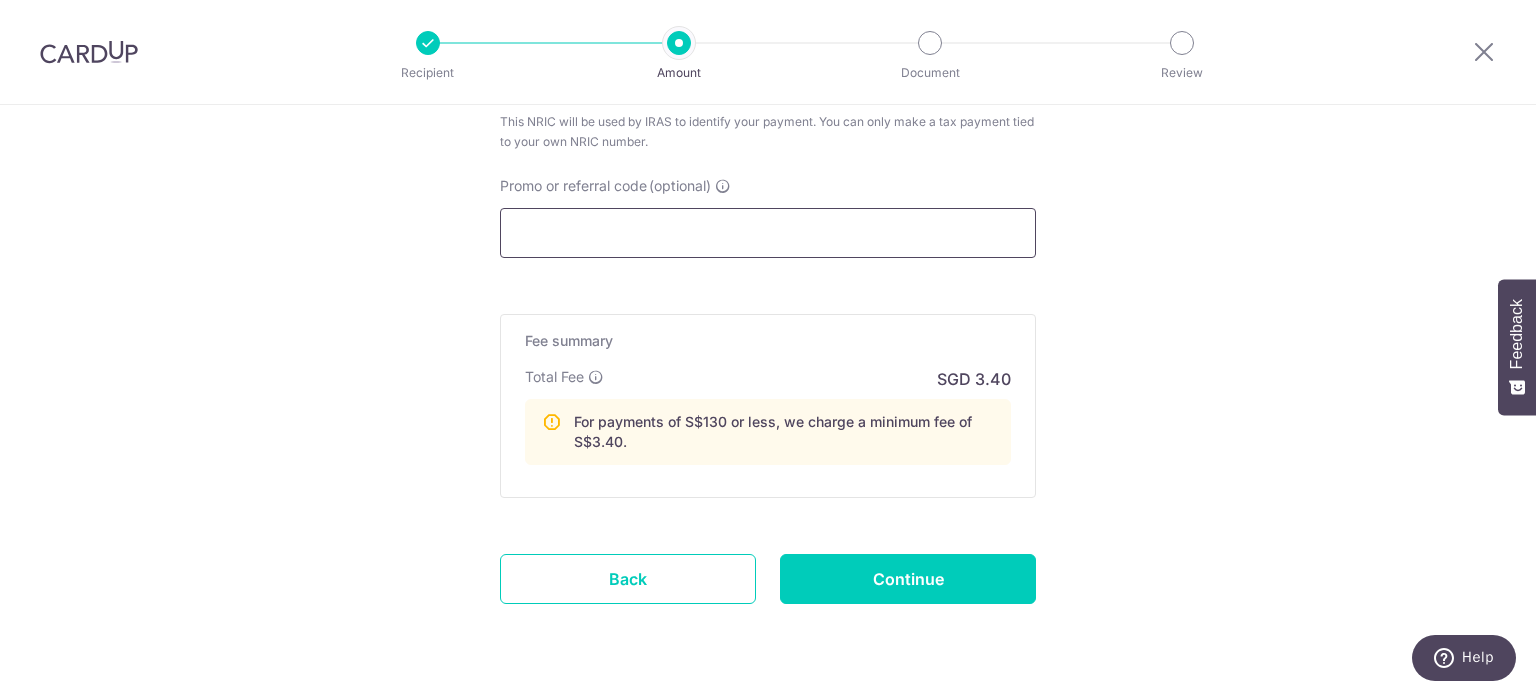 click on "Promo or referral code
(optional)" at bounding box center [768, 233] 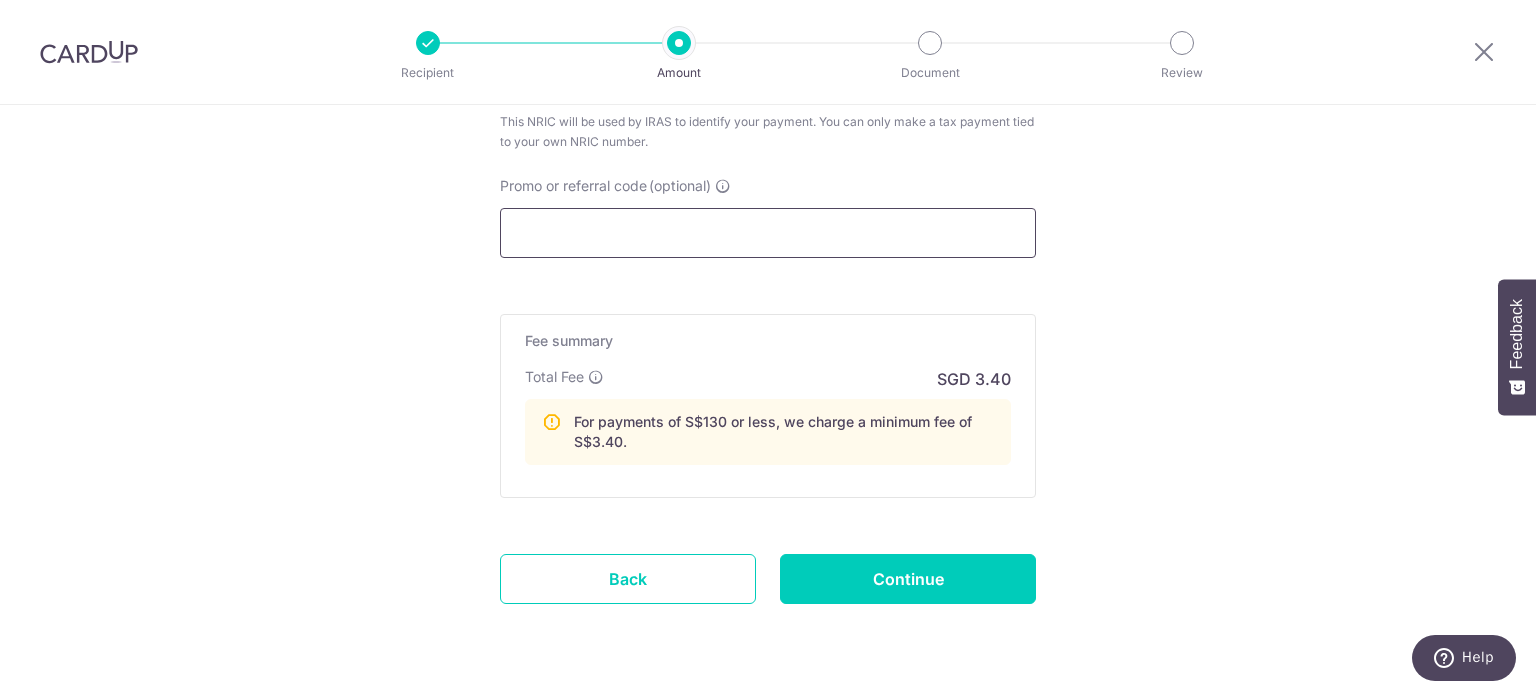 paste on "VTAX25R" 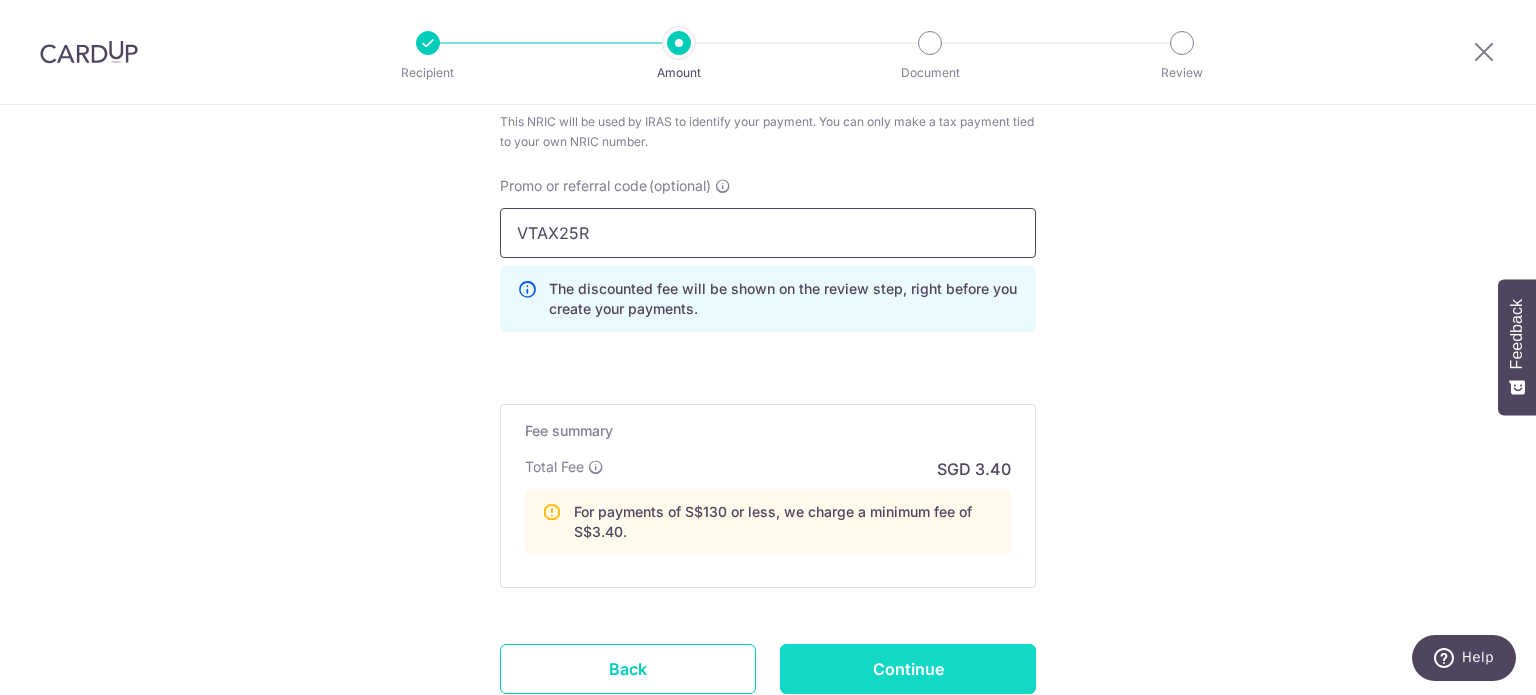 type on "VTAX25R" 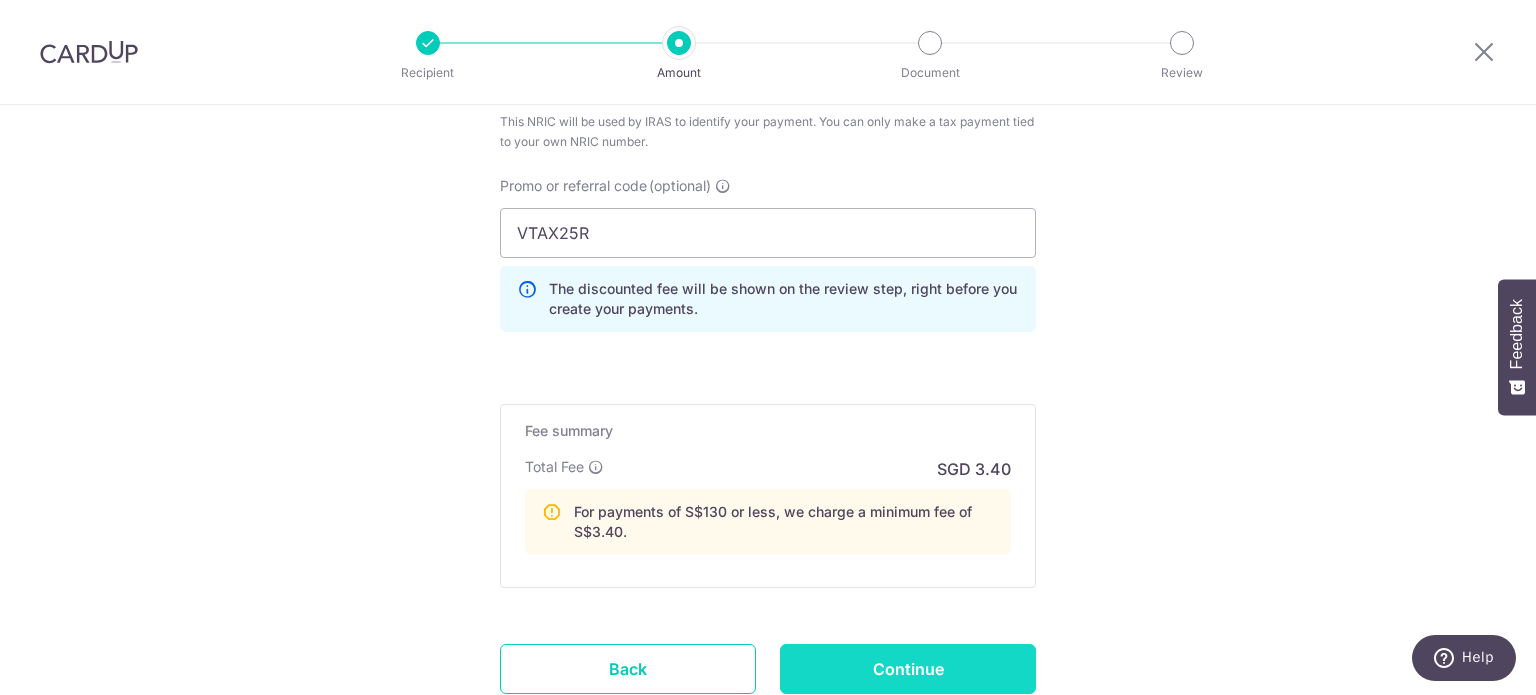click on "Continue" at bounding box center [908, 669] 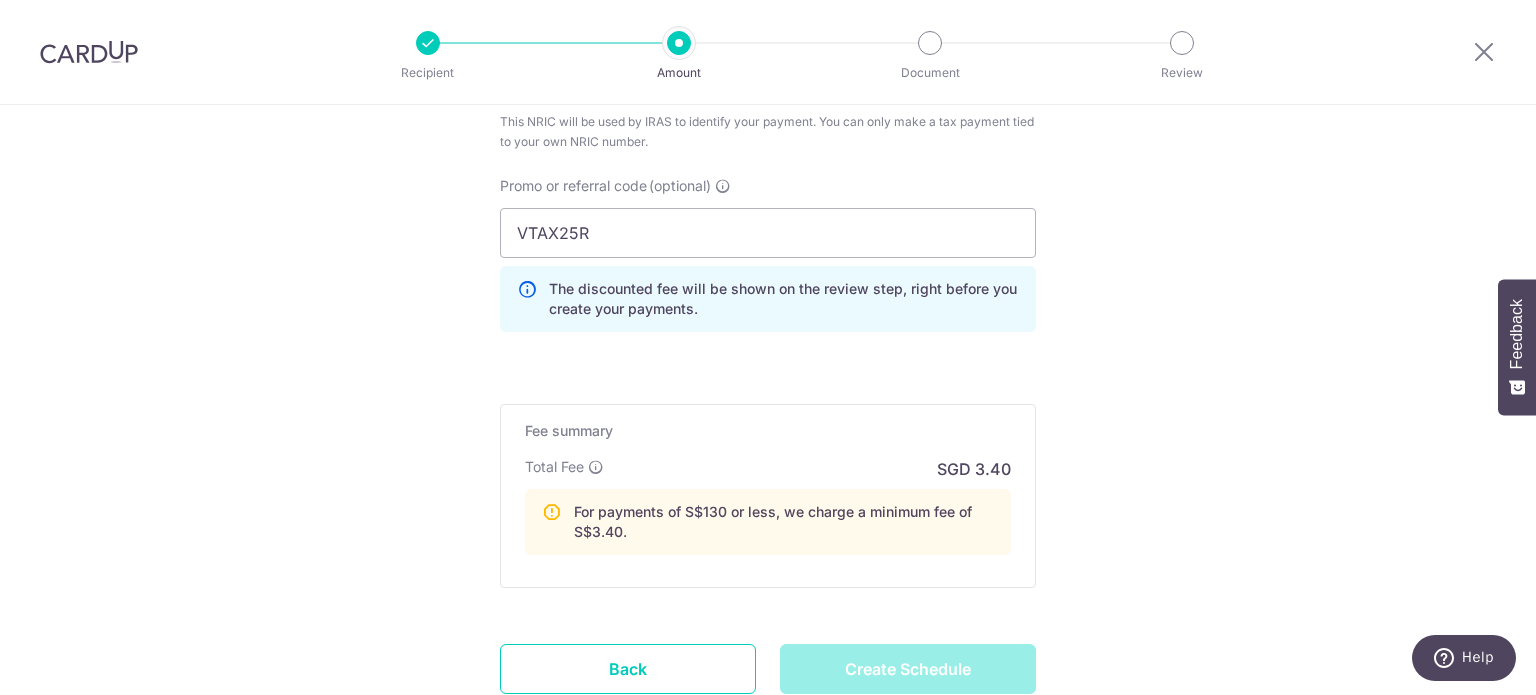 type on "Create Schedule" 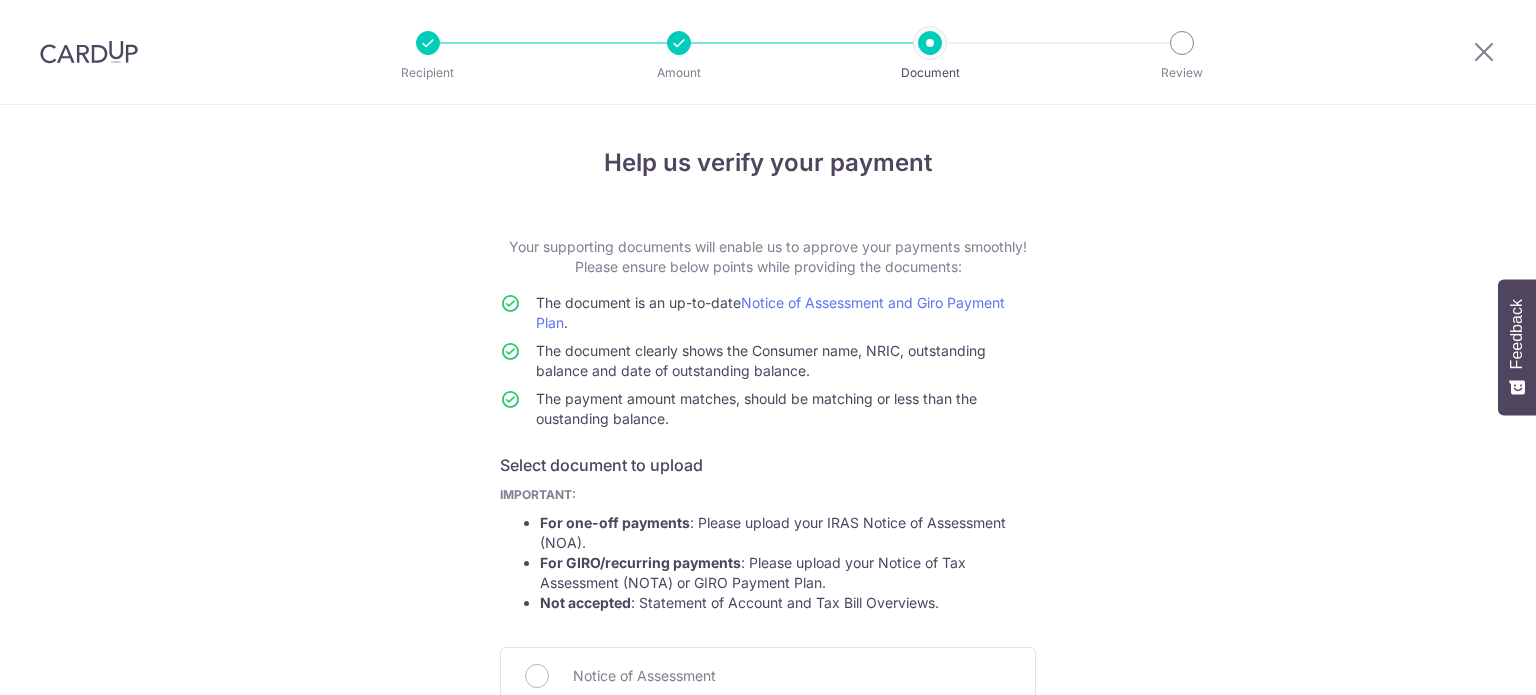 scroll, scrollTop: 0, scrollLeft: 0, axis: both 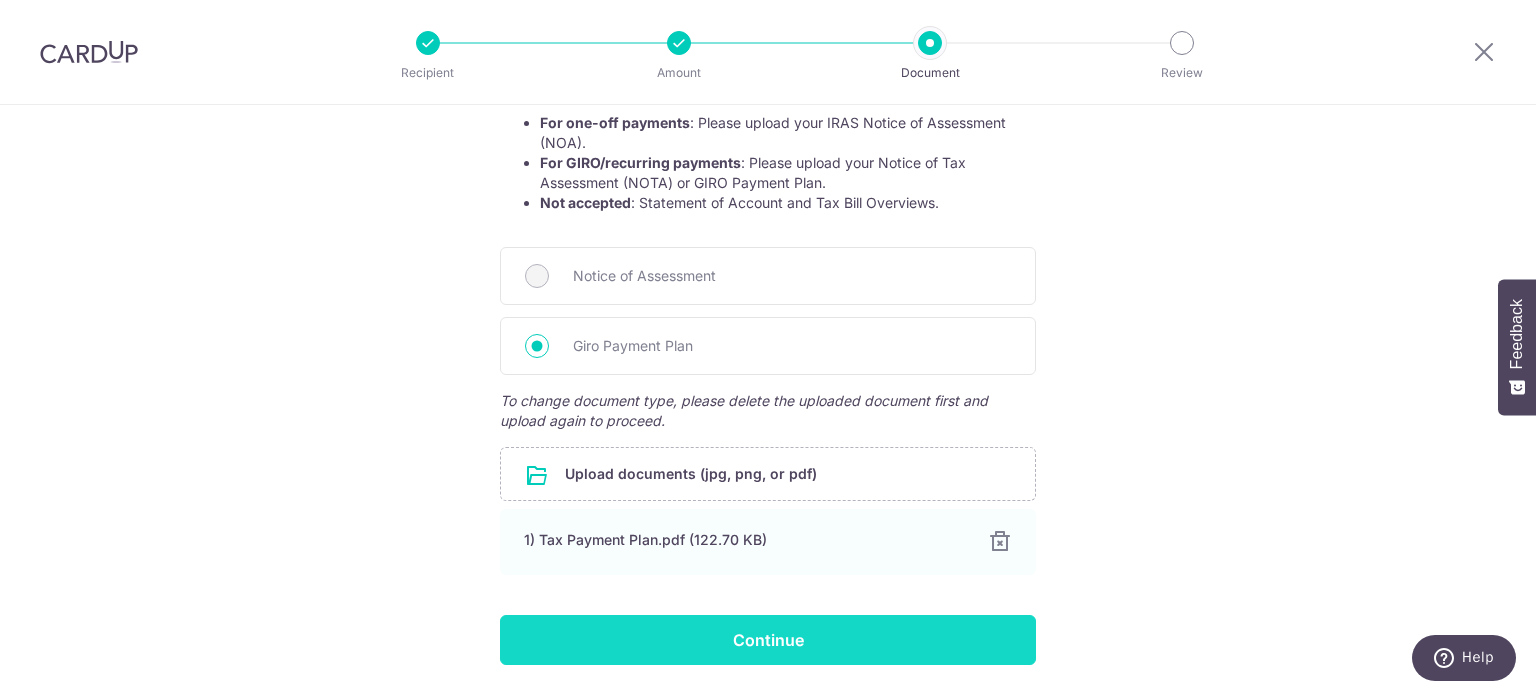 click on "Continue" at bounding box center (768, 640) 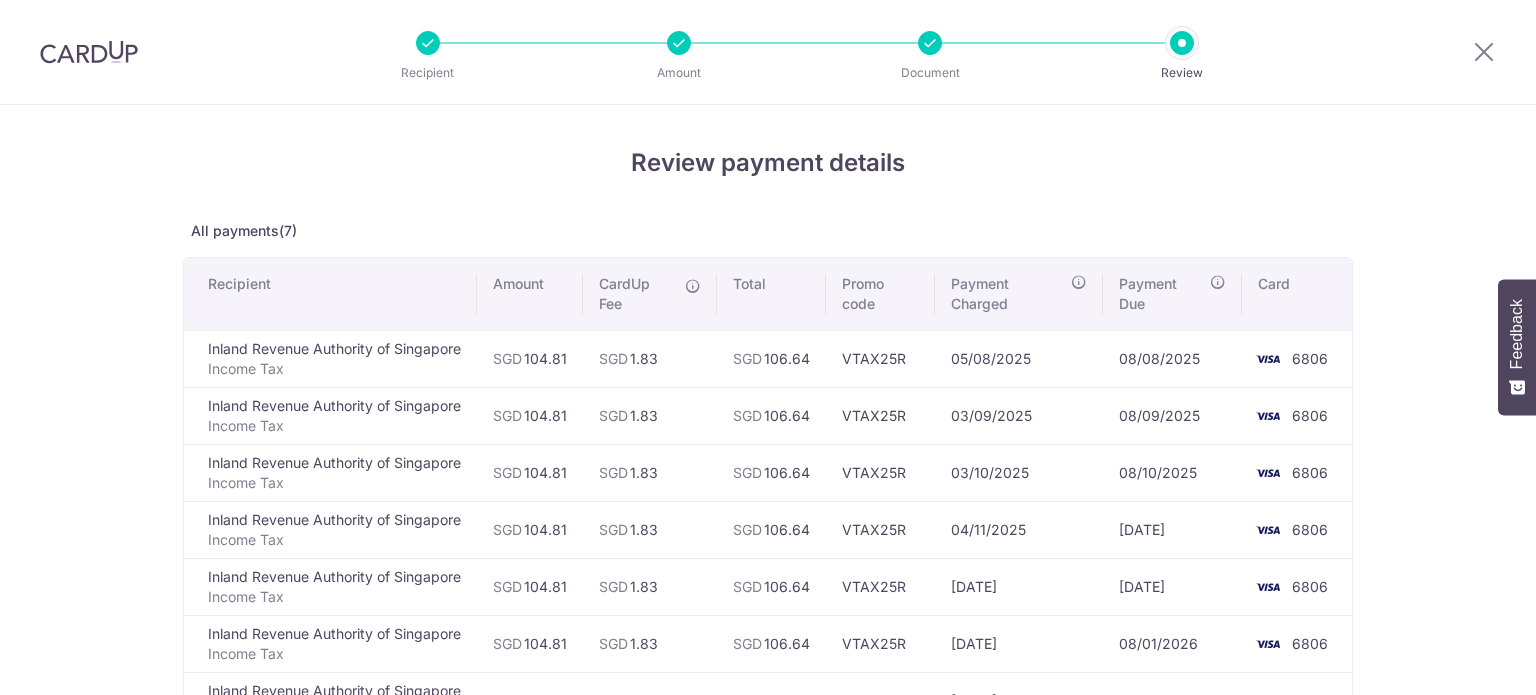 scroll, scrollTop: 0, scrollLeft: 0, axis: both 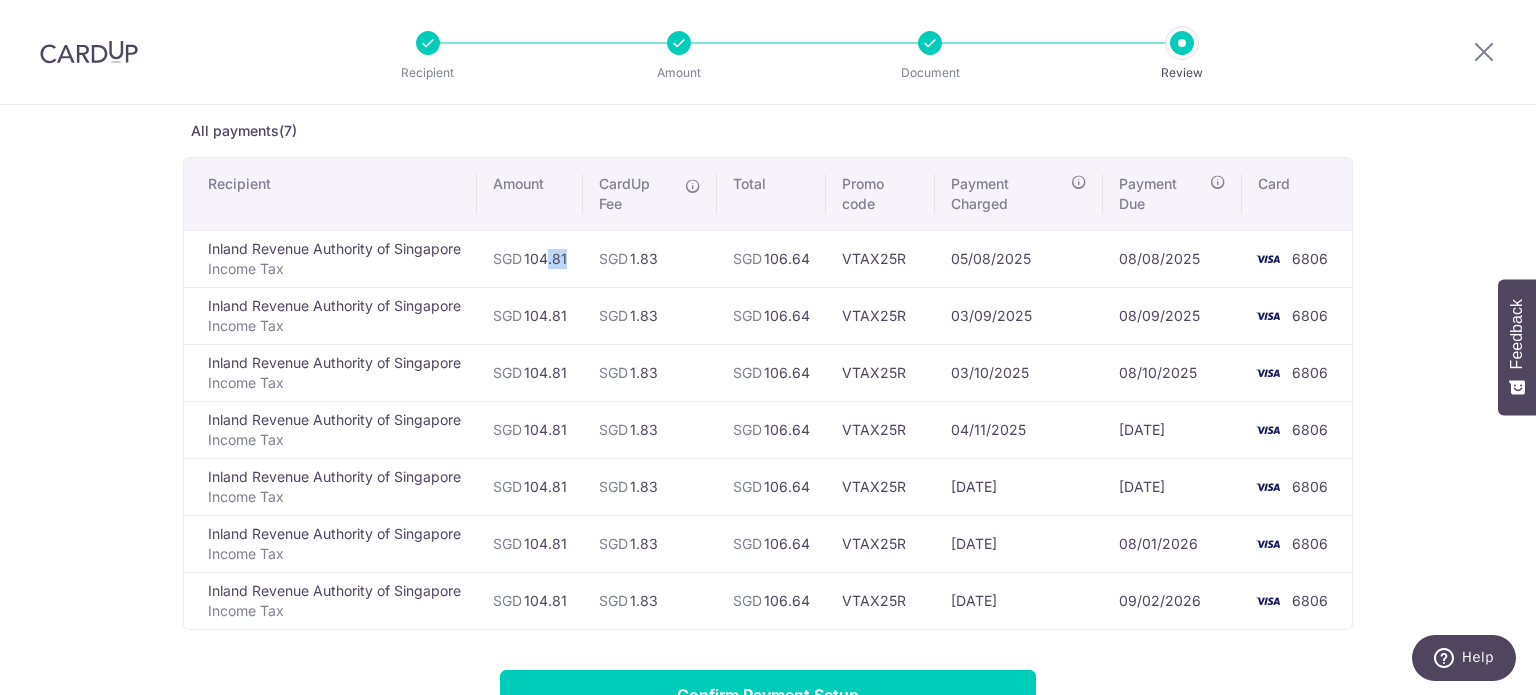 drag, startPoint x: 534, startPoint y: 257, endPoint x: 587, endPoint y: 291, distance: 62.968246 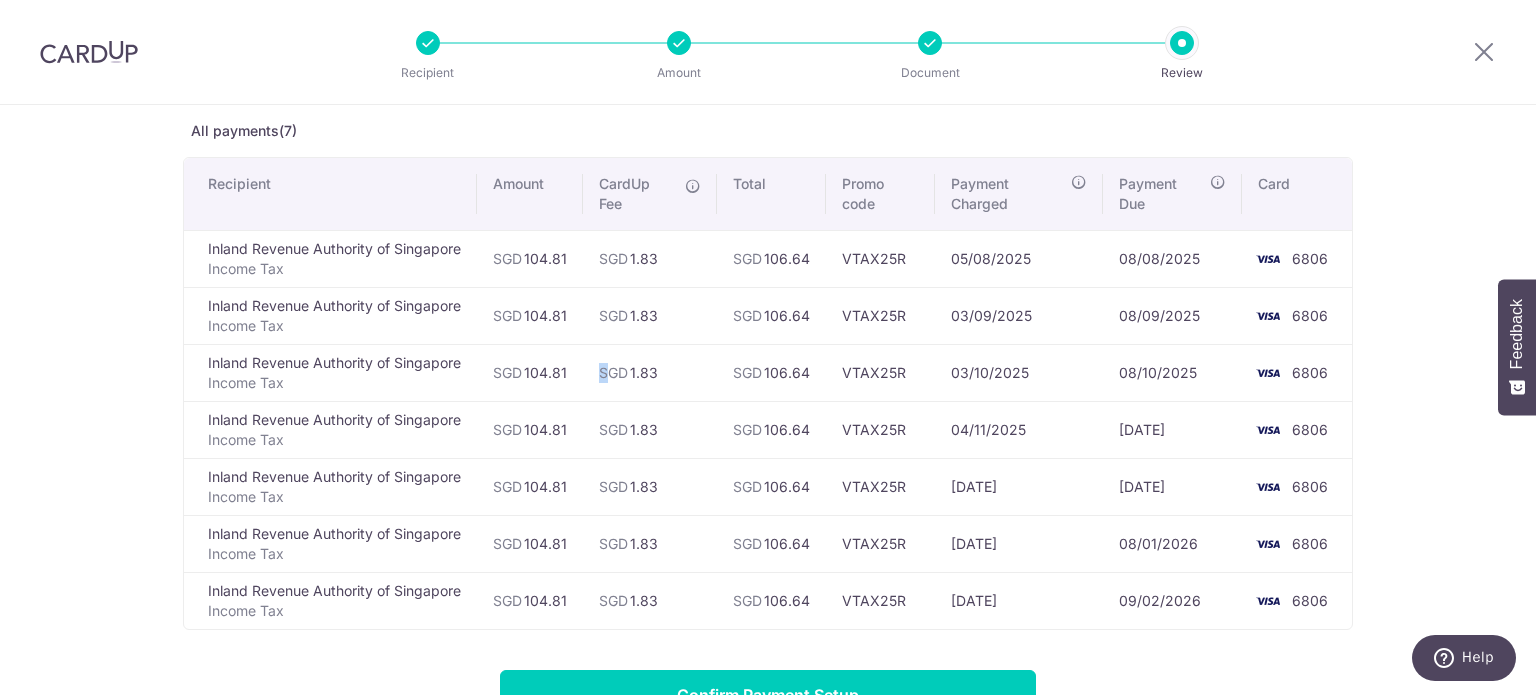 drag, startPoint x: 600, startPoint y: 346, endPoint x: 618, endPoint y: 363, distance: 24.758837 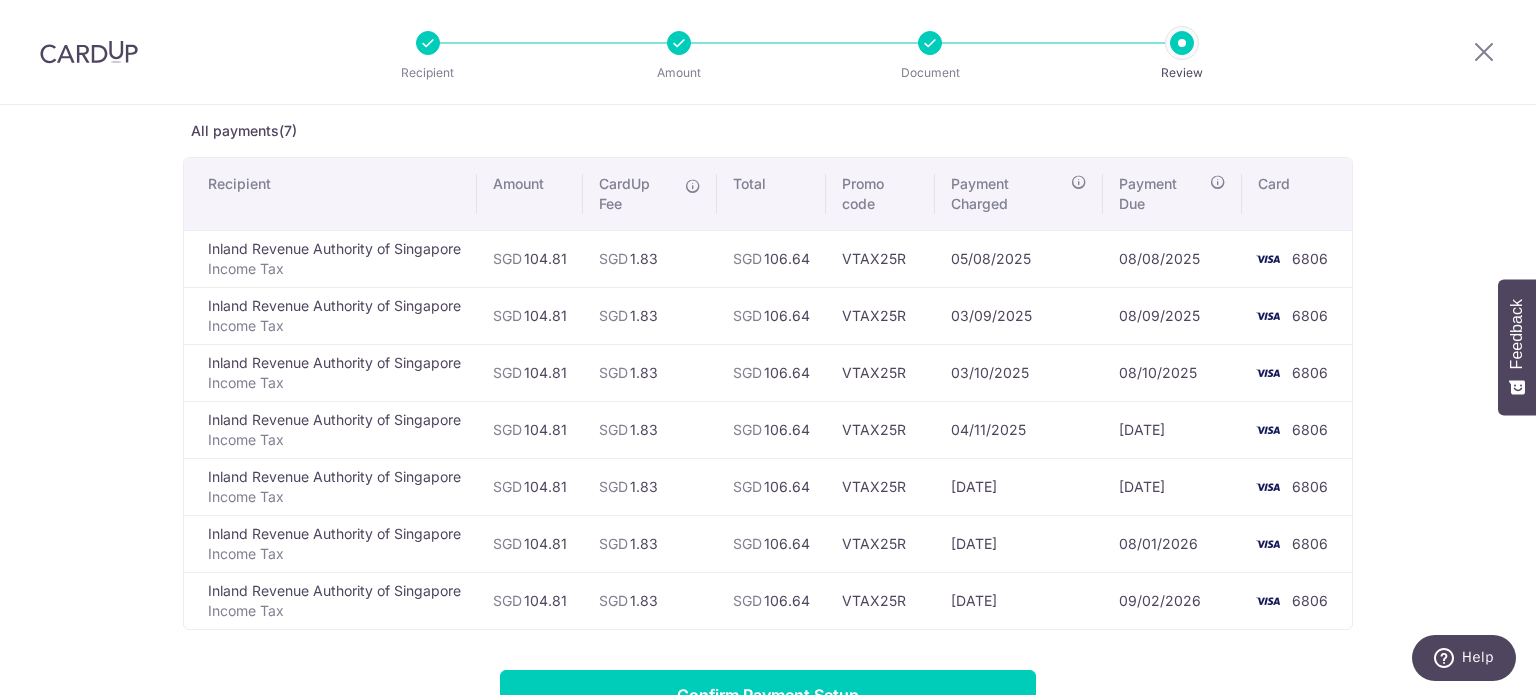 drag, startPoint x: 709, startPoint y: 531, endPoint x: 733, endPoint y: 540, distance: 25.632011 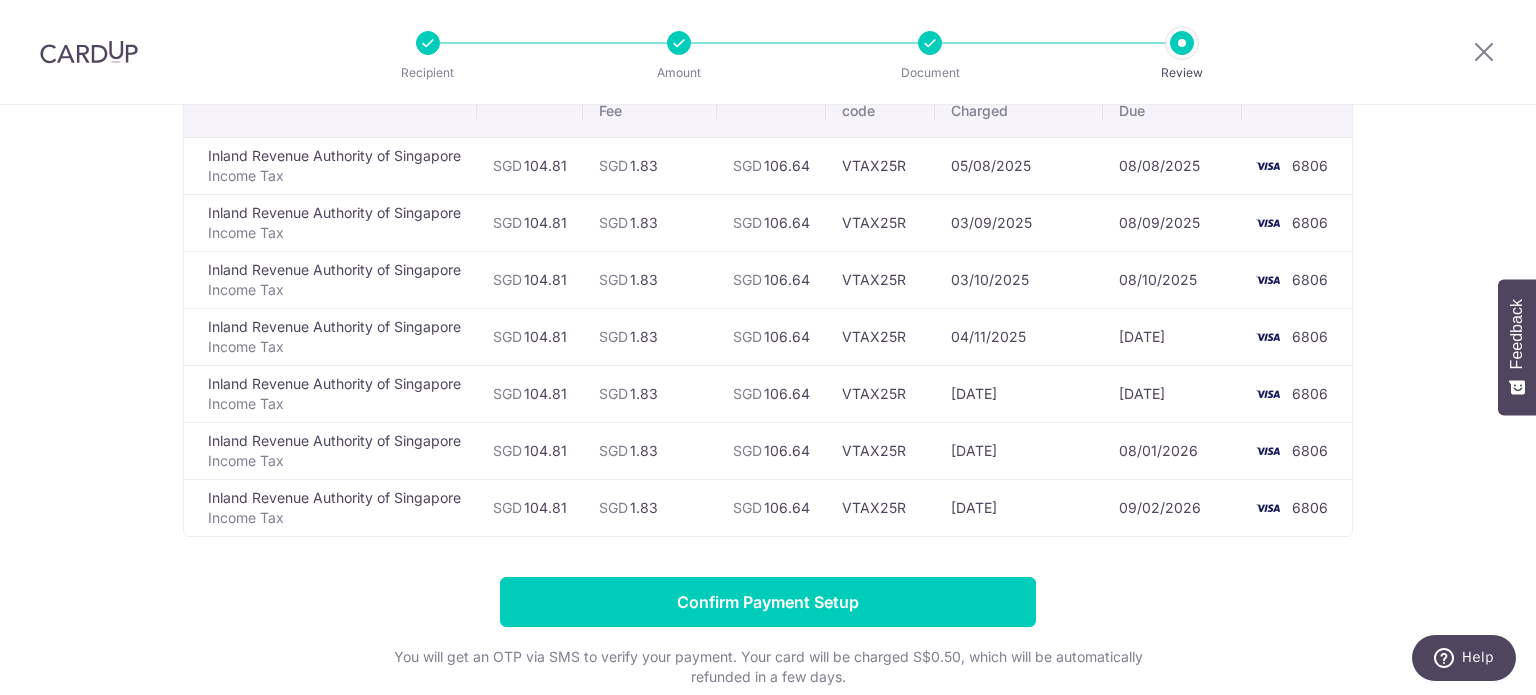 scroll, scrollTop: 200, scrollLeft: 0, axis: vertical 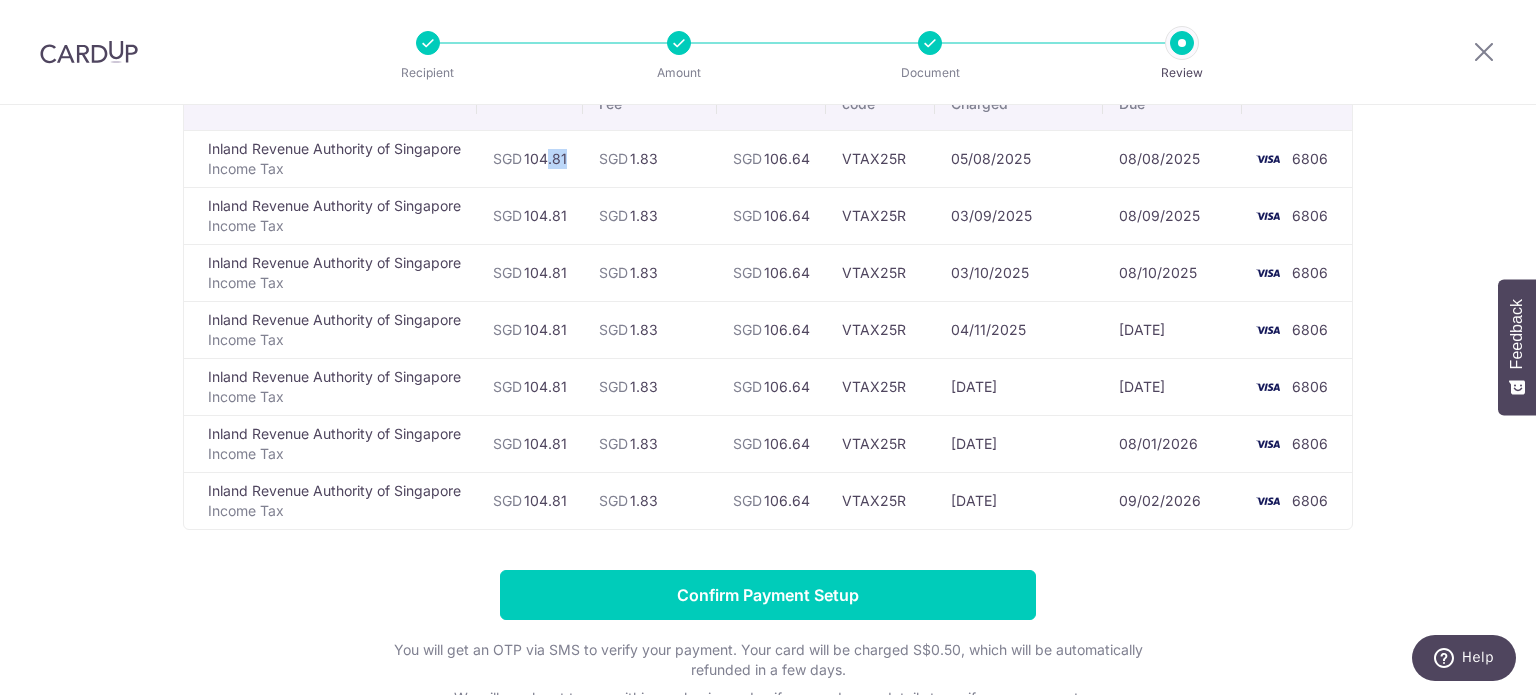 drag, startPoint x: 564, startPoint y: 161, endPoint x: 528, endPoint y: 160, distance: 36.013885 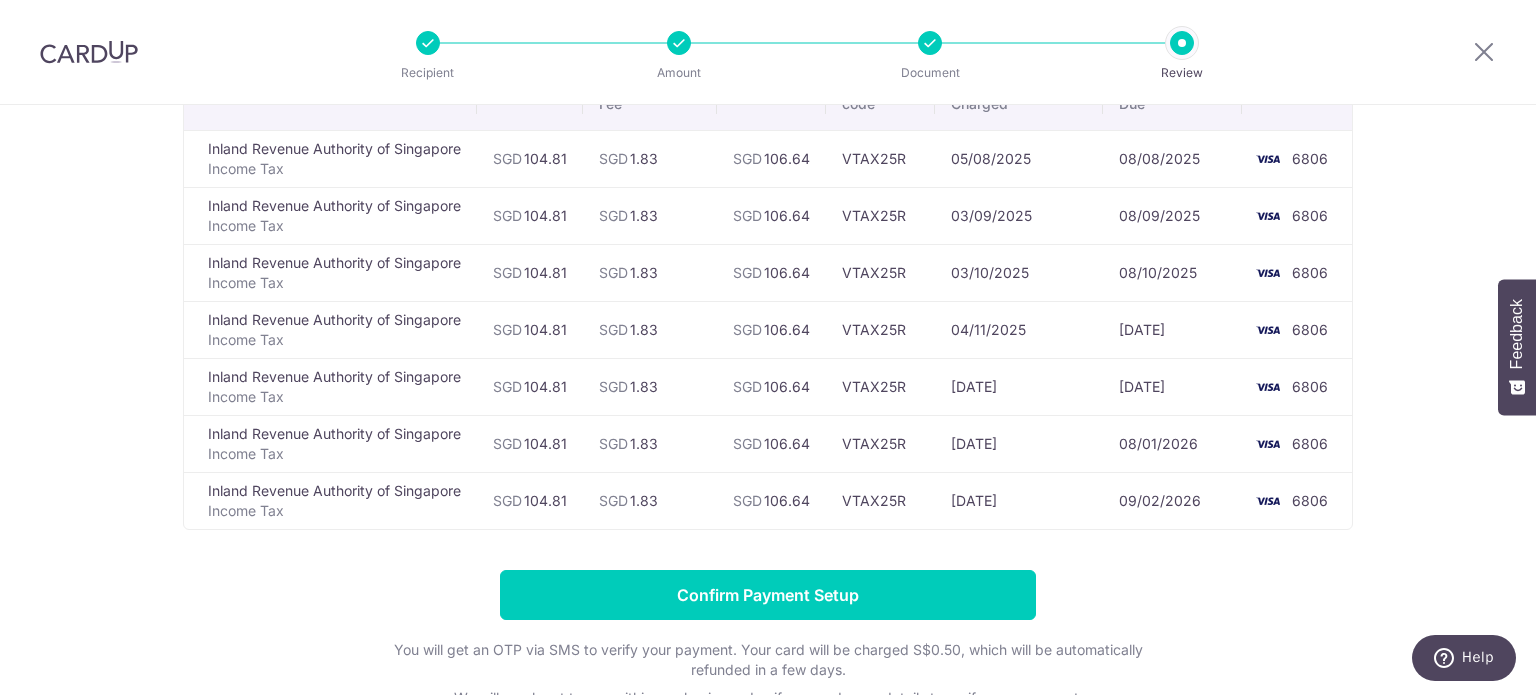 drag, startPoint x: 534, startPoint y: 158, endPoint x: 571, endPoint y: 159, distance: 37.01351 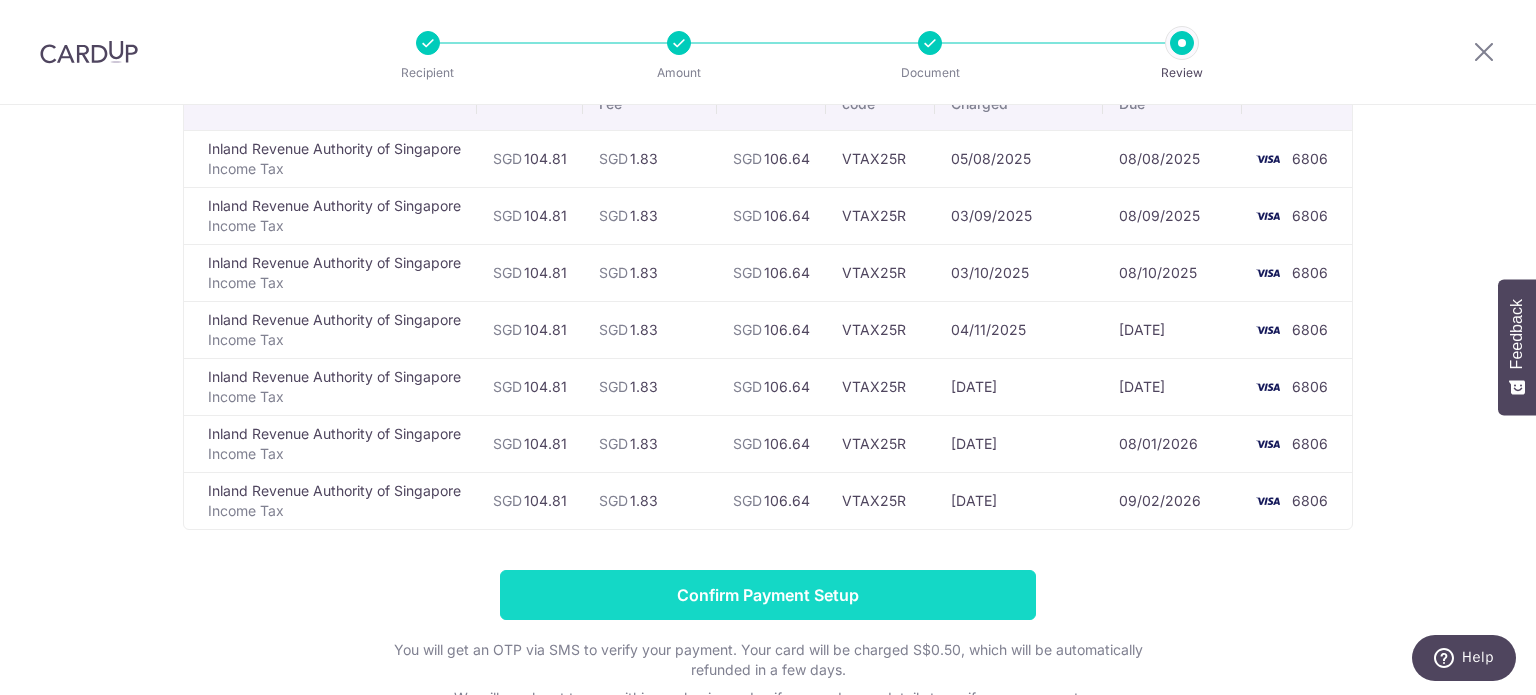 click on "Confirm Payment Setup" at bounding box center (768, 595) 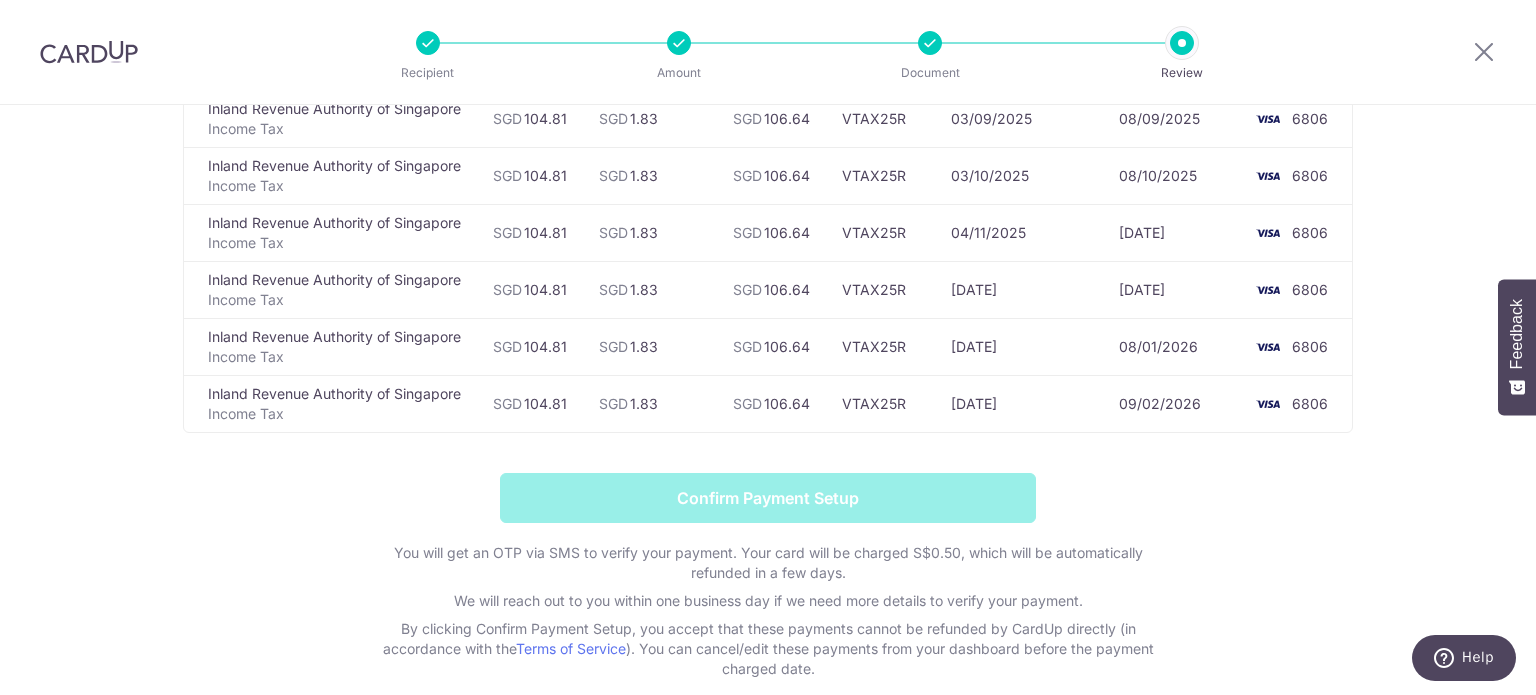 scroll, scrollTop: 196, scrollLeft: 0, axis: vertical 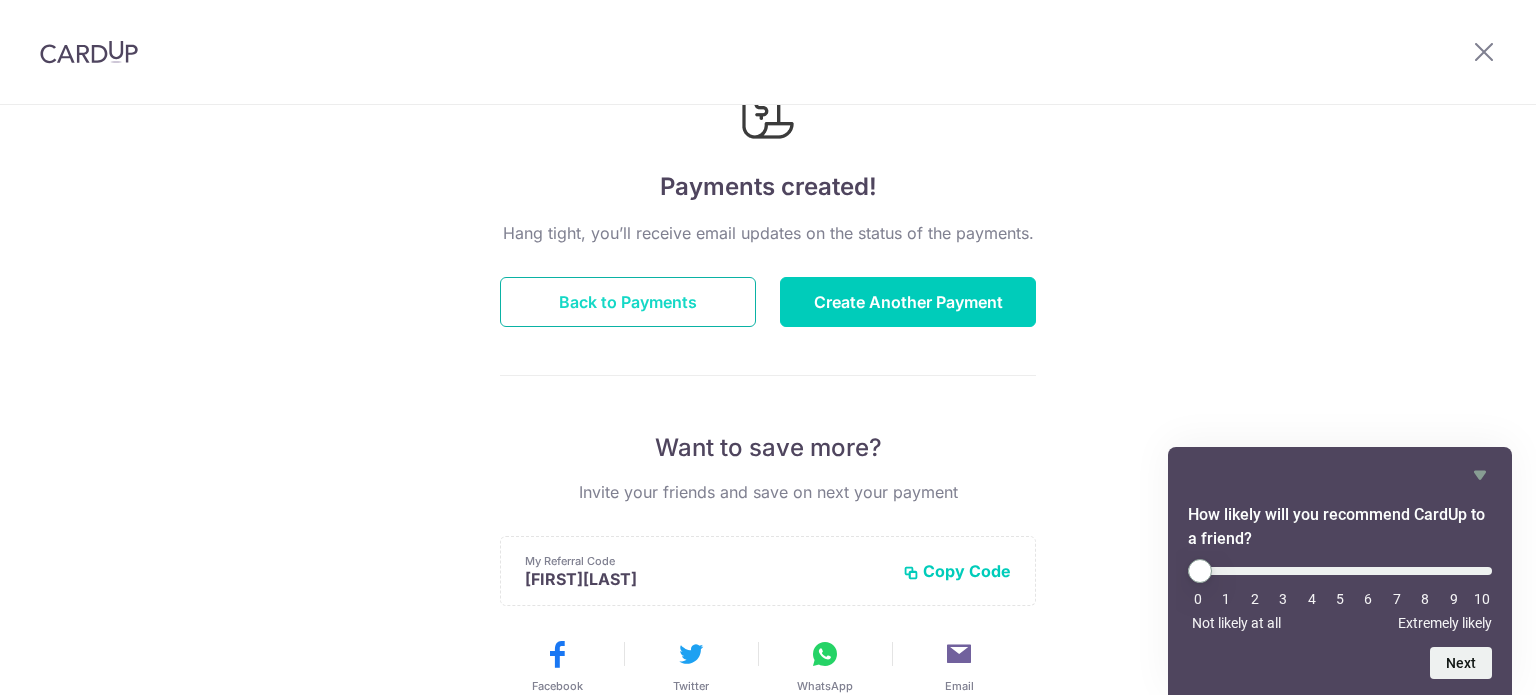 click on "Back to Payments" at bounding box center (628, 302) 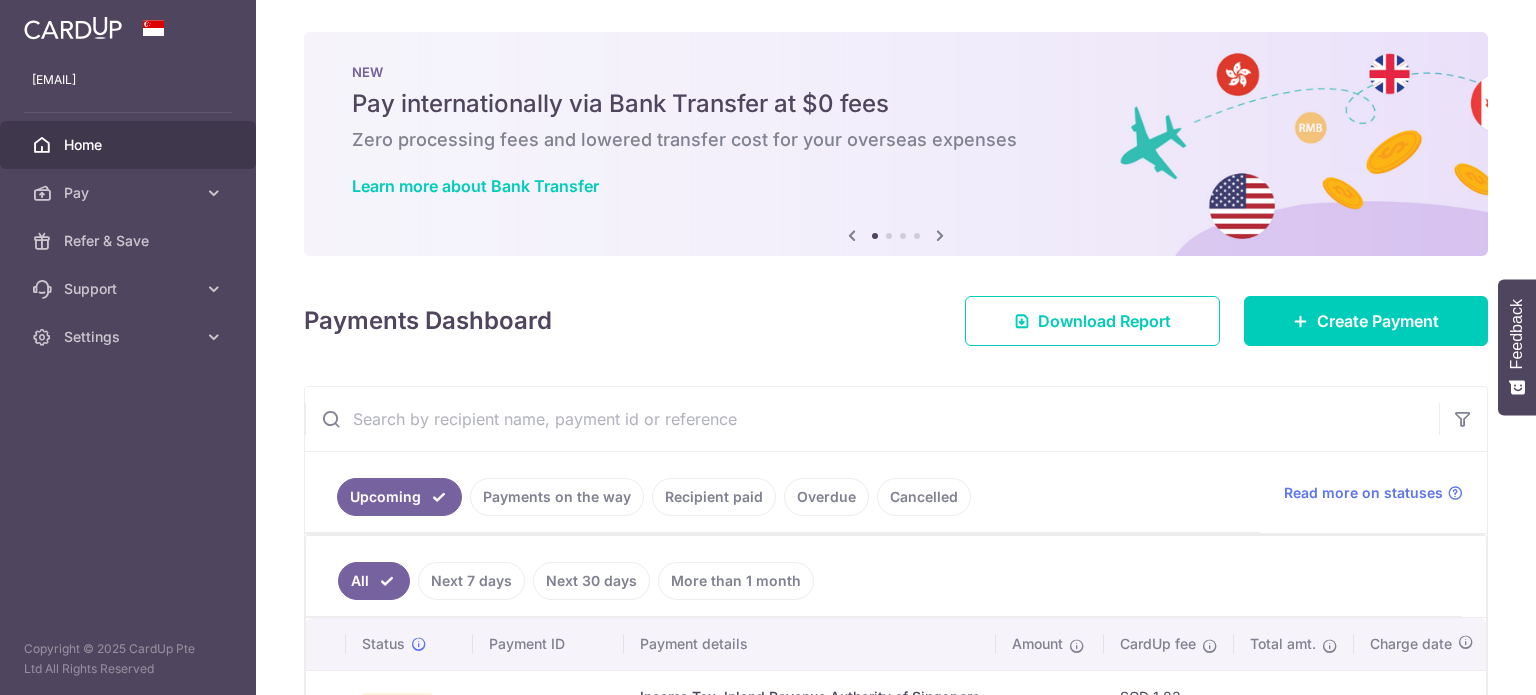 scroll, scrollTop: 0, scrollLeft: 0, axis: both 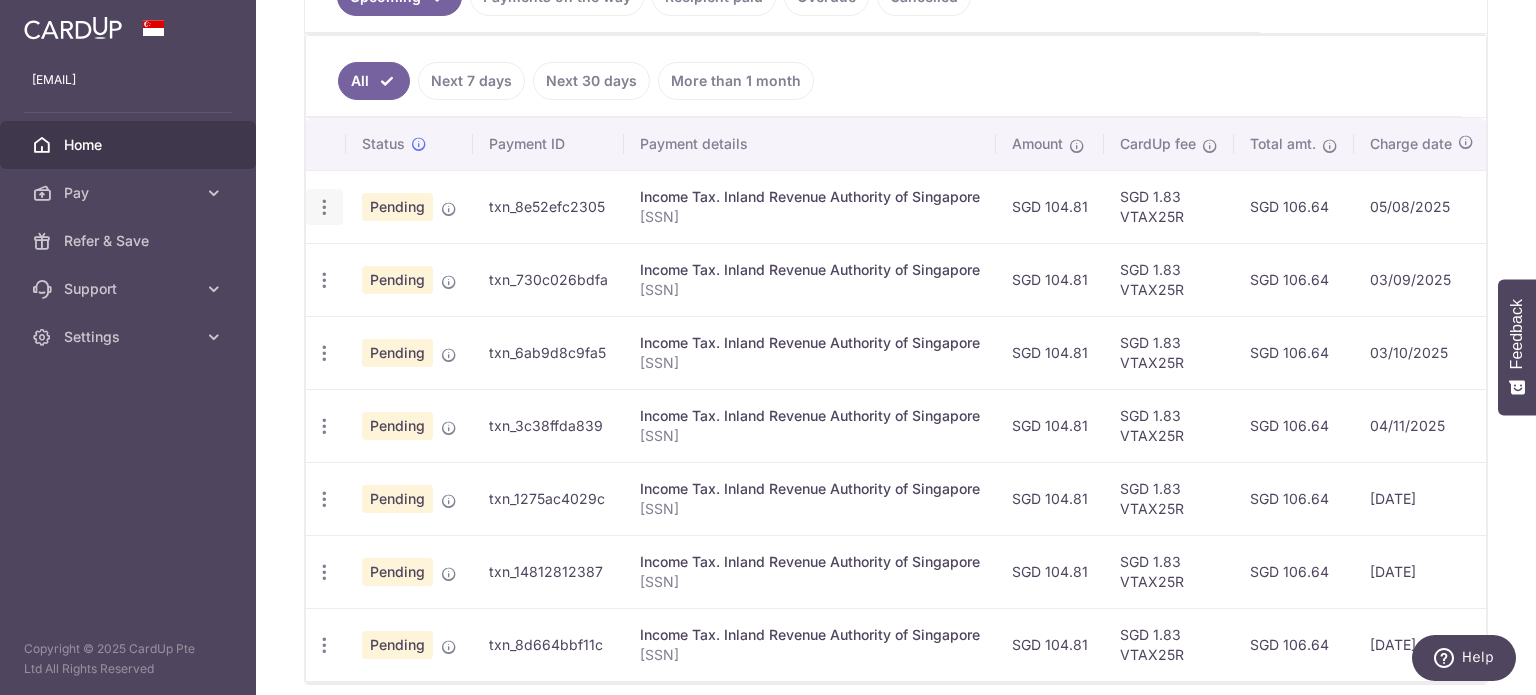 click at bounding box center [324, 207] 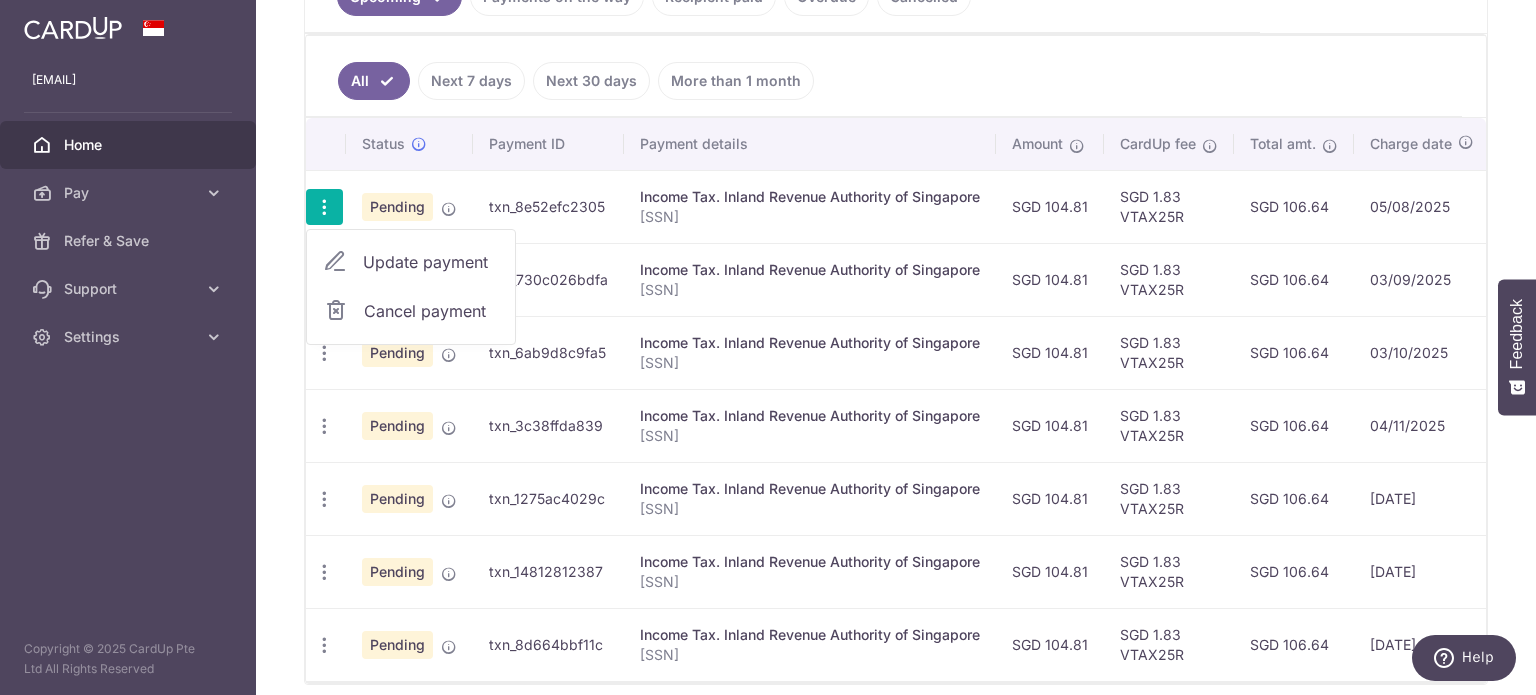 click on "All
Next 7 days
Next 30 days
More than 1 month" at bounding box center [884, 76] 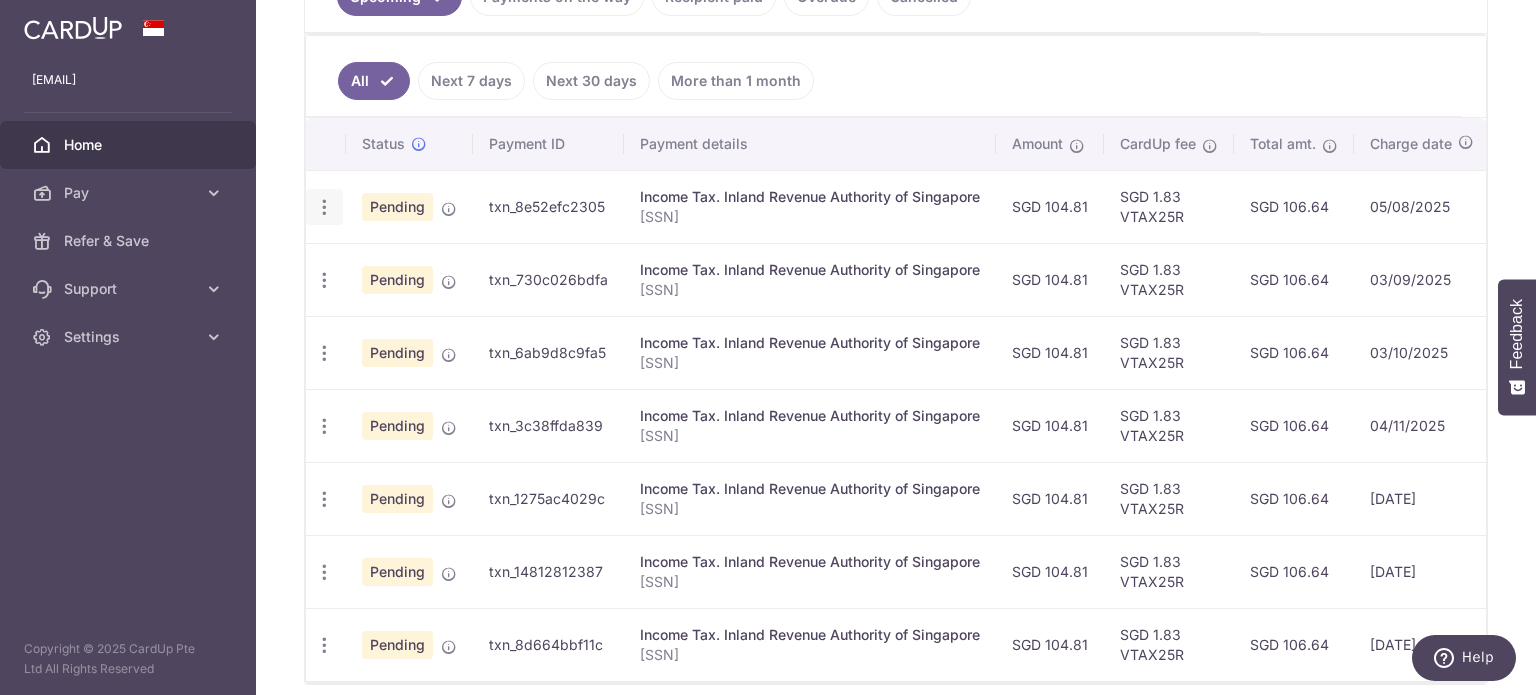 click on "Update payment
Cancel payment" at bounding box center [324, 207] 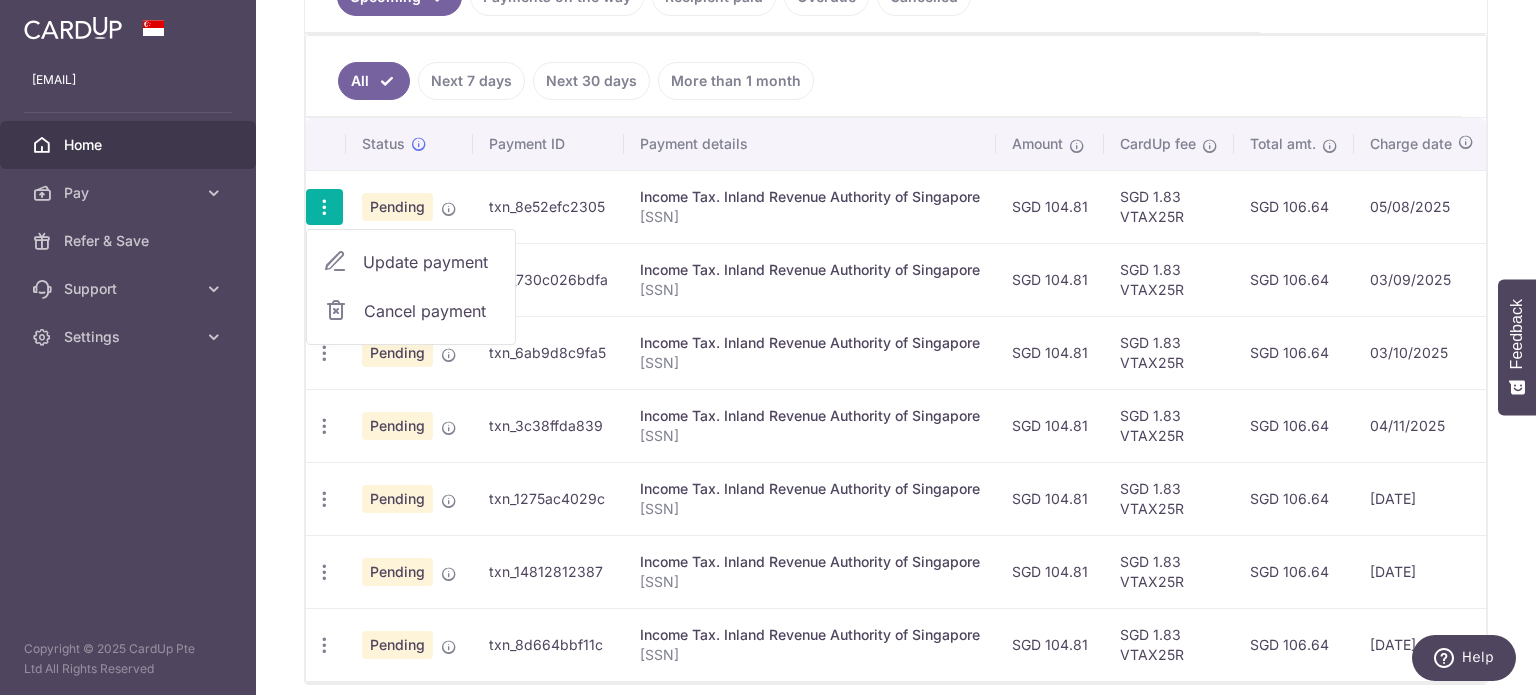 click at bounding box center [324, 207] 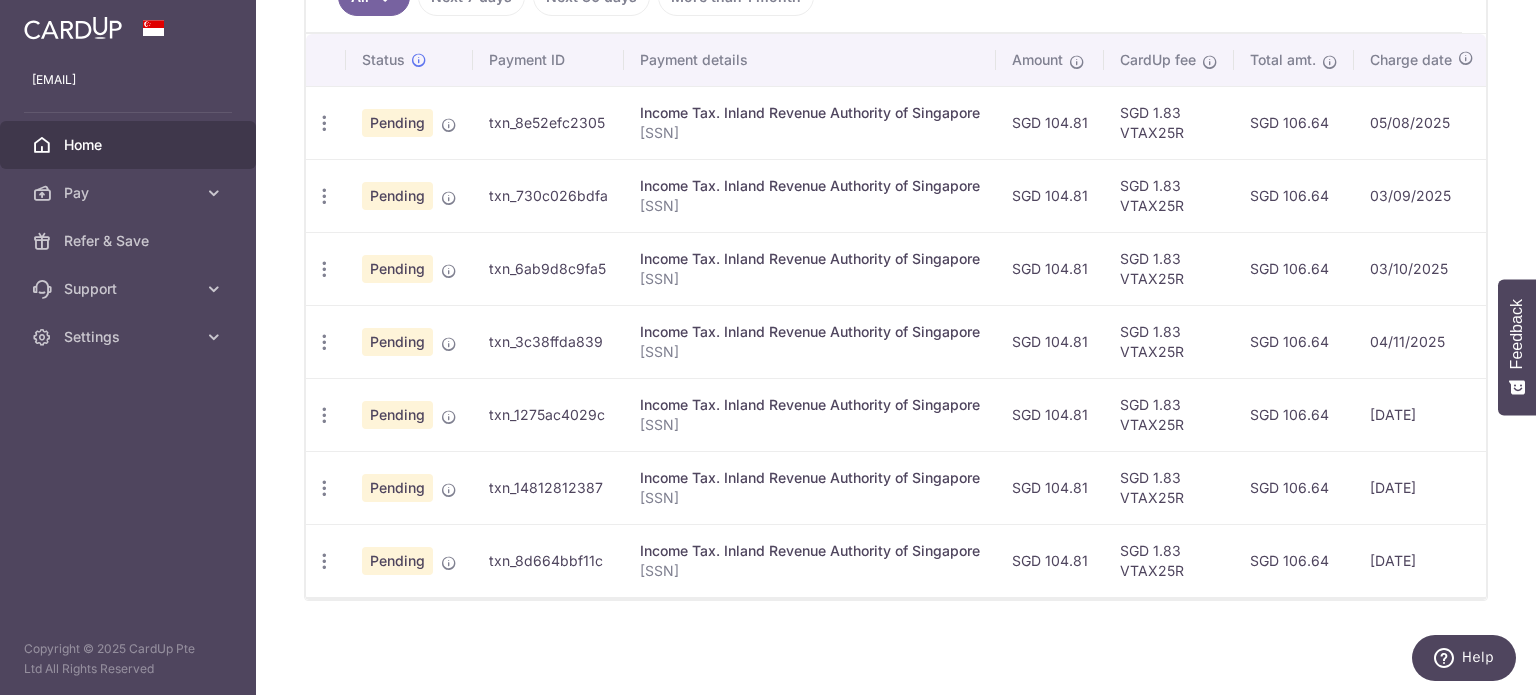 scroll, scrollTop: 589, scrollLeft: 0, axis: vertical 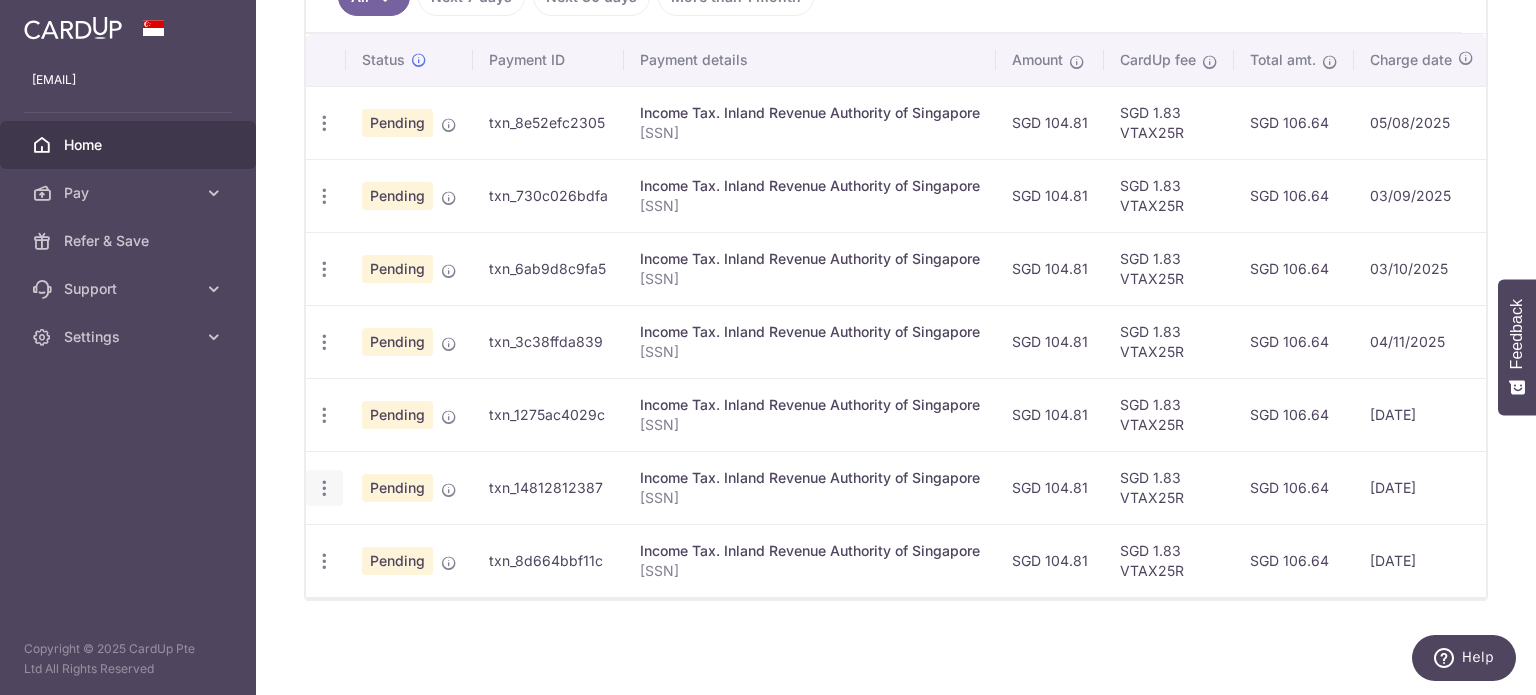click at bounding box center [324, 123] 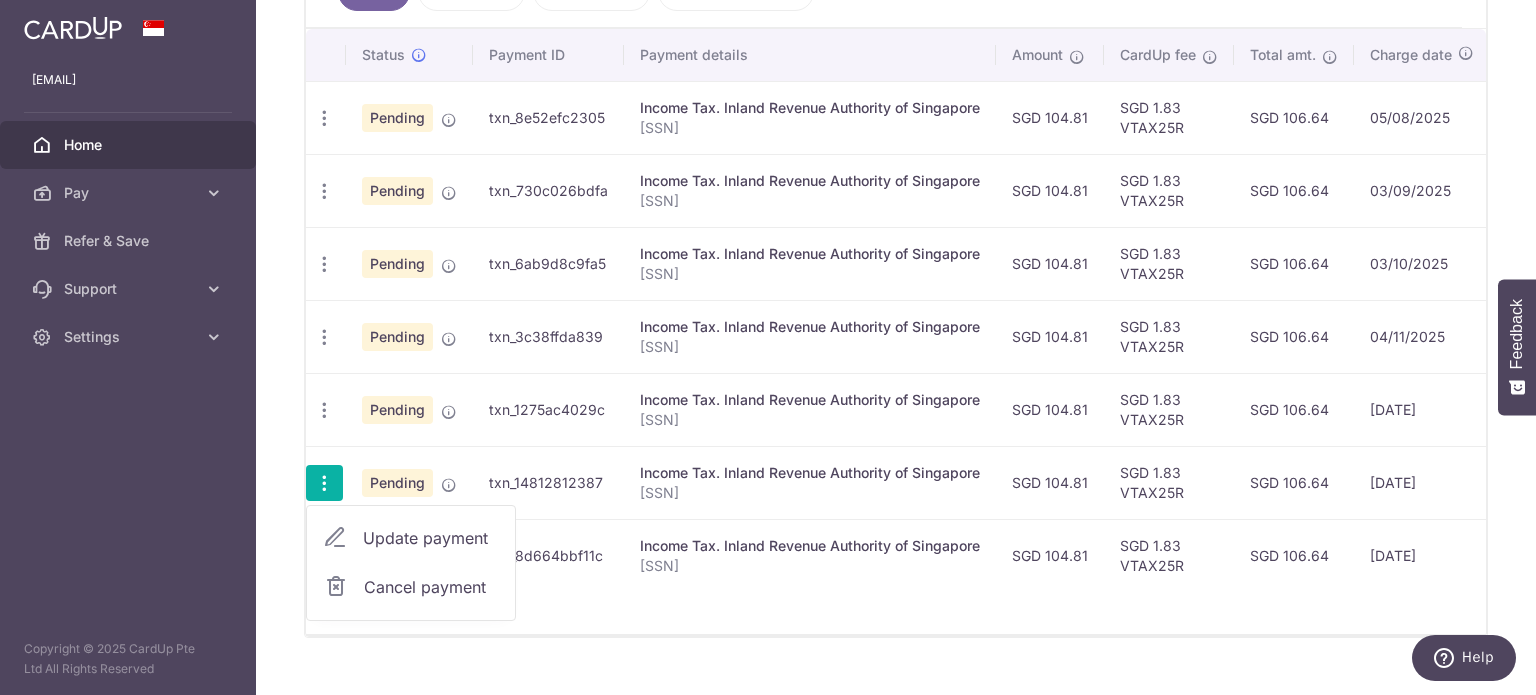 click at bounding box center (324, 483) 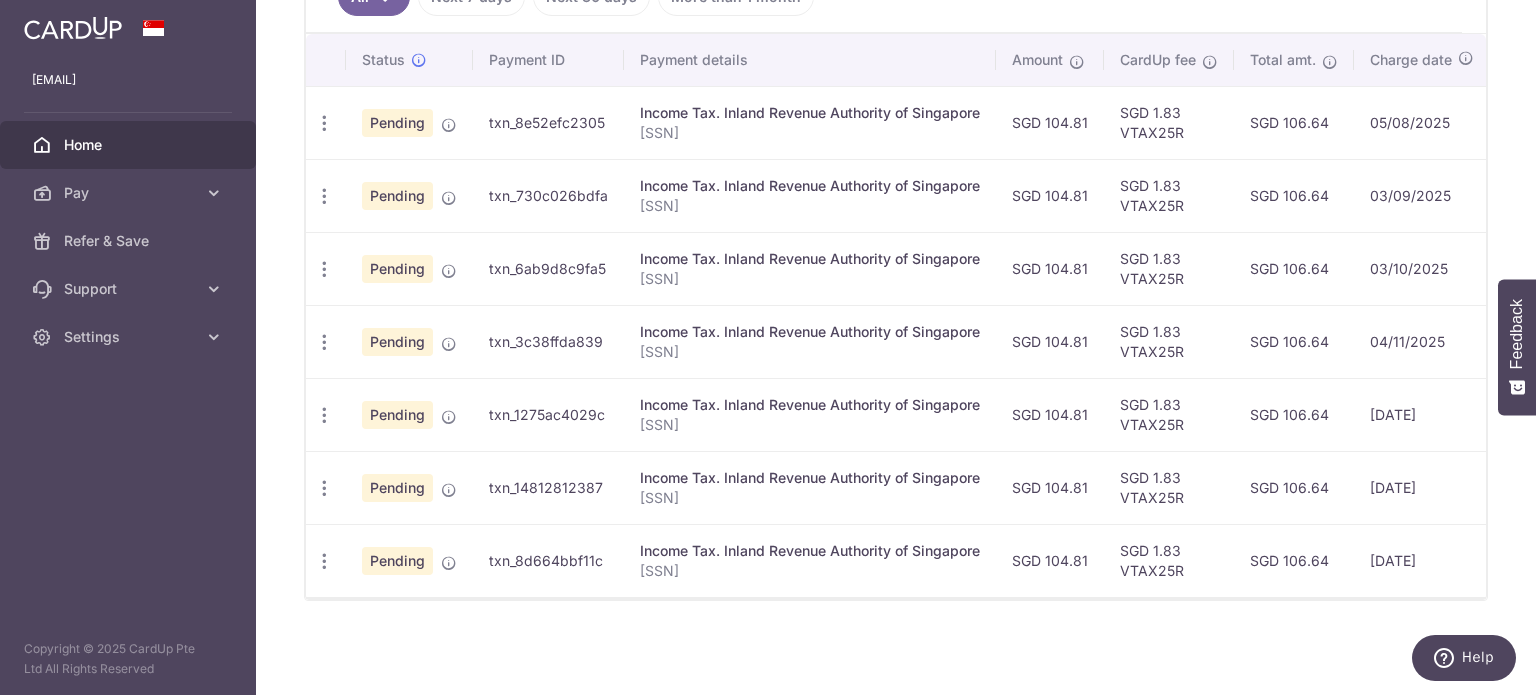 click on "Update payment
Cancel payment" at bounding box center (326, 487) 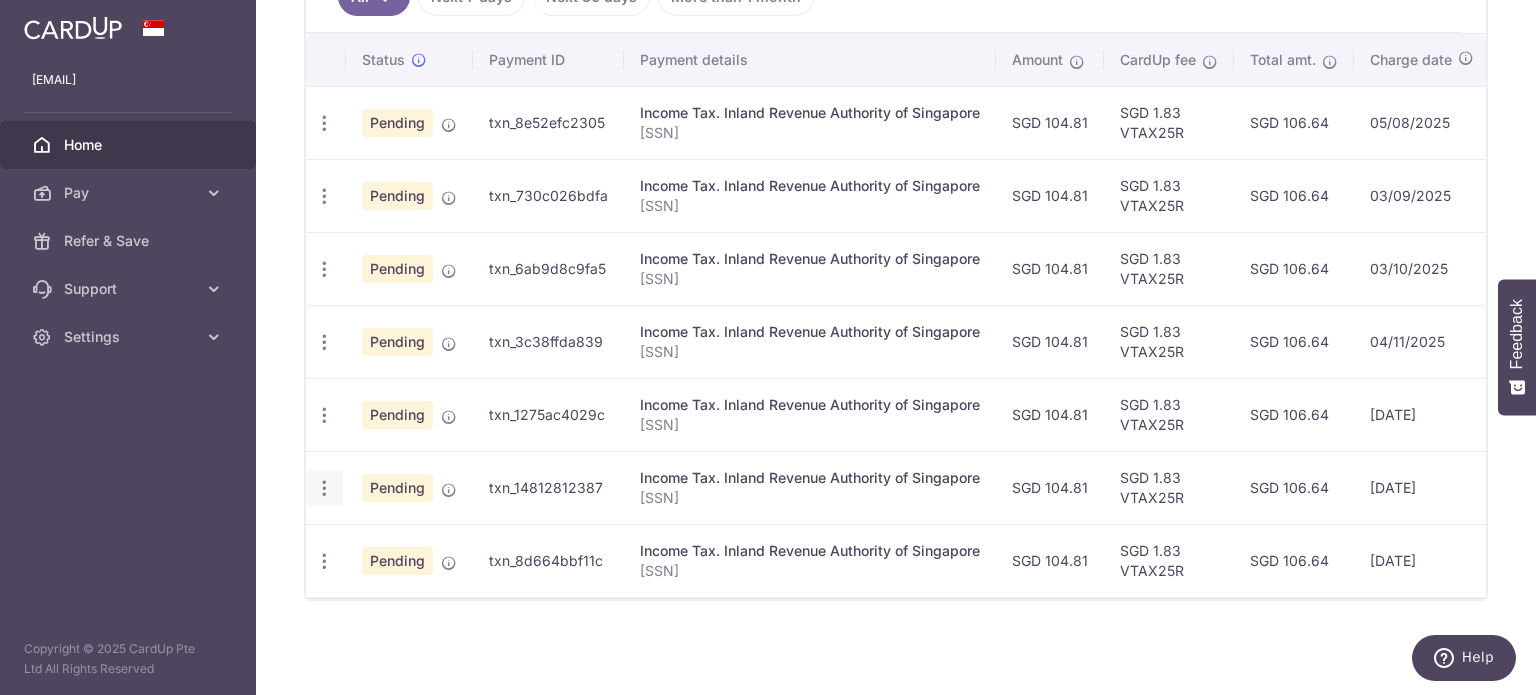 click at bounding box center [324, 123] 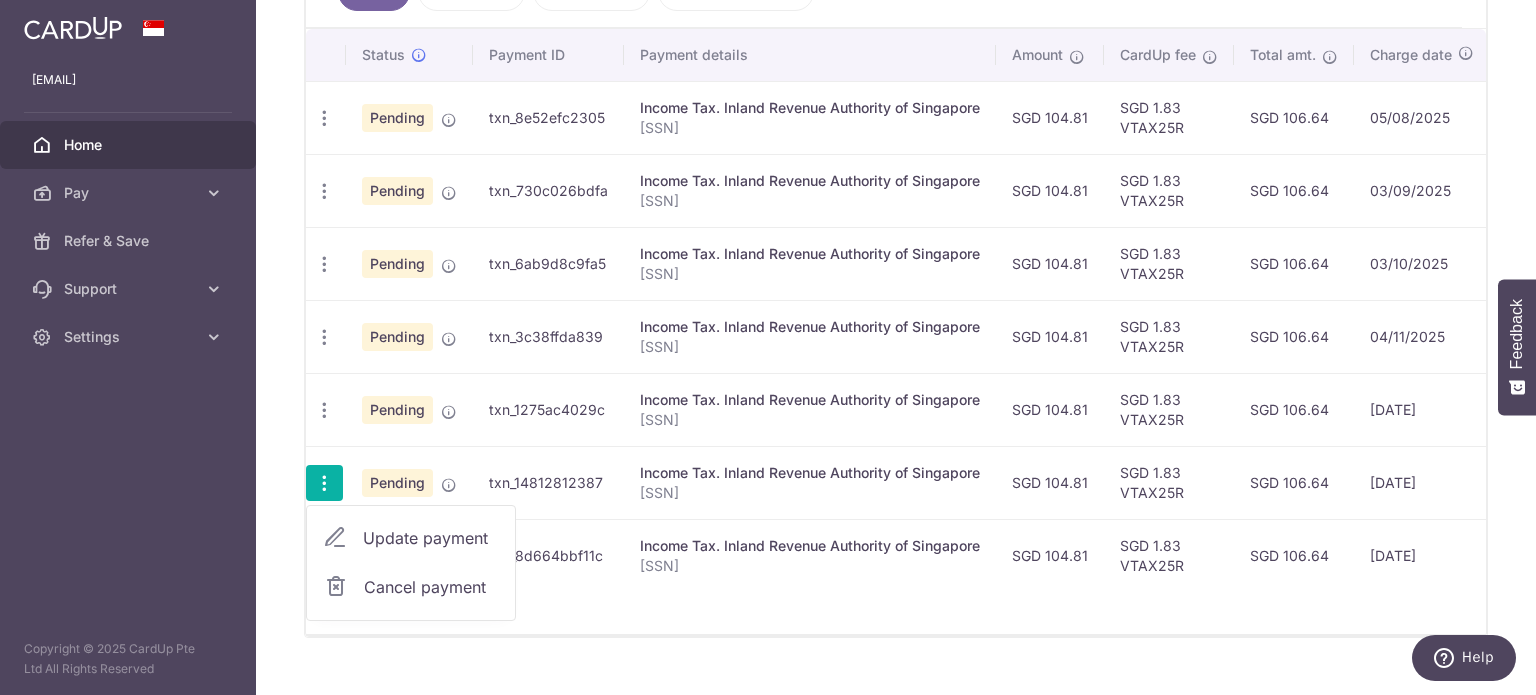 click at bounding box center [324, 483] 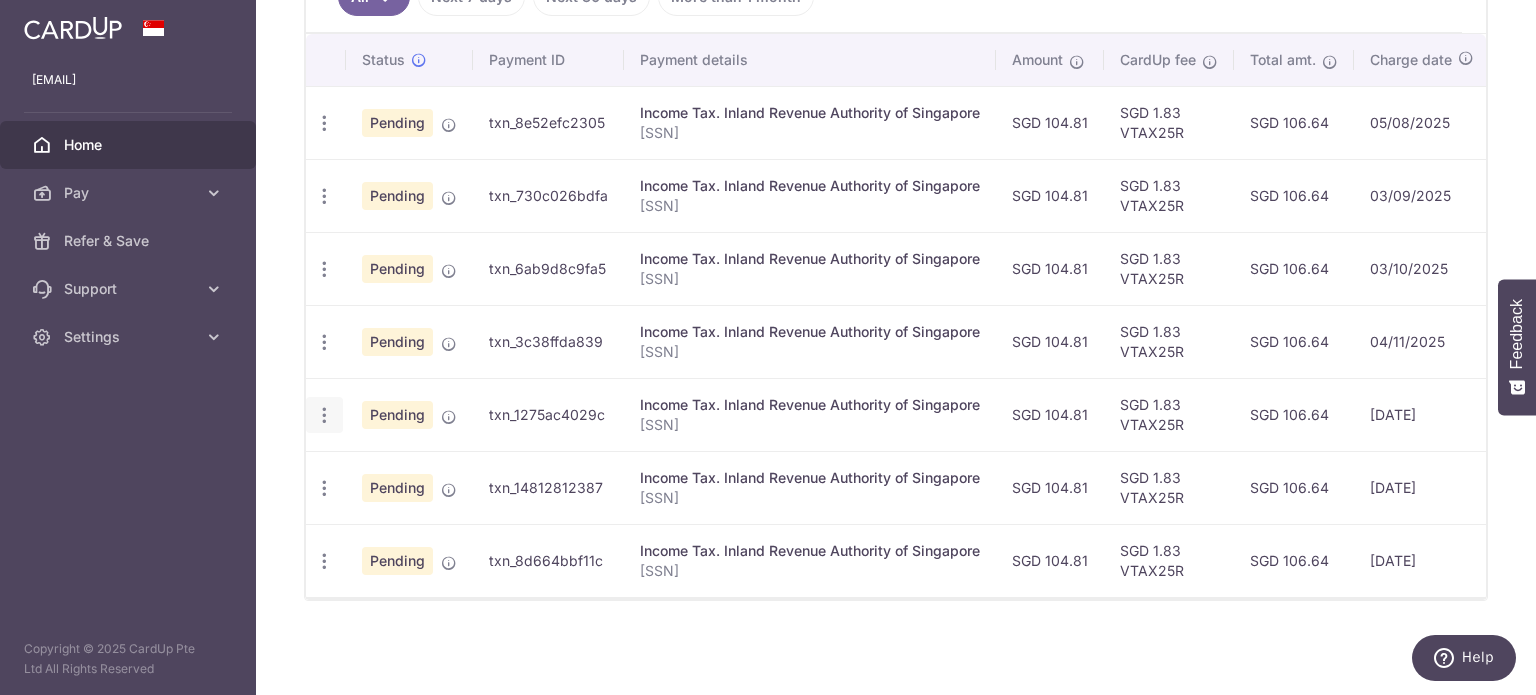 click at bounding box center (324, 123) 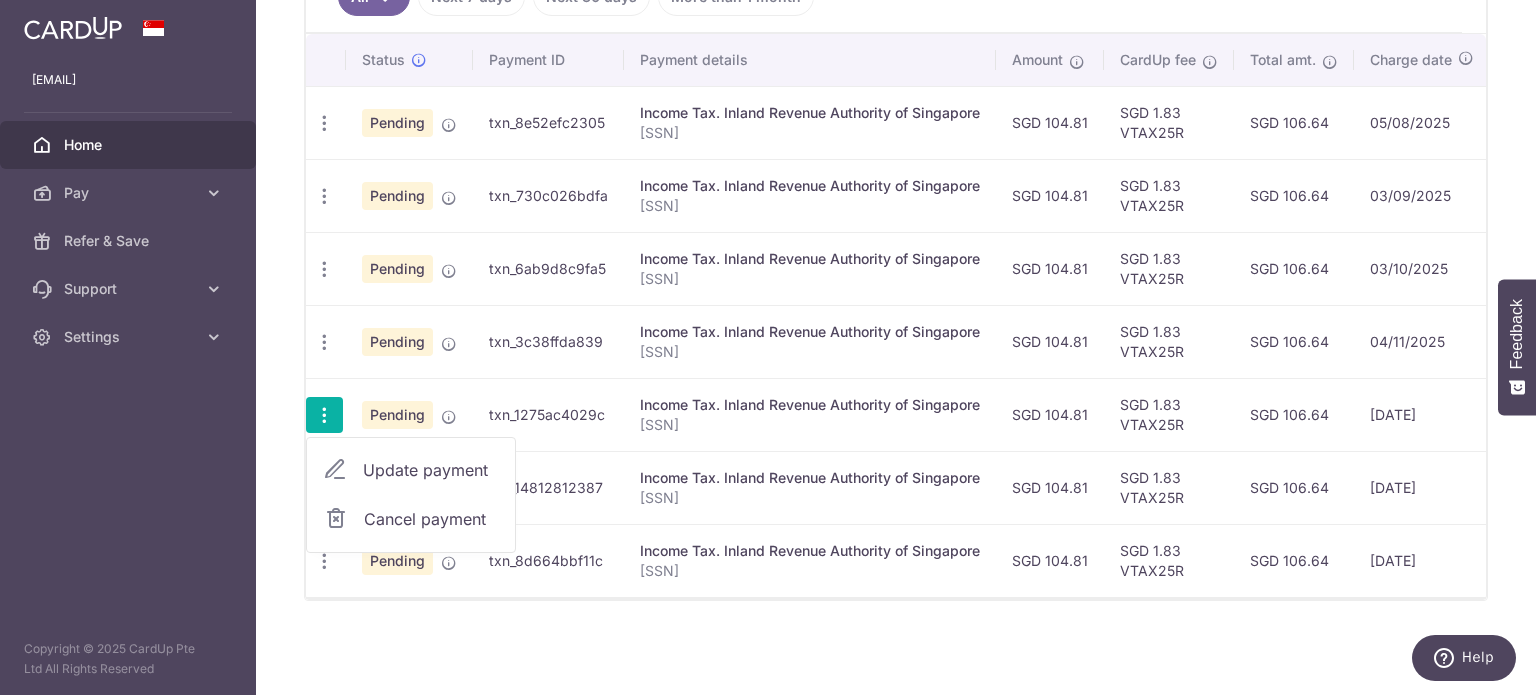 click at bounding box center (324, 415) 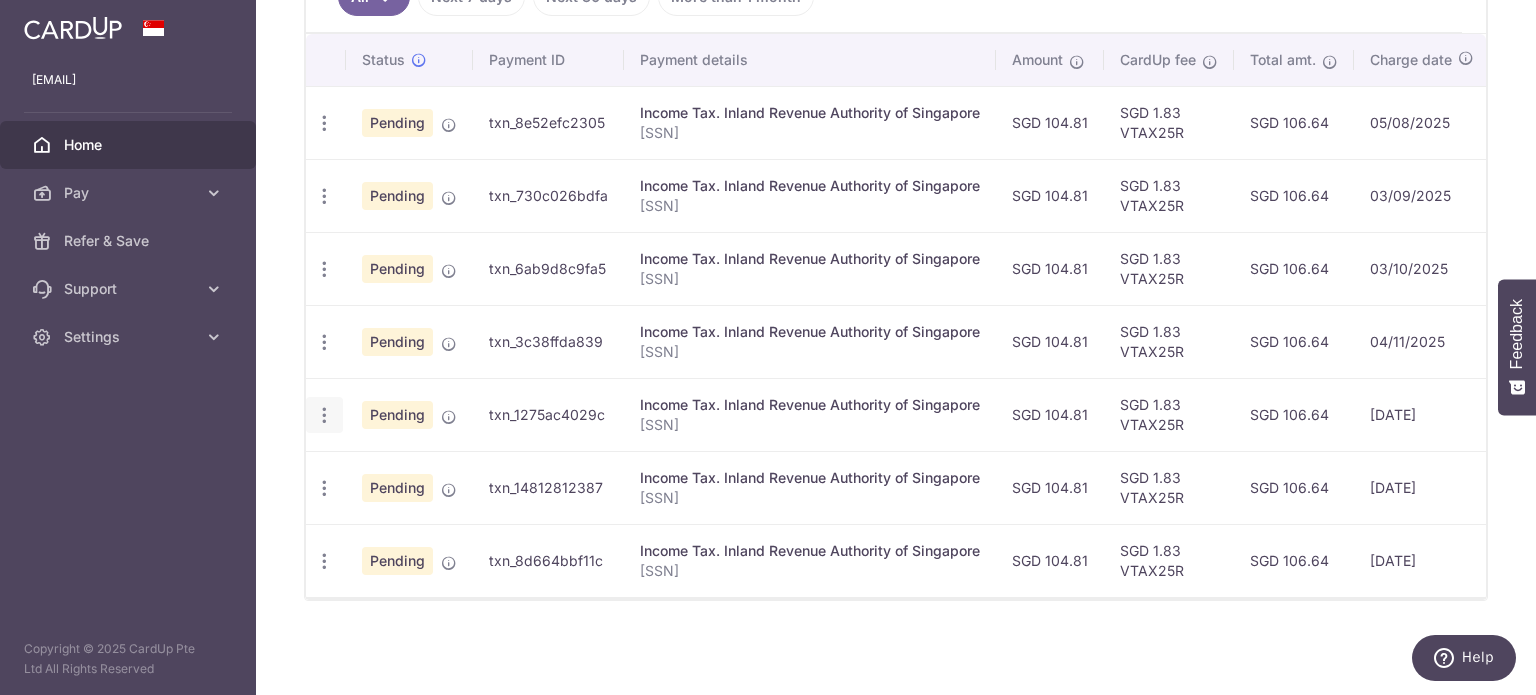 click at bounding box center [324, 123] 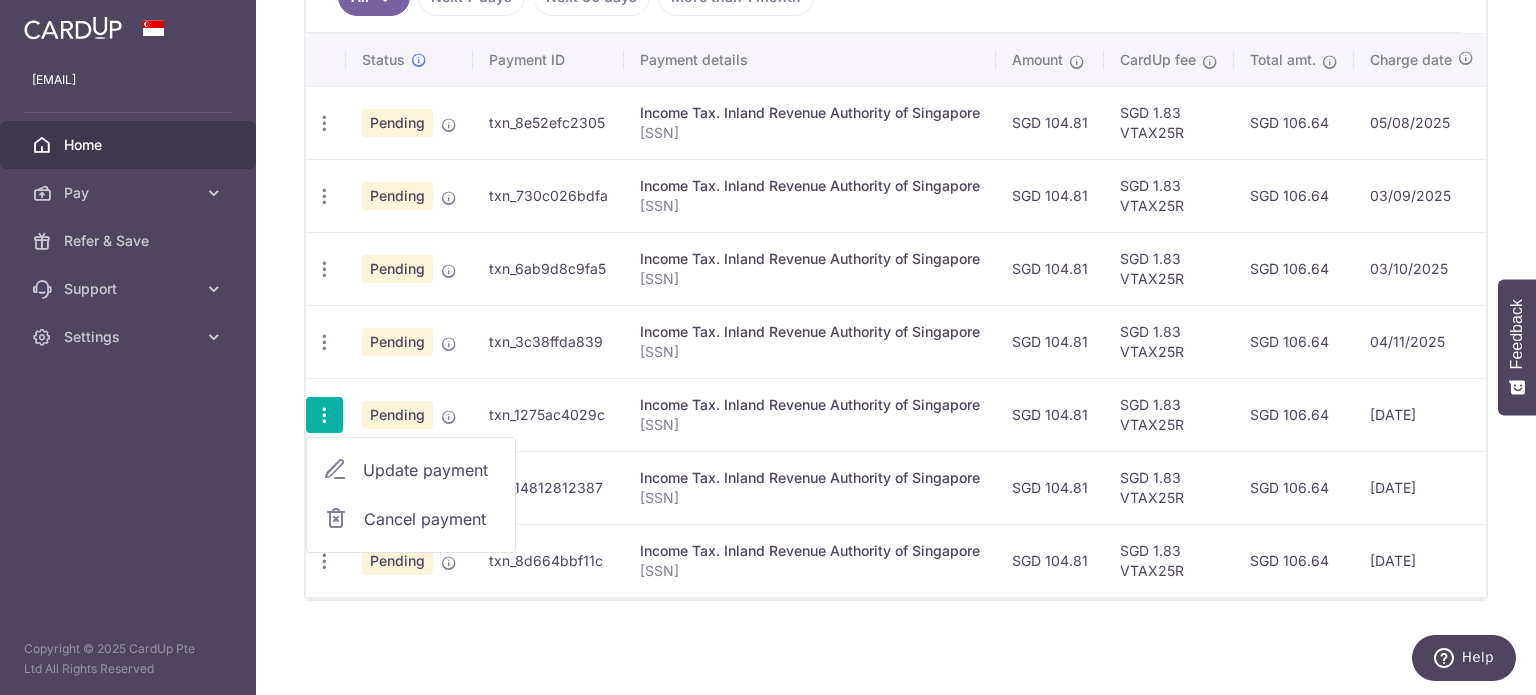 click at bounding box center [324, 415] 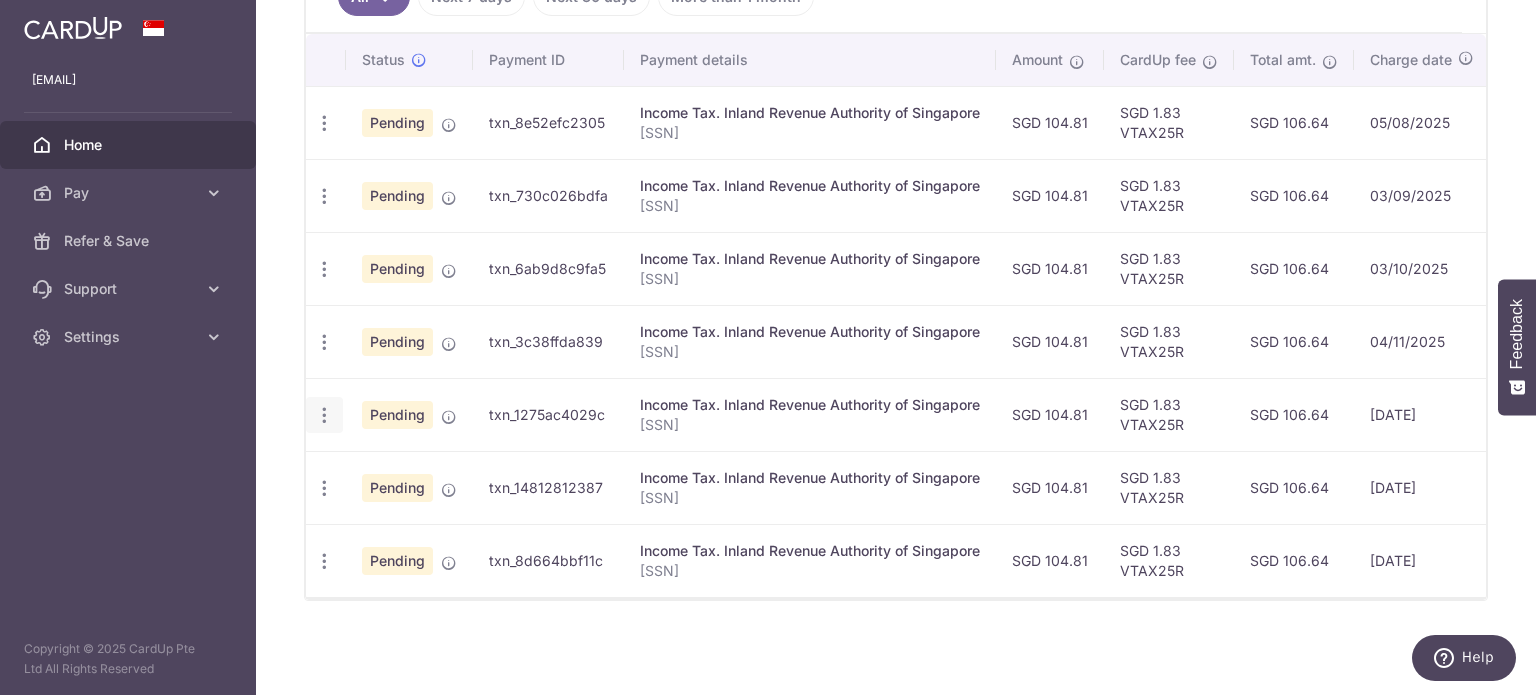 click at bounding box center [324, 123] 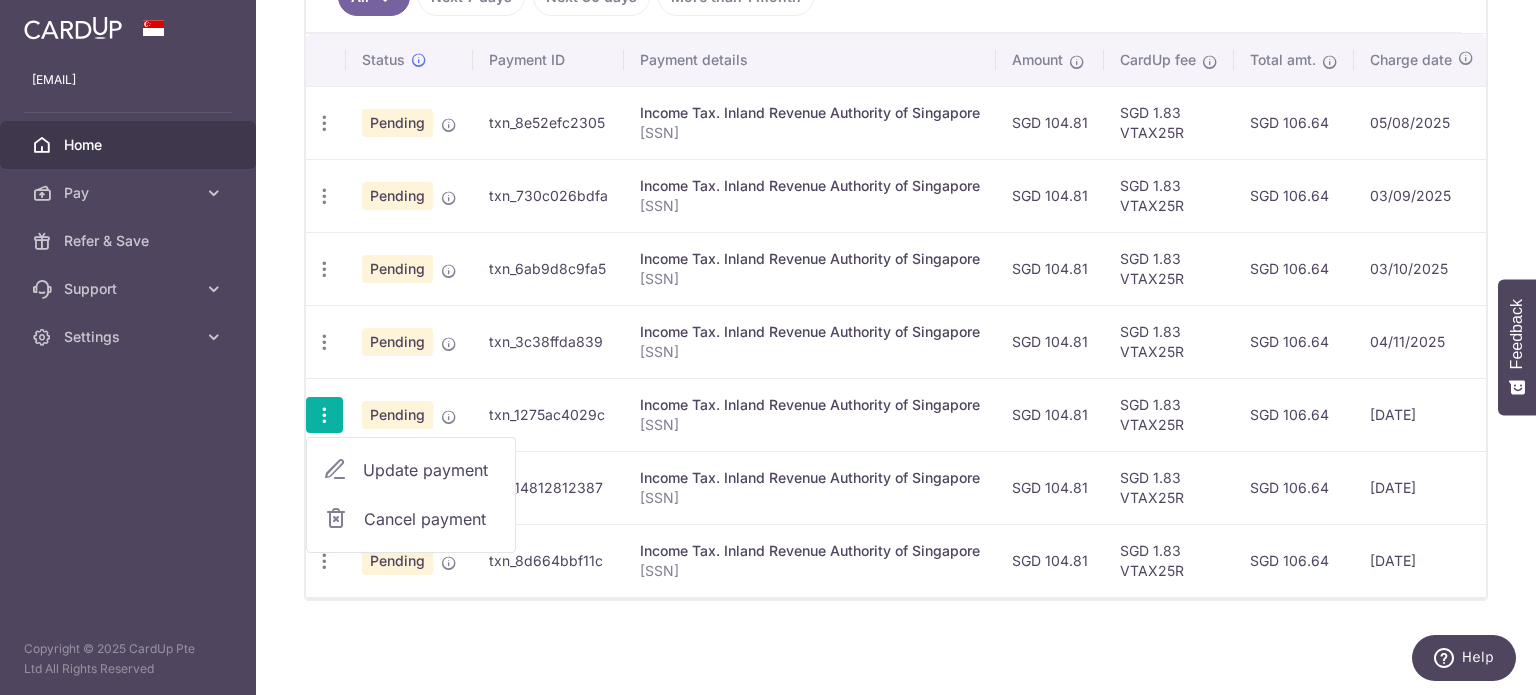 click at bounding box center (324, 415) 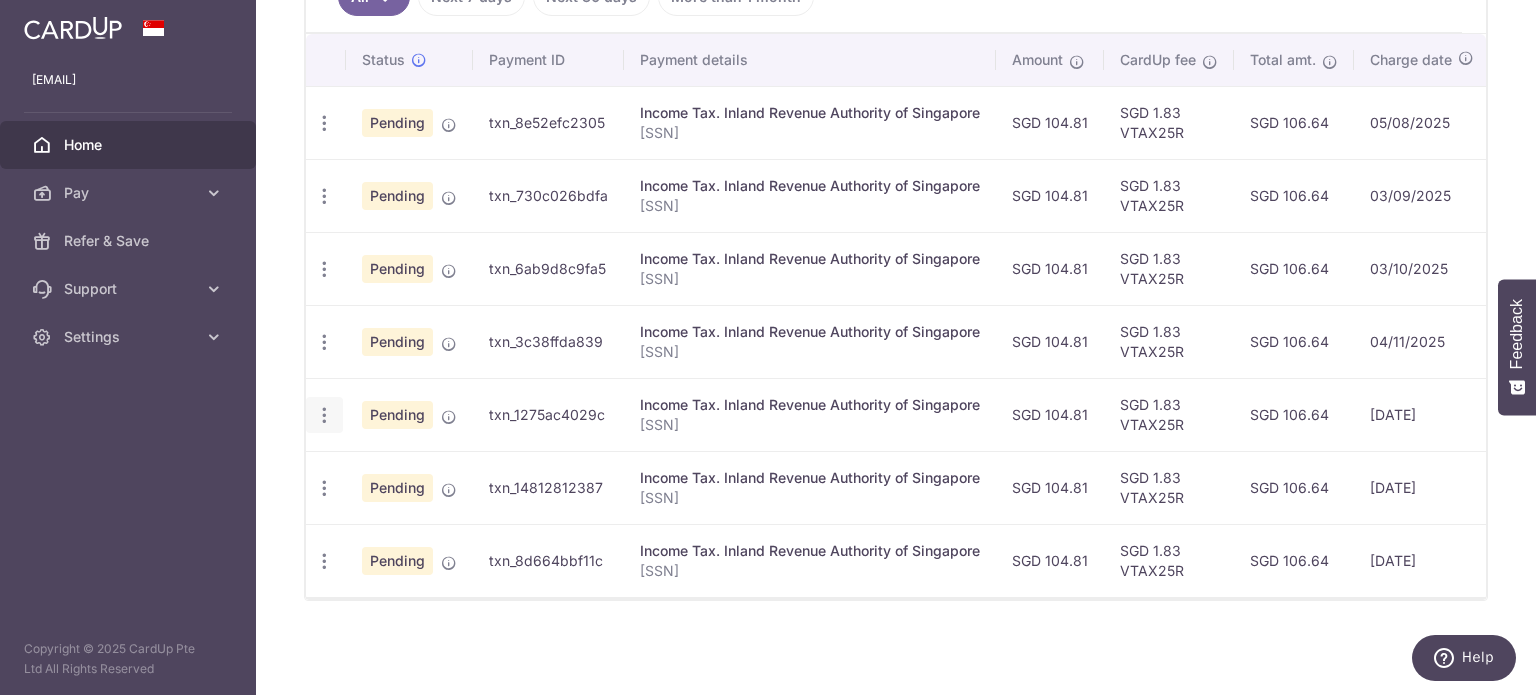 click at bounding box center (324, 123) 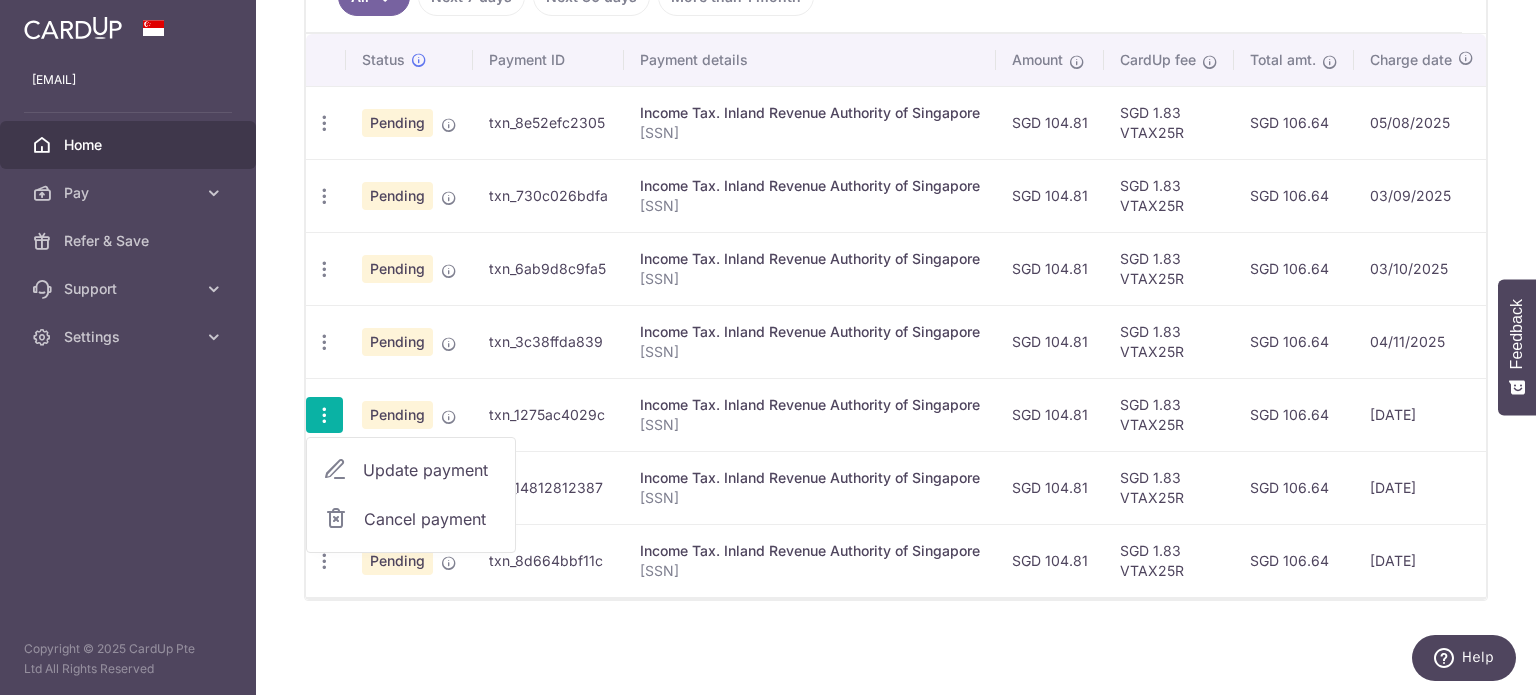 click at bounding box center [324, 415] 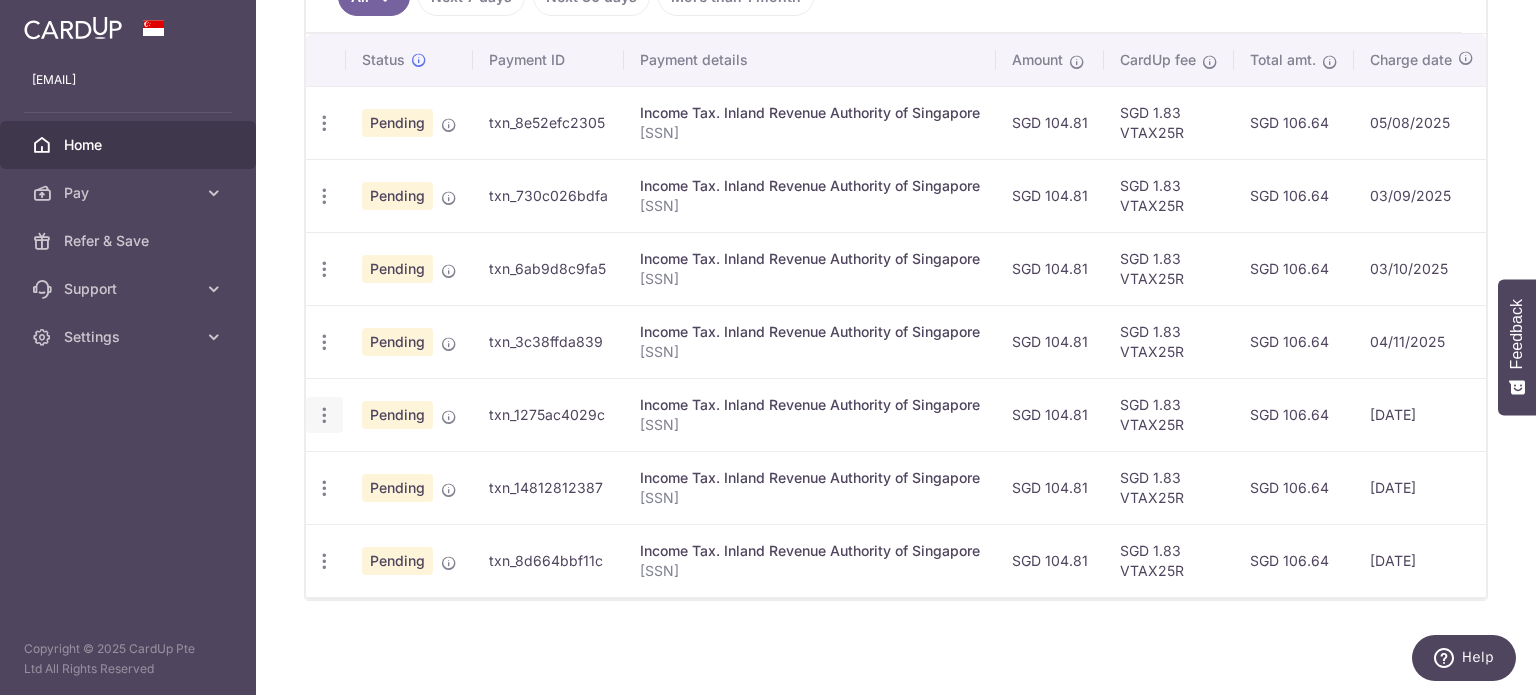 click at bounding box center [324, 123] 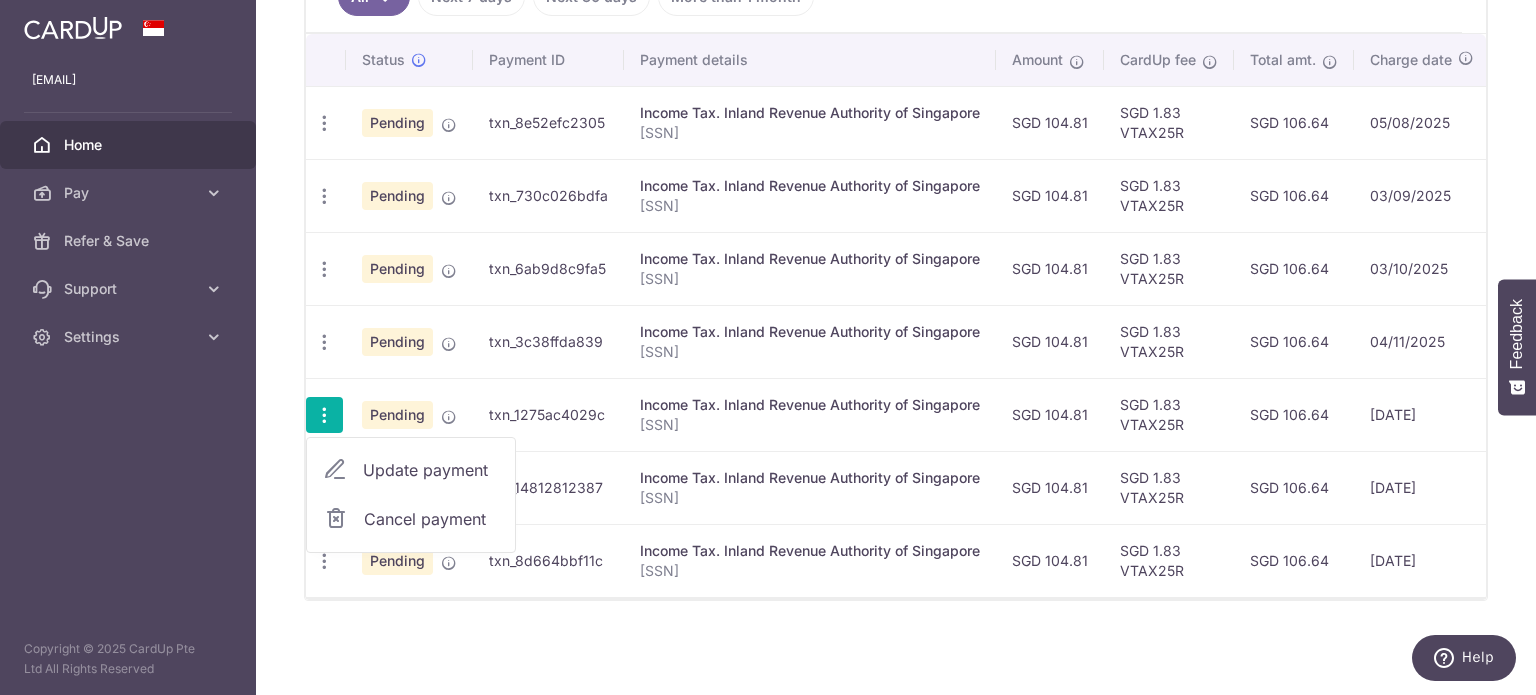click at bounding box center (324, 415) 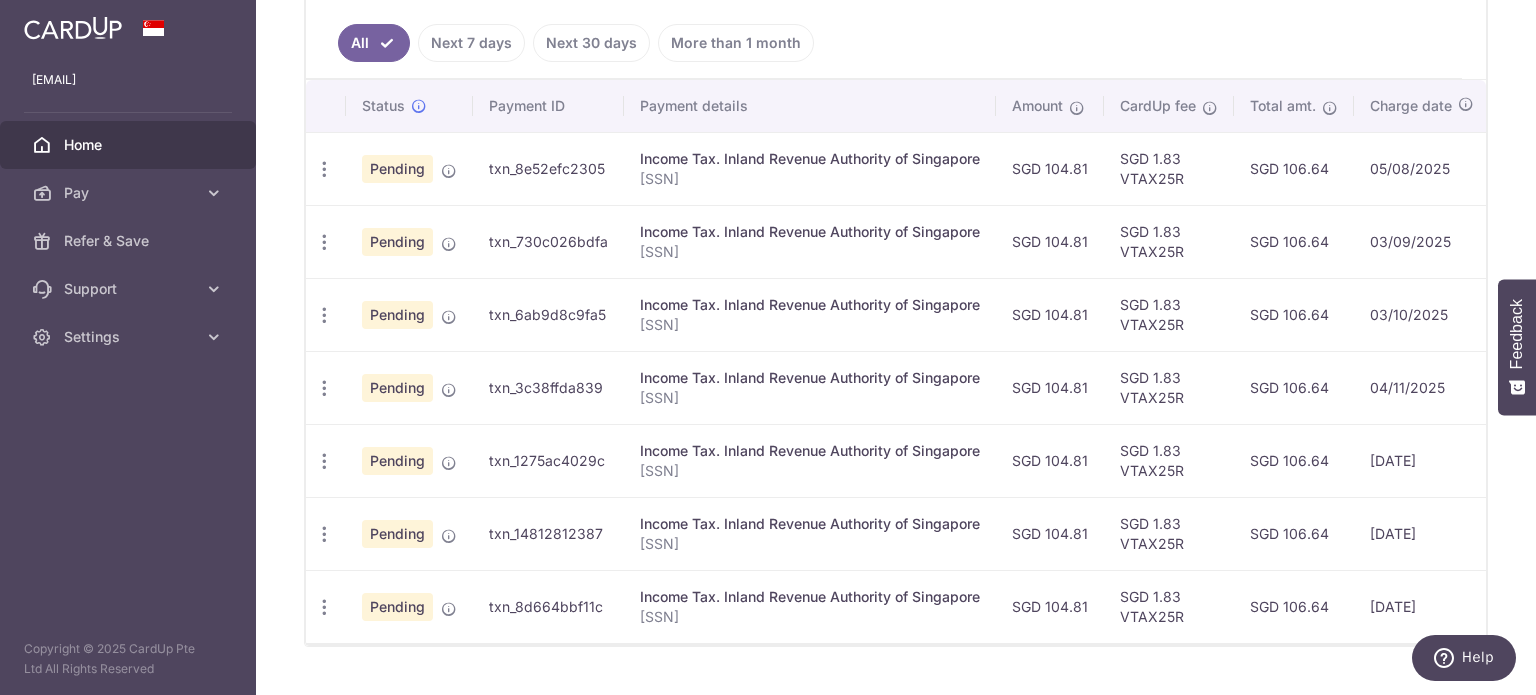 scroll, scrollTop: 389, scrollLeft: 0, axis: vertical 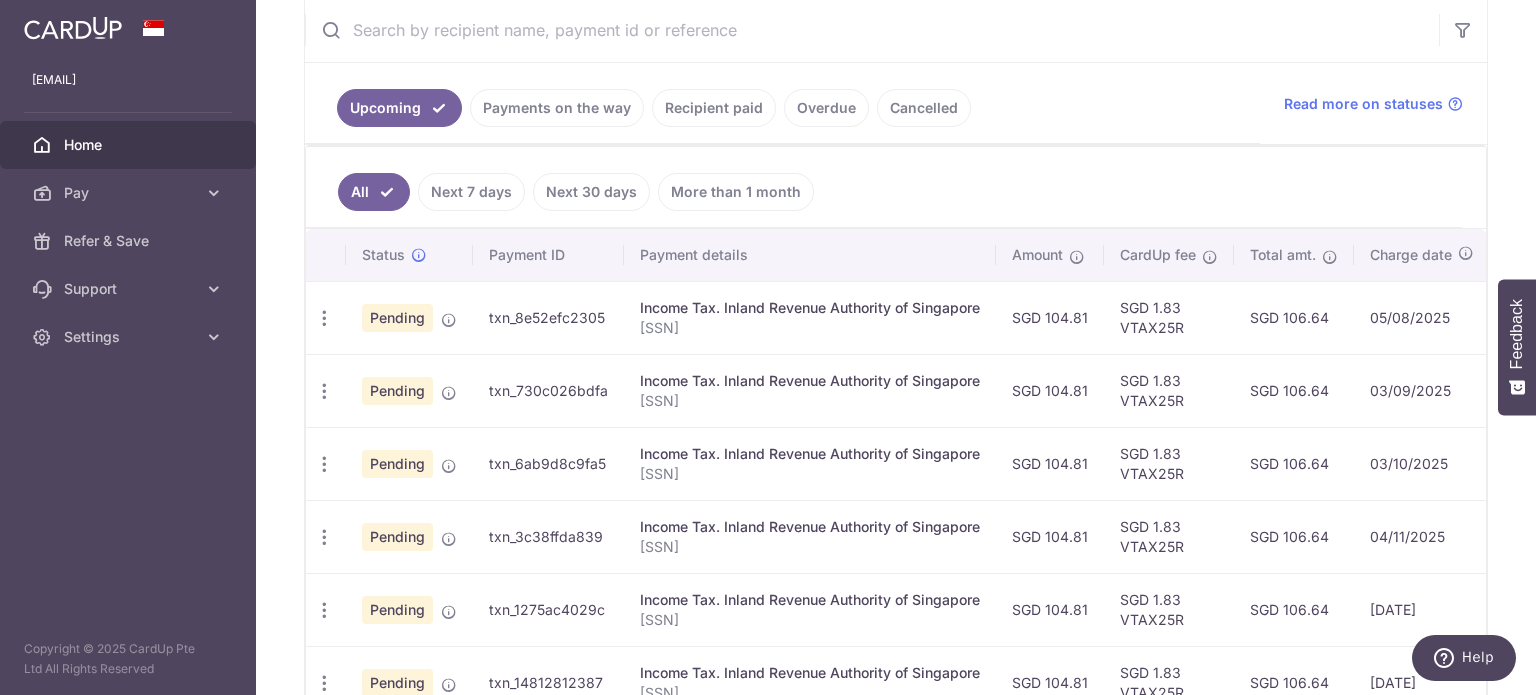 drag, startPoint x: 1333, startPoint y: 311, endPoint x: 1288, endPoint y: 317, distance: 45.39824 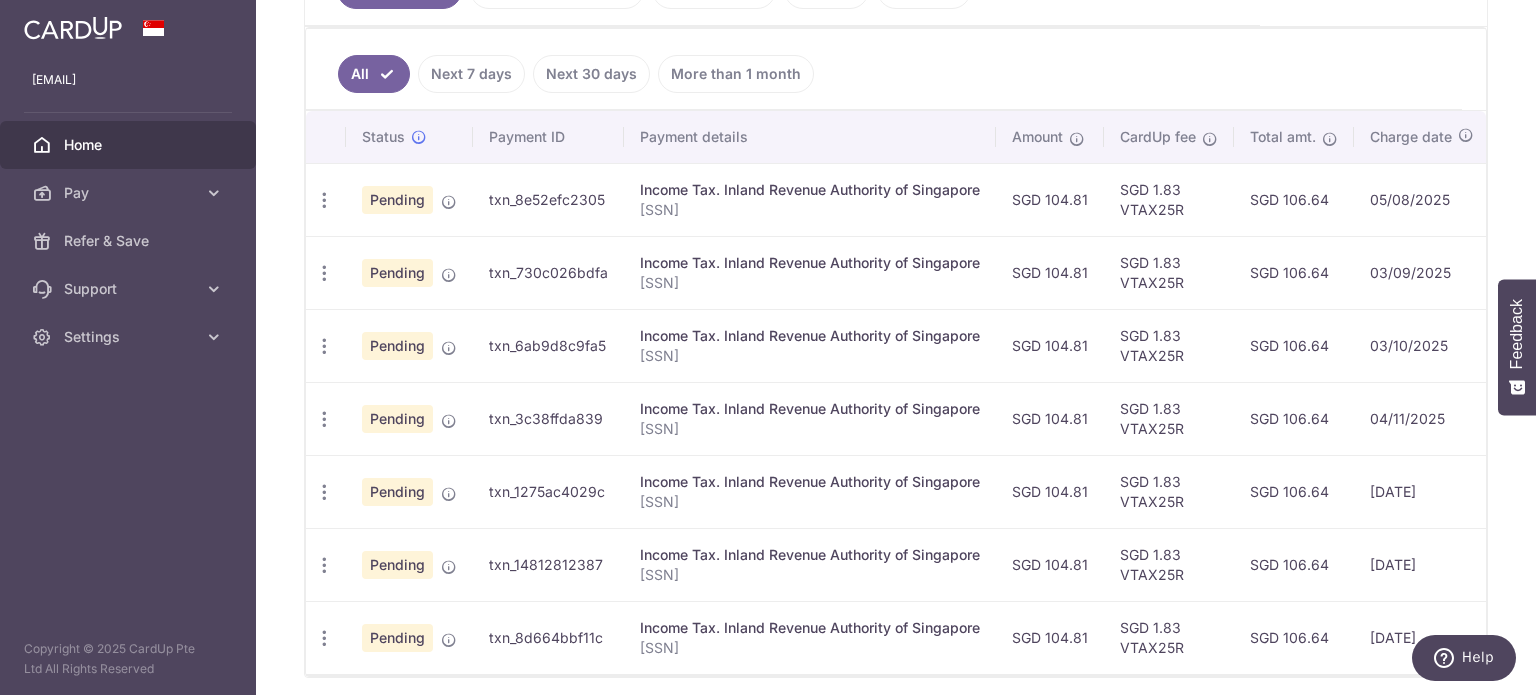 scroll, scrollTop: 589, scrollLeft: 0, axis: vertical 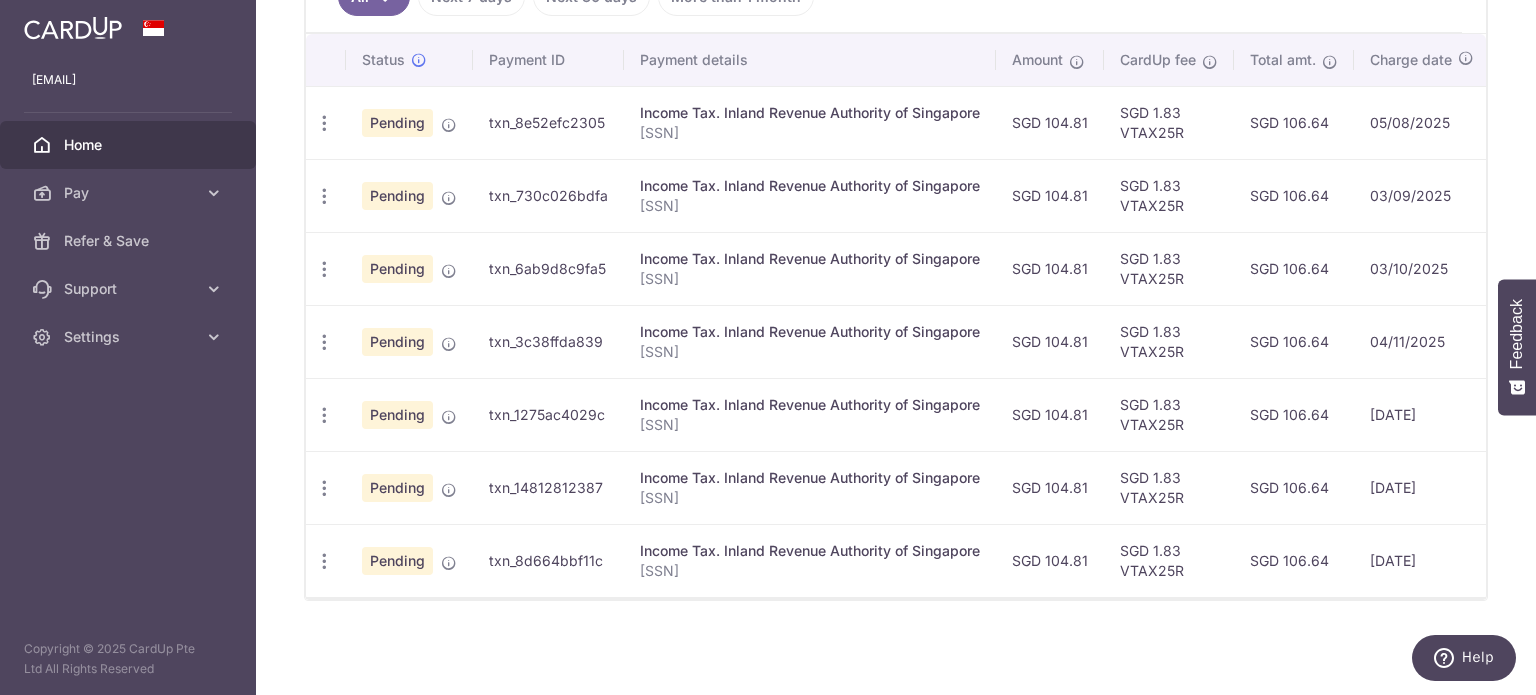 click on "Income Tax. Inland Revenue Authority of Singapore
[SSN]" at bounding box center [810, 341] 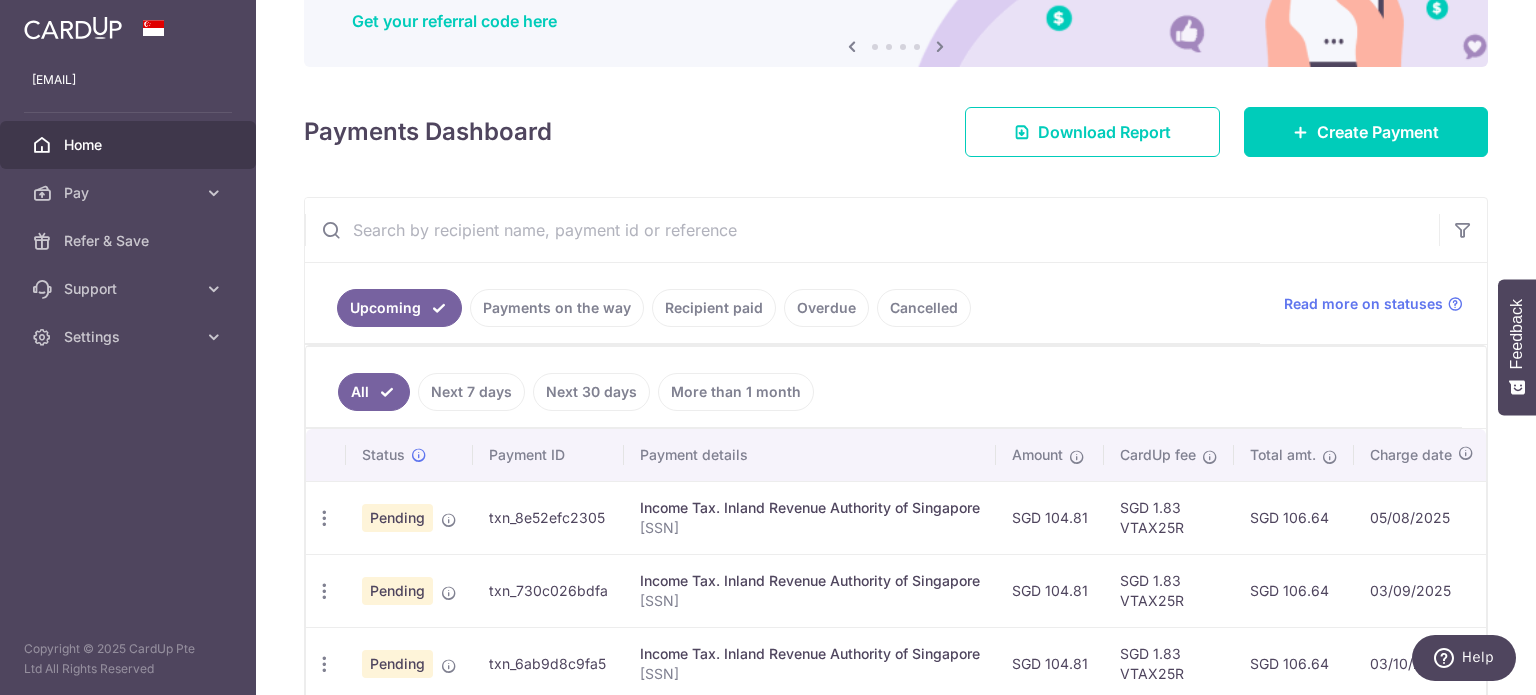 click on "Recipient paid" at bounding box center [714, 308] 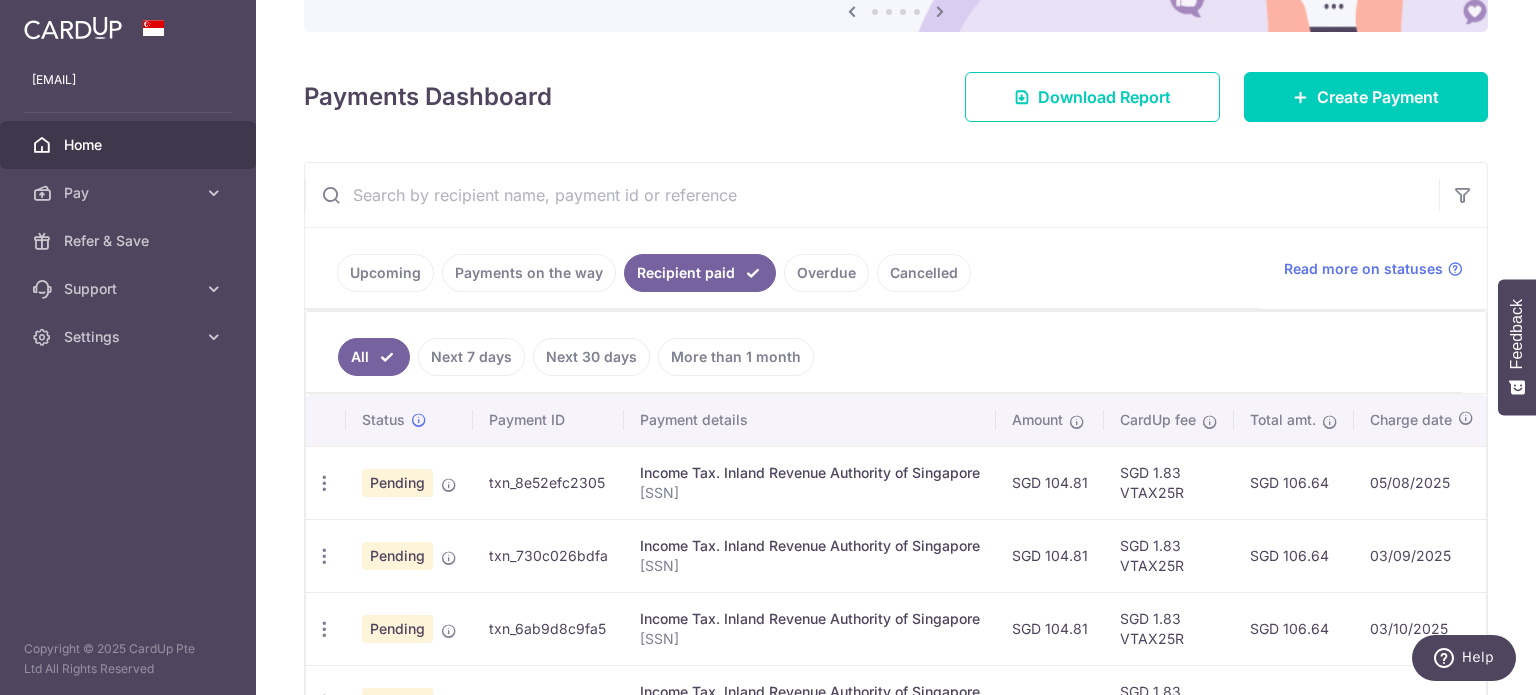 scroll, scrollTop: 189, scrollLeft: 0, axis: vertical 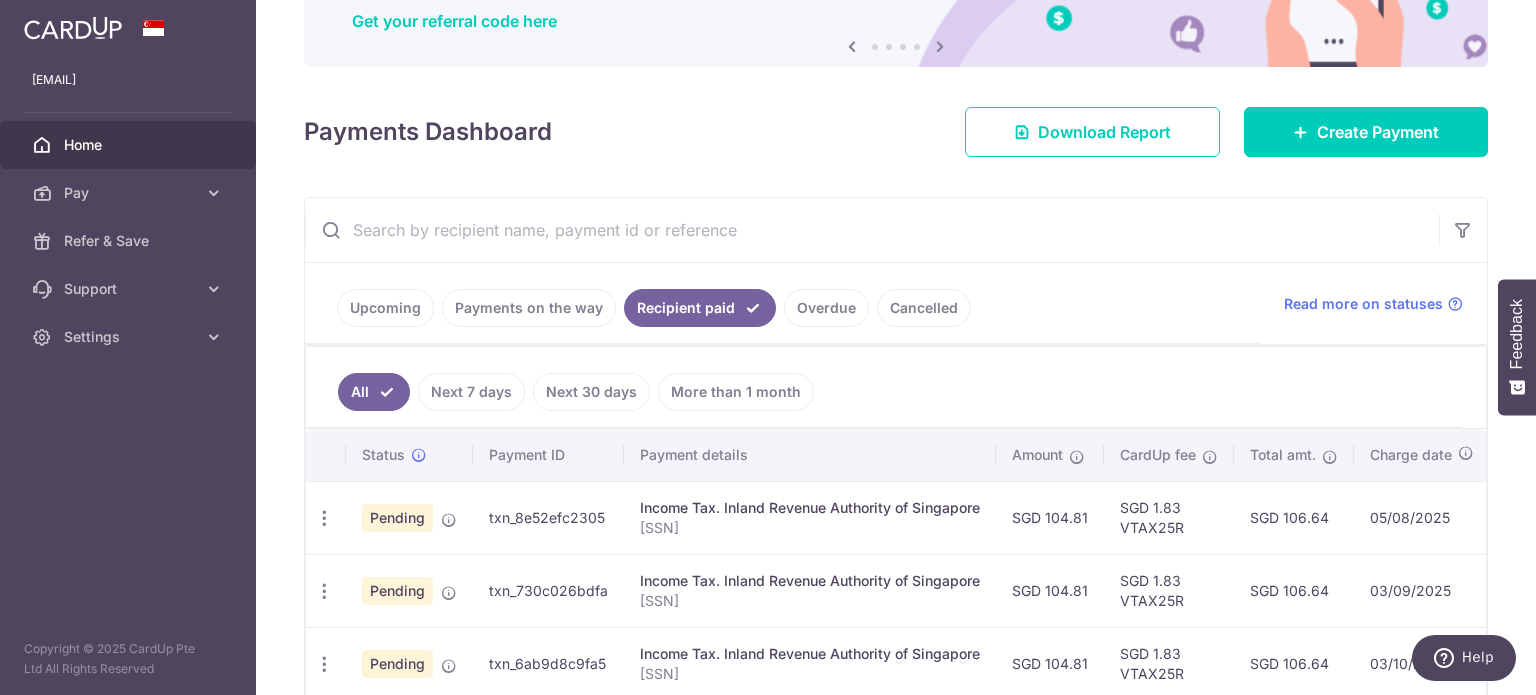 click on "Payments on the way" at bounding box center [529, 308] 